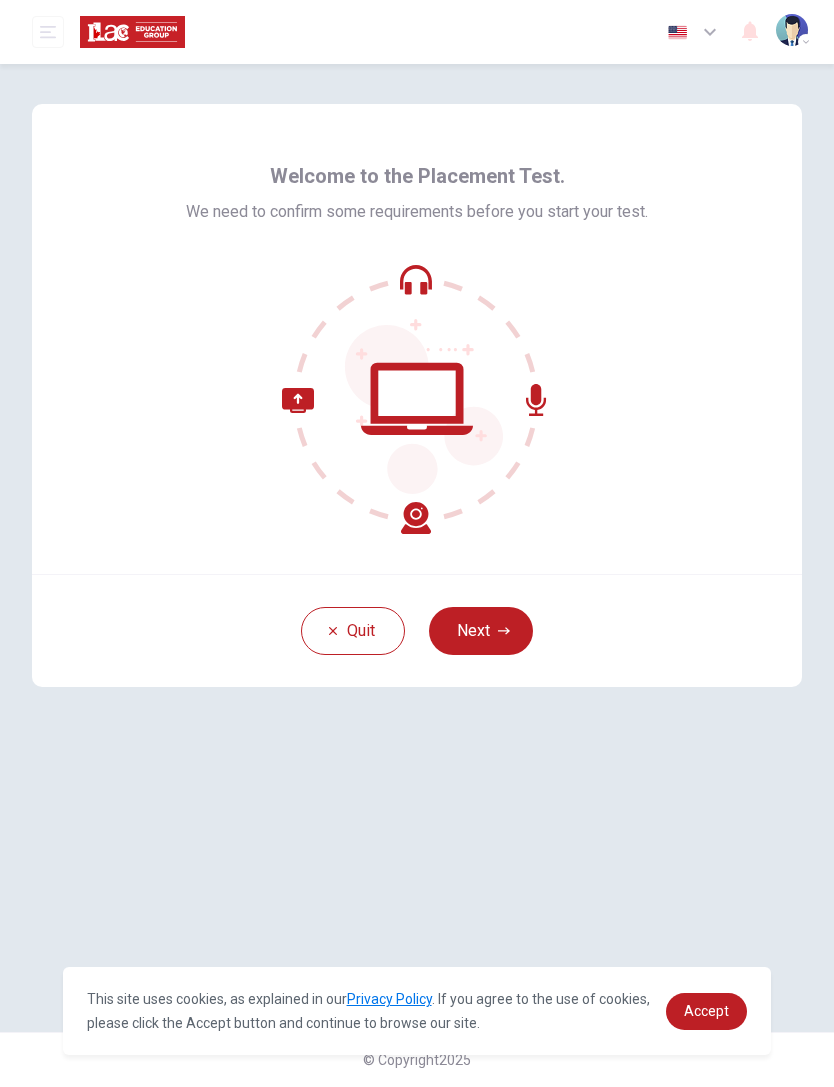 scroll, scrollTop: 0, scrollLeft: 0, axis: both 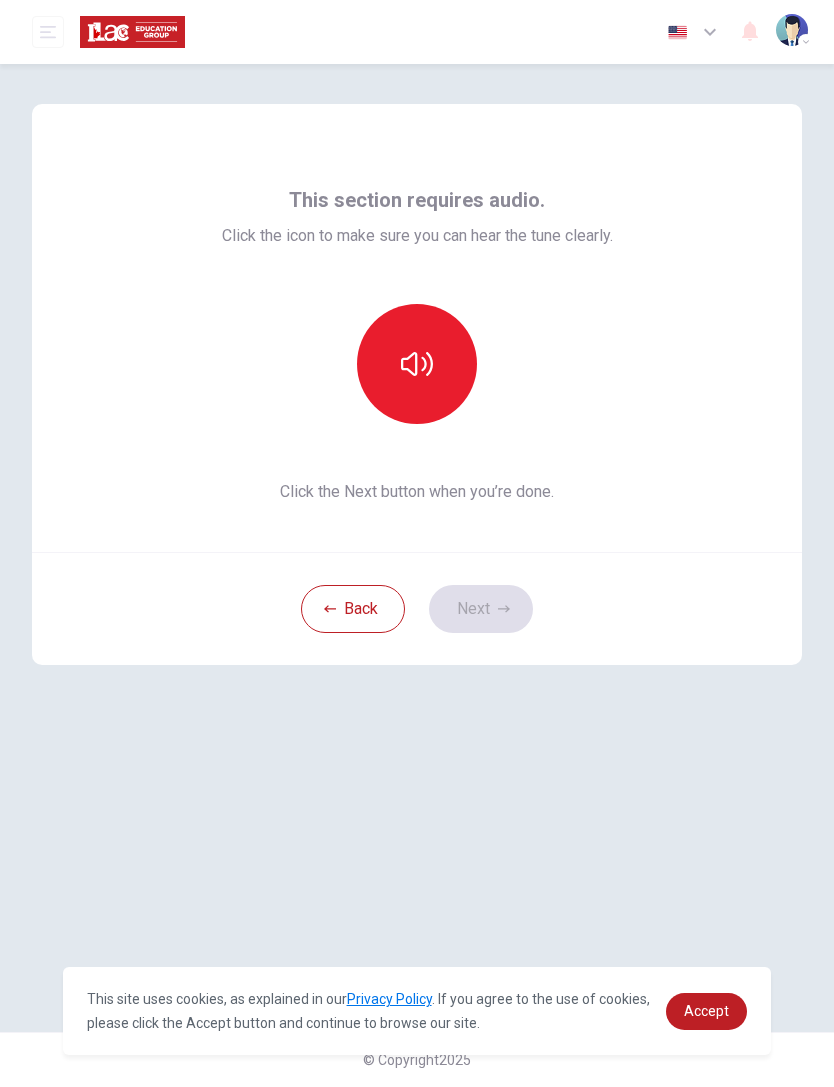 click 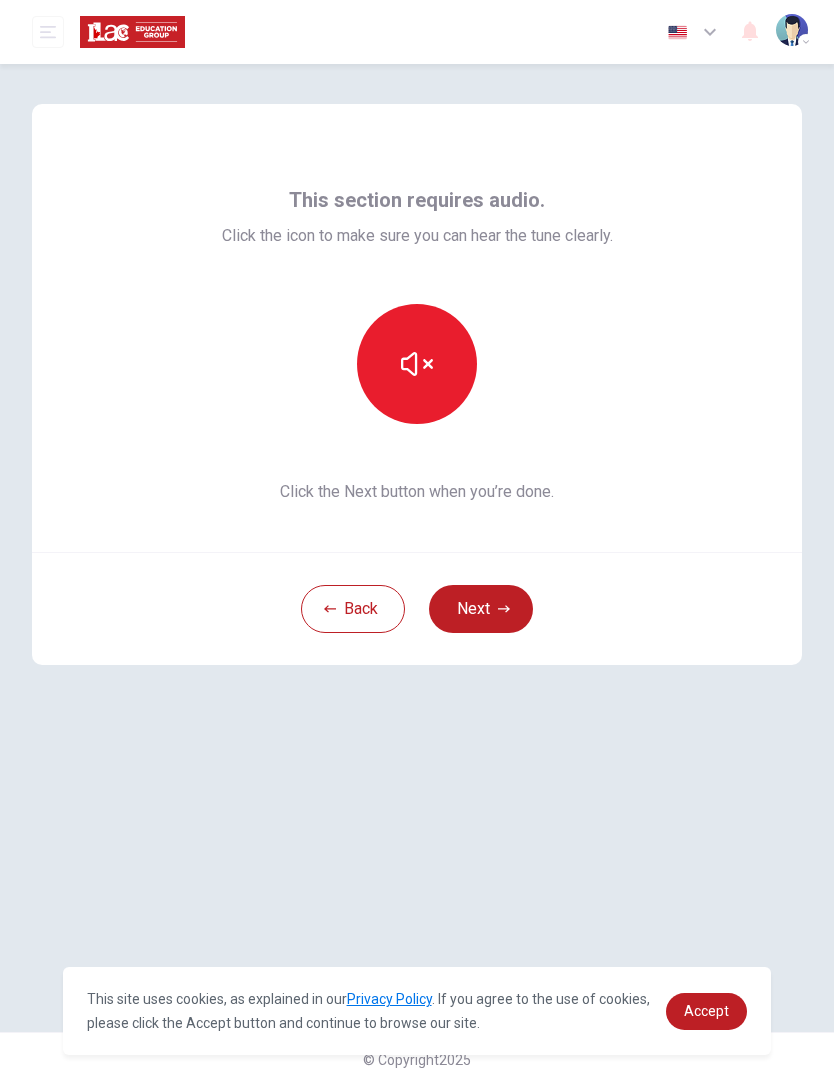 click on "Next" at bounding box center [481, 609] 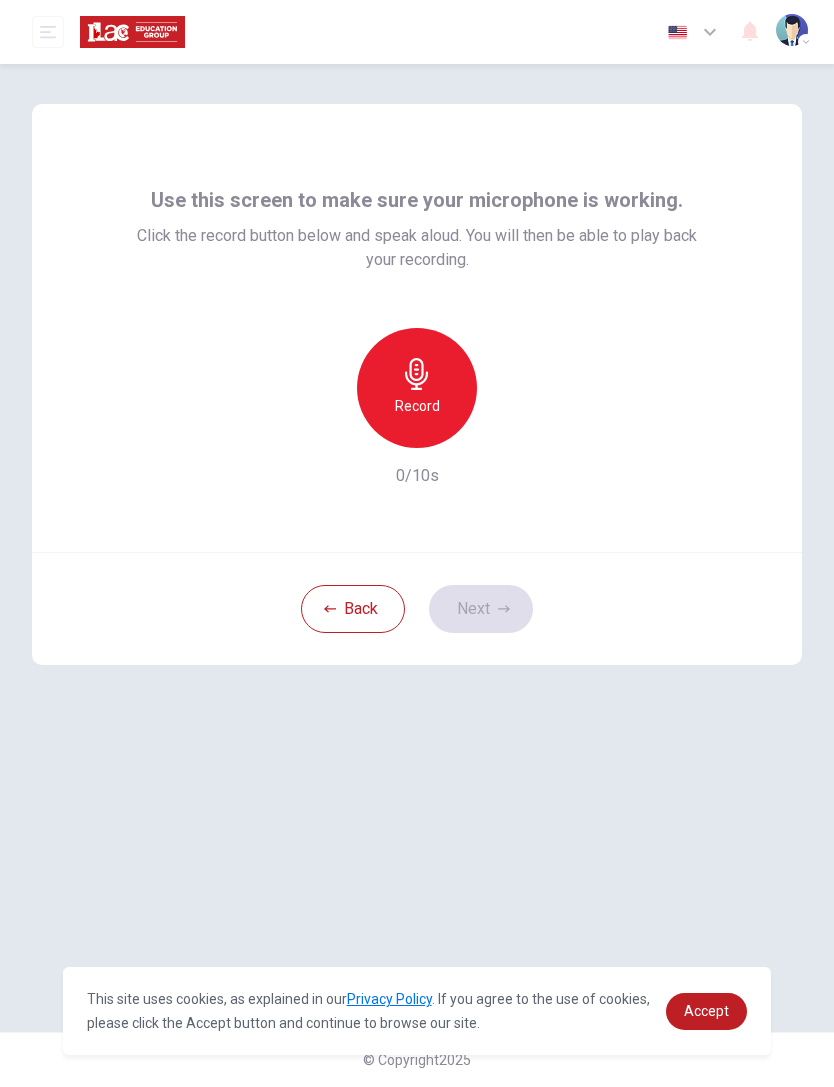 click 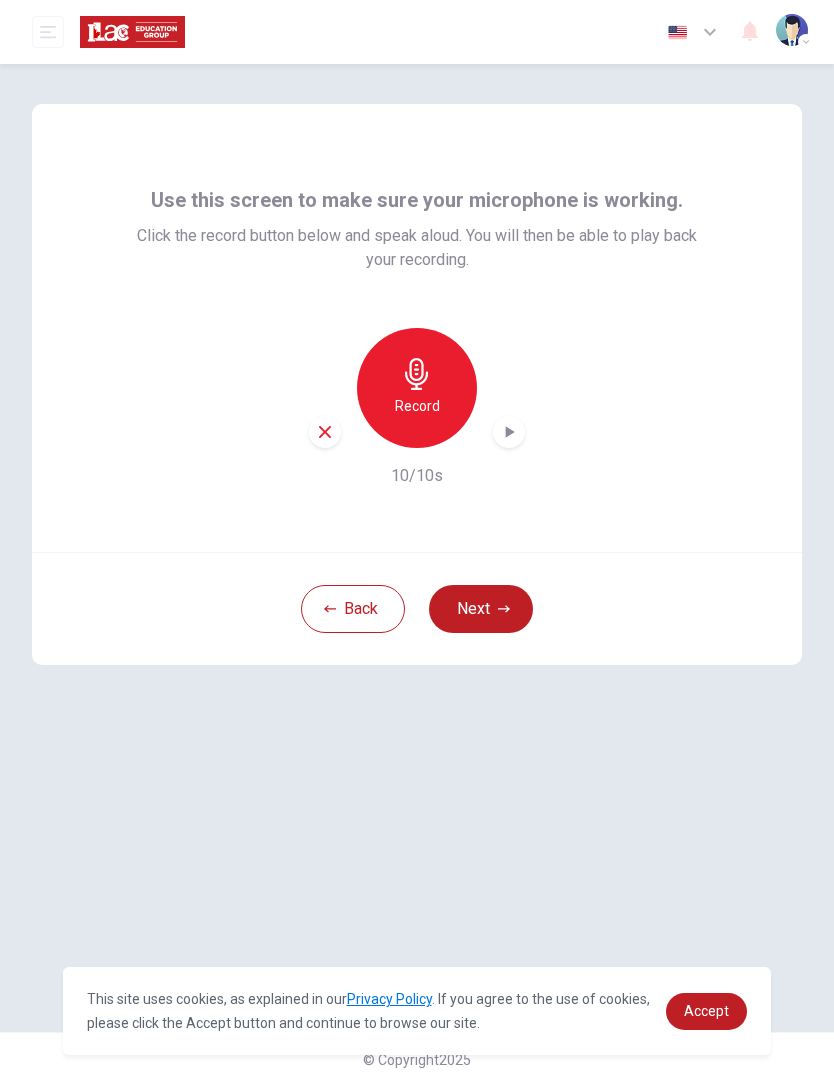 click 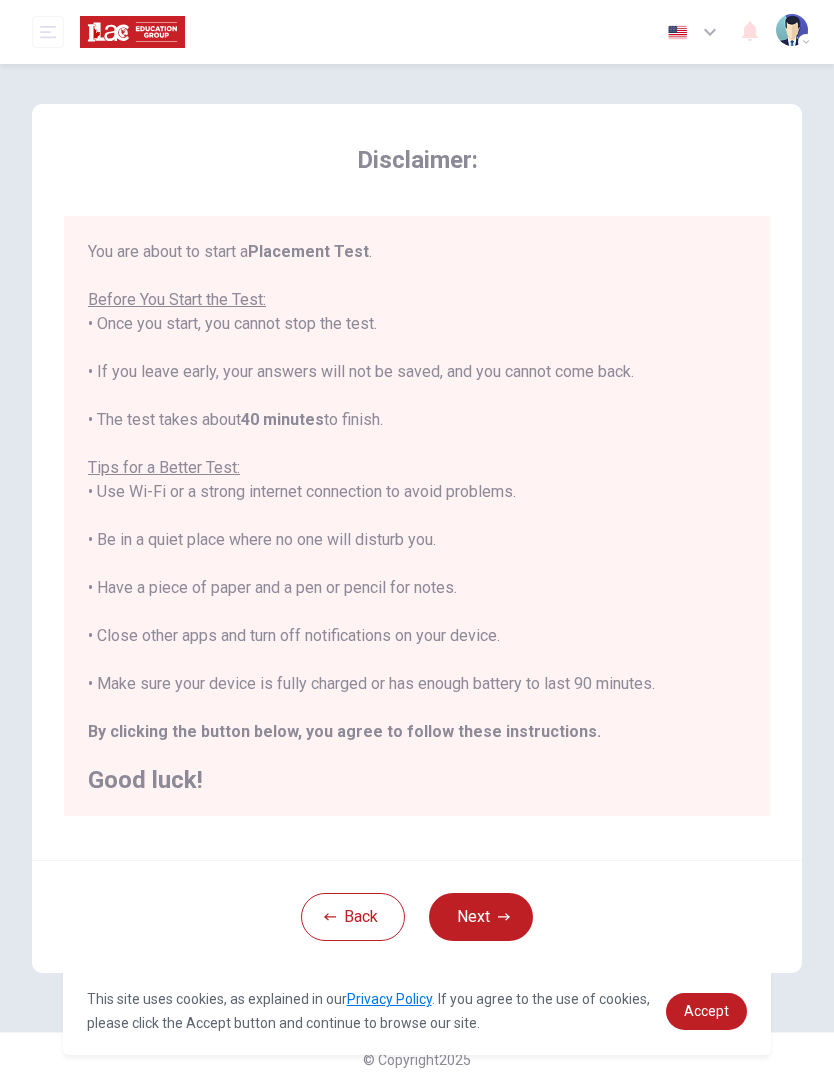 click on "Next" at bounding box center (481, 917) 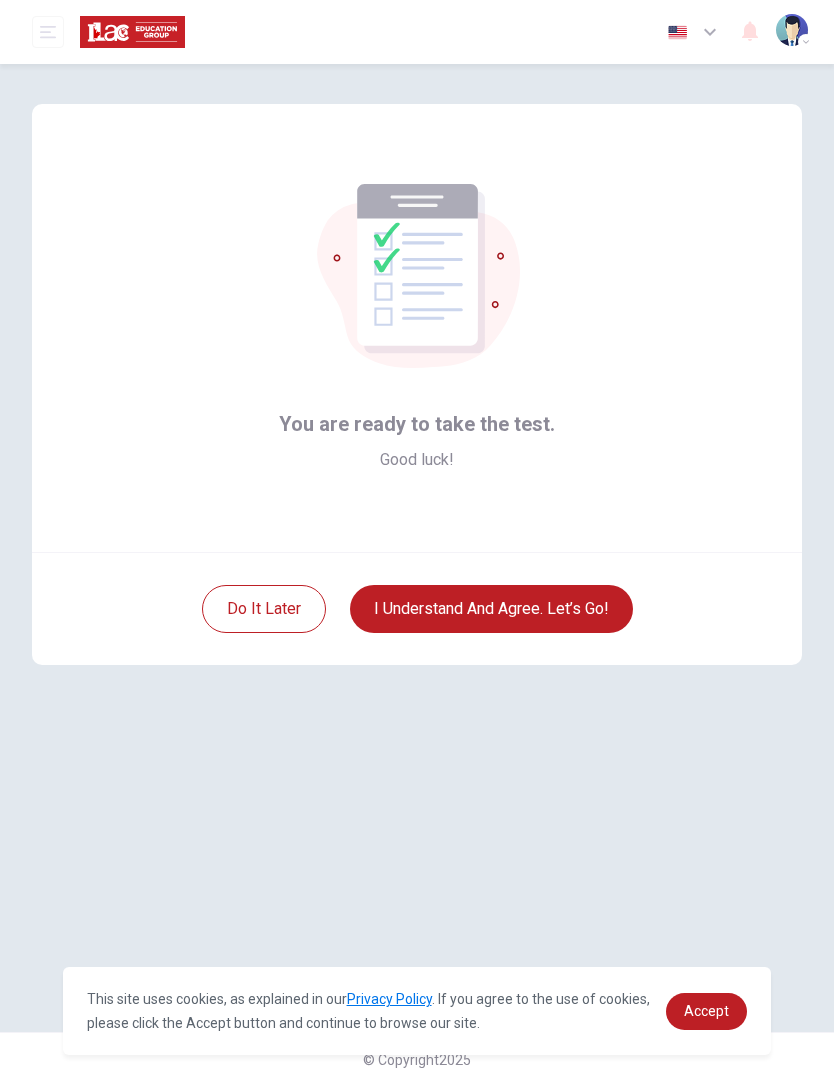 click on "I understand and agree. Let’s go!" at bounding box center [491, 609] 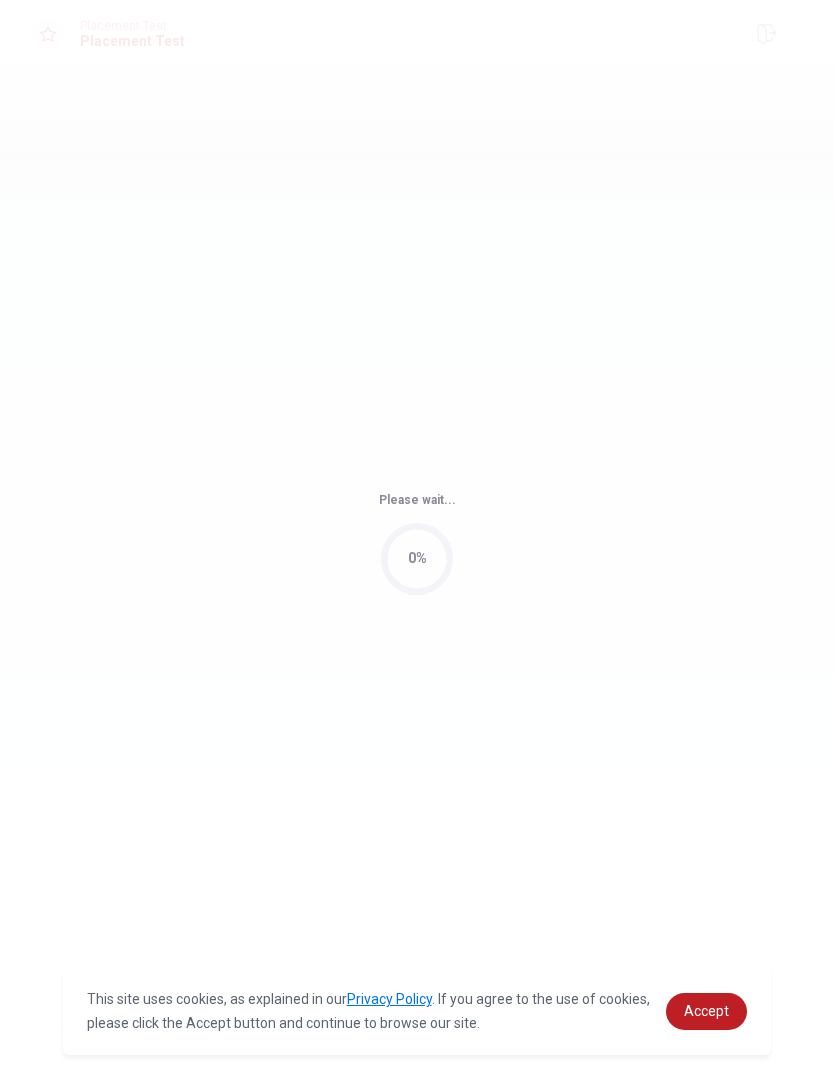 click on "Accept" at bounding box center (706, 1011) 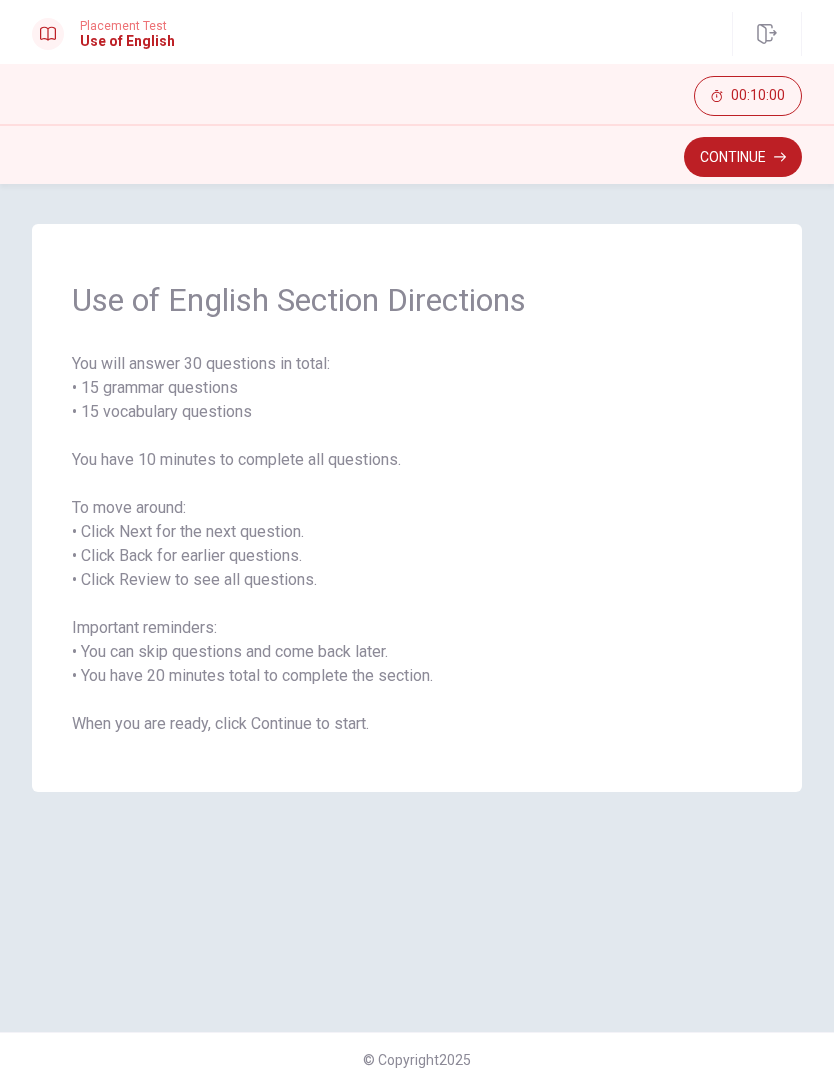 click on "Continue" at bounding box center (743, 157) 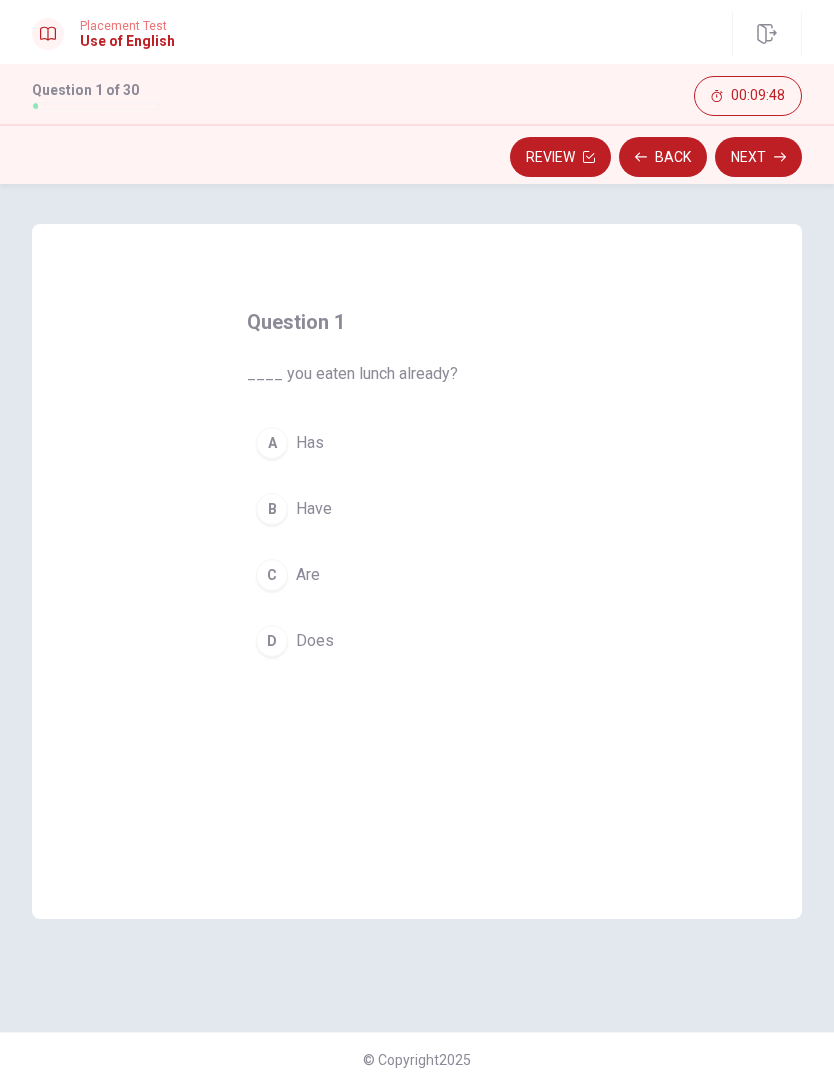click on "B" at bounding box center (272, 509) 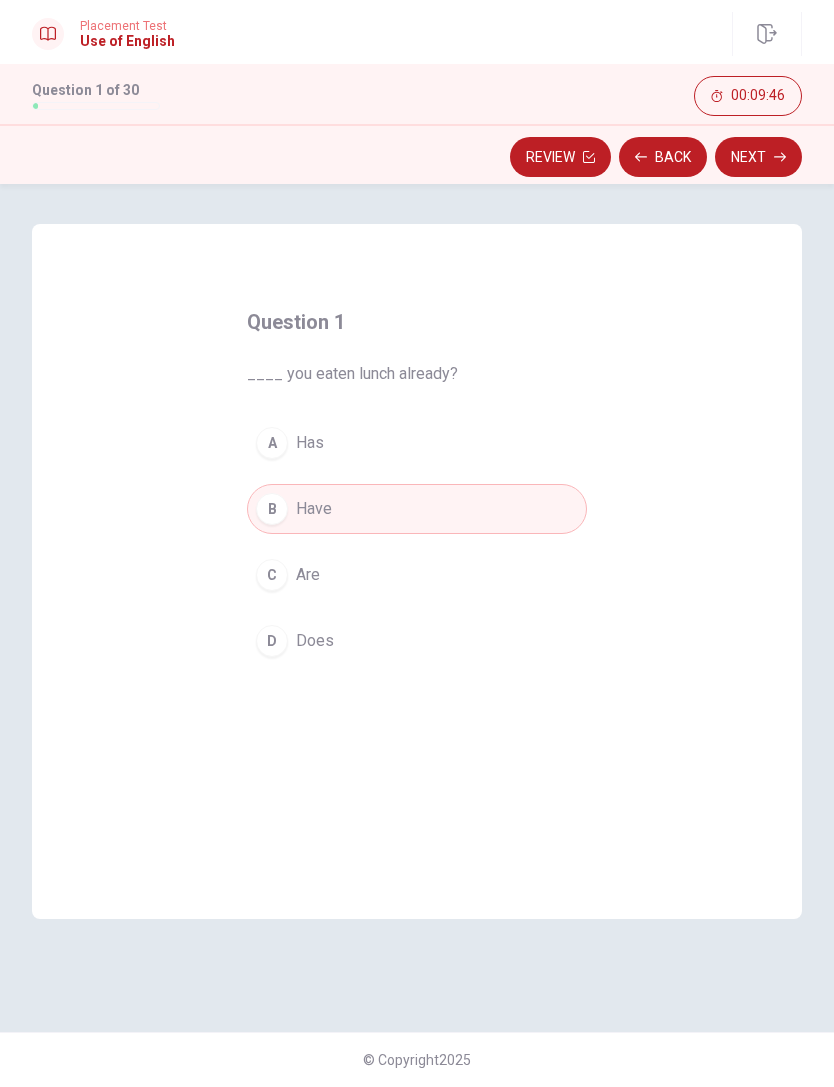click on "Next" at bounding box center (758, 157) 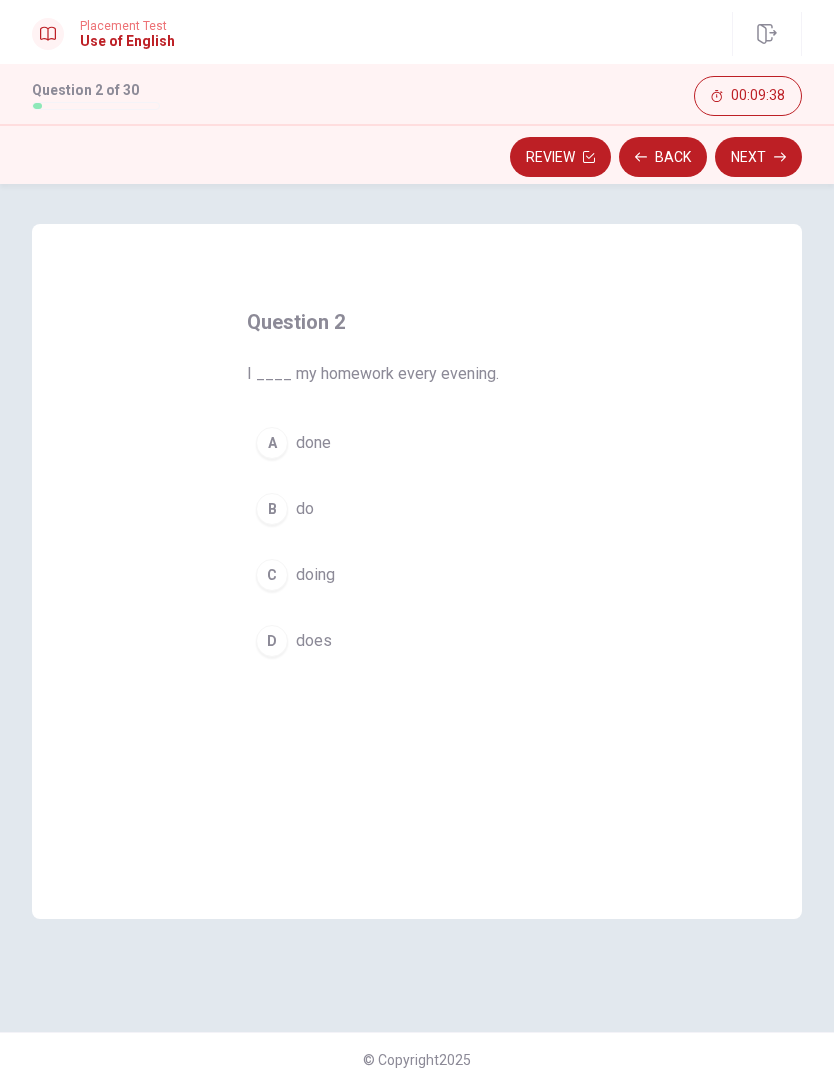 click on "B" at bounding box center [272, 509] 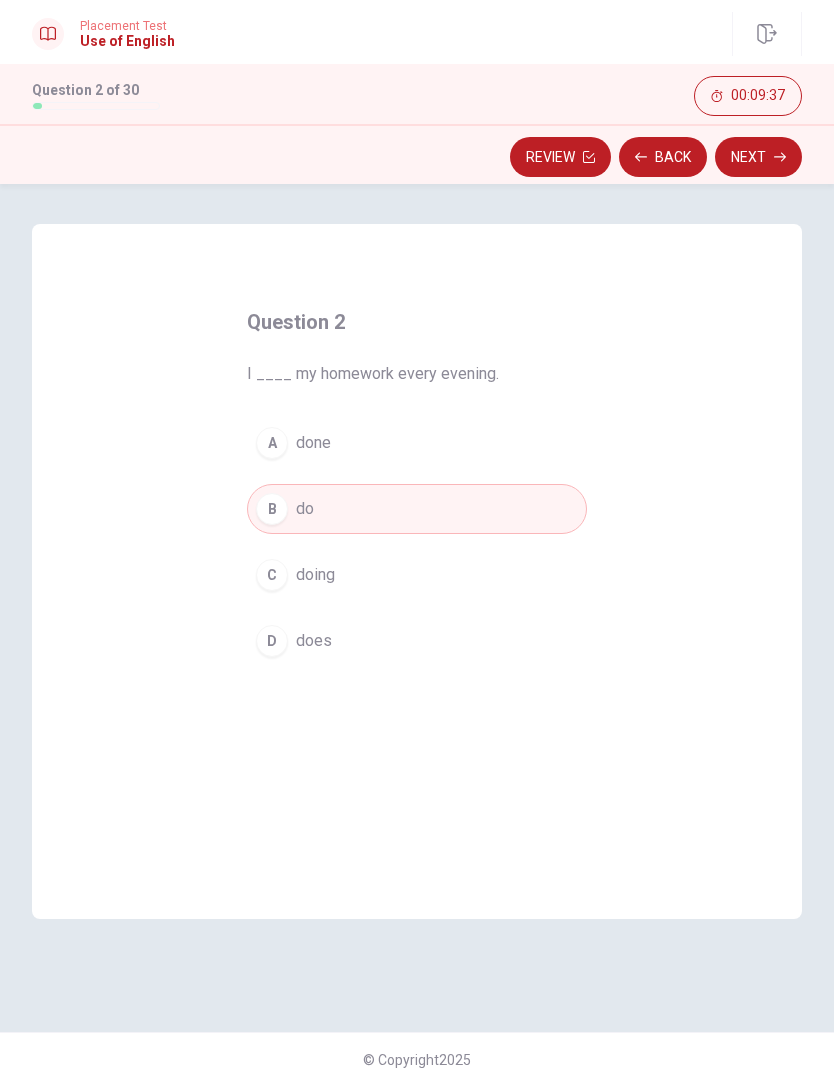 click on "Next" at bounding box center [758, 157] 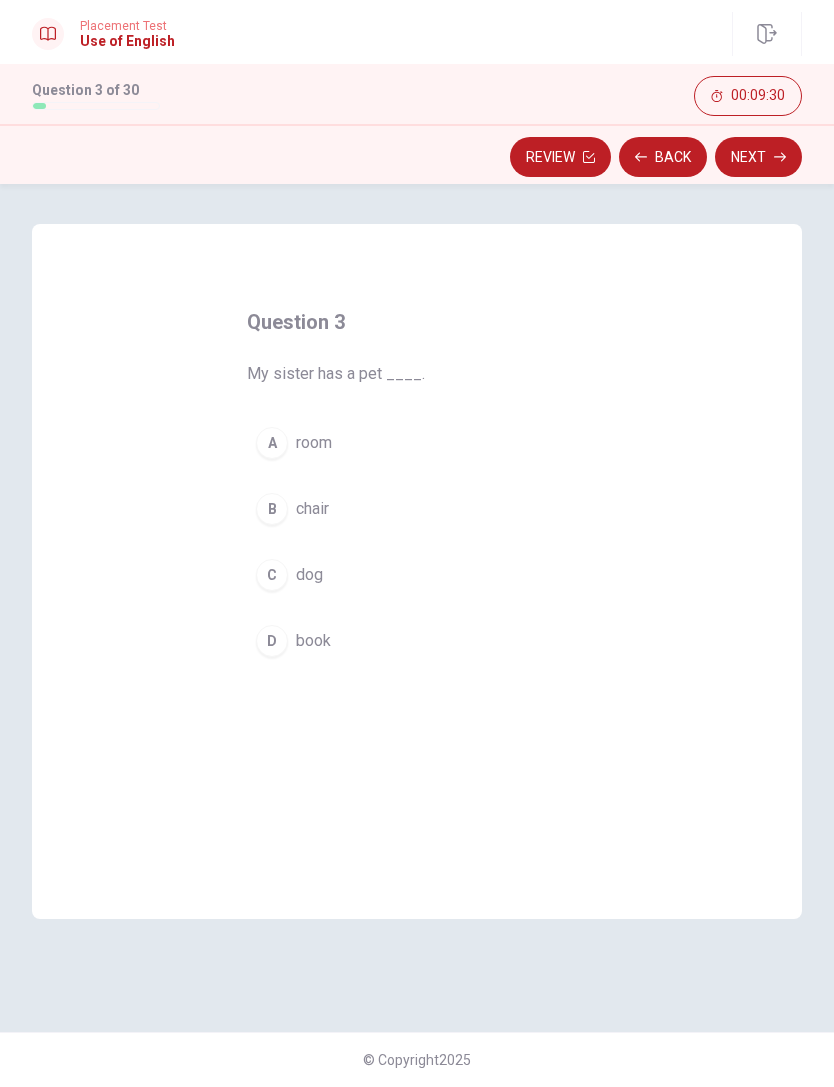 click on "dog" at bounding box center [309, 575] 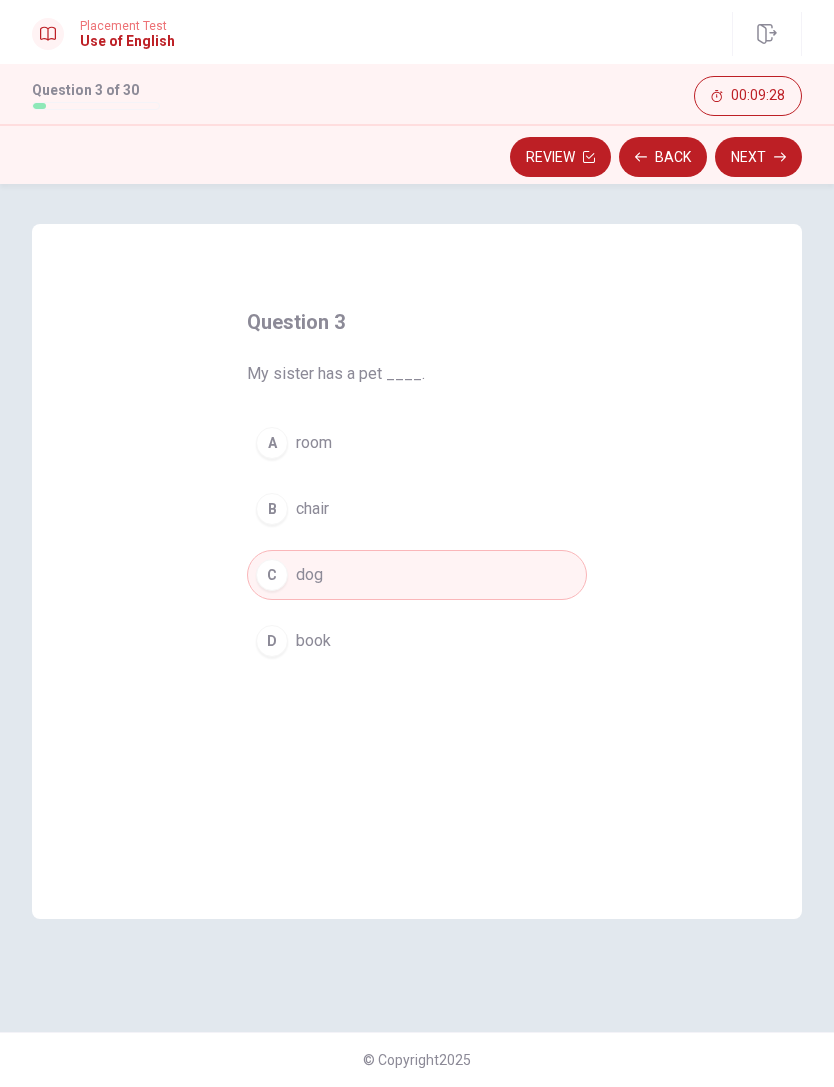 click on "Next" at bounding box center [758, 157] 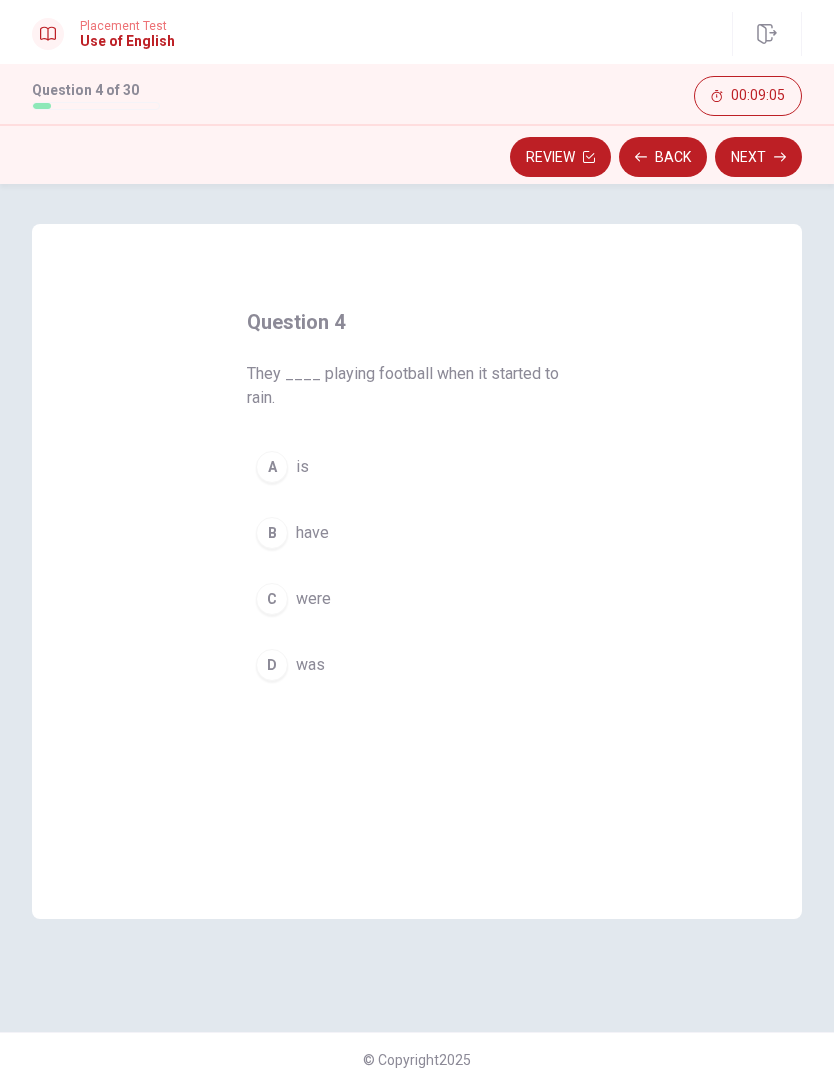 click on "C were" at bounding box center (417, 599) 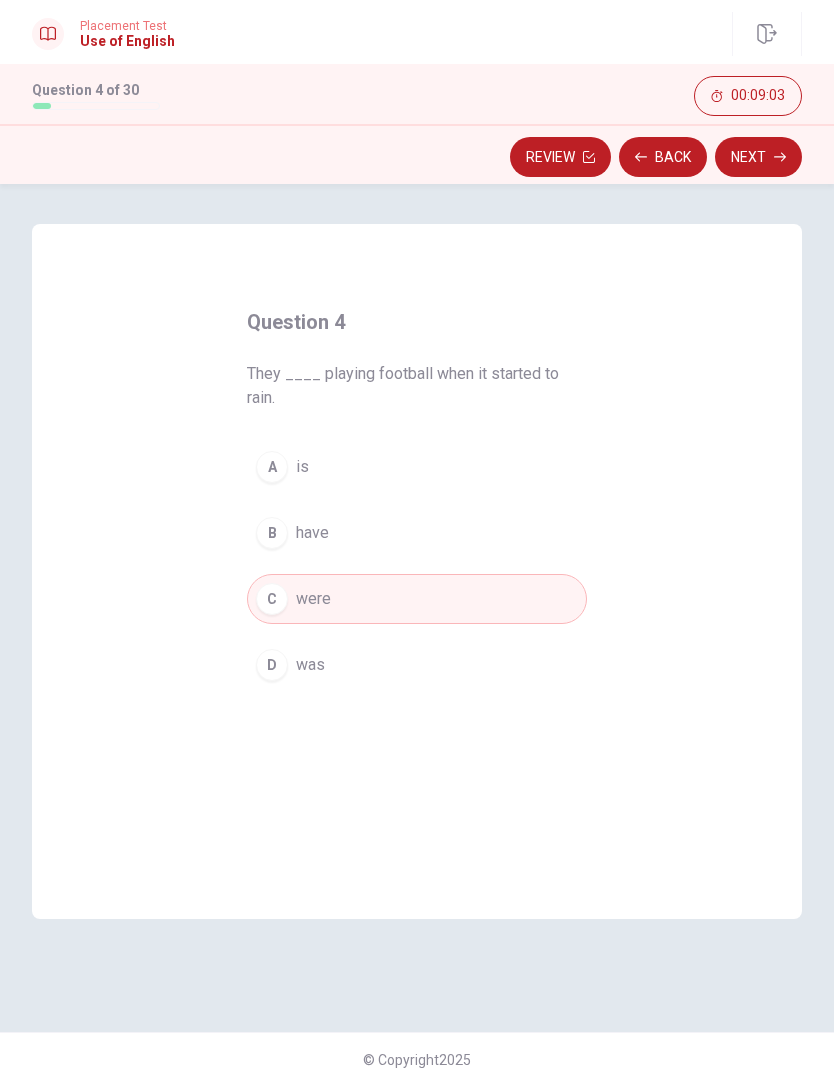 click on "Next" at bounding box center [758, 157] 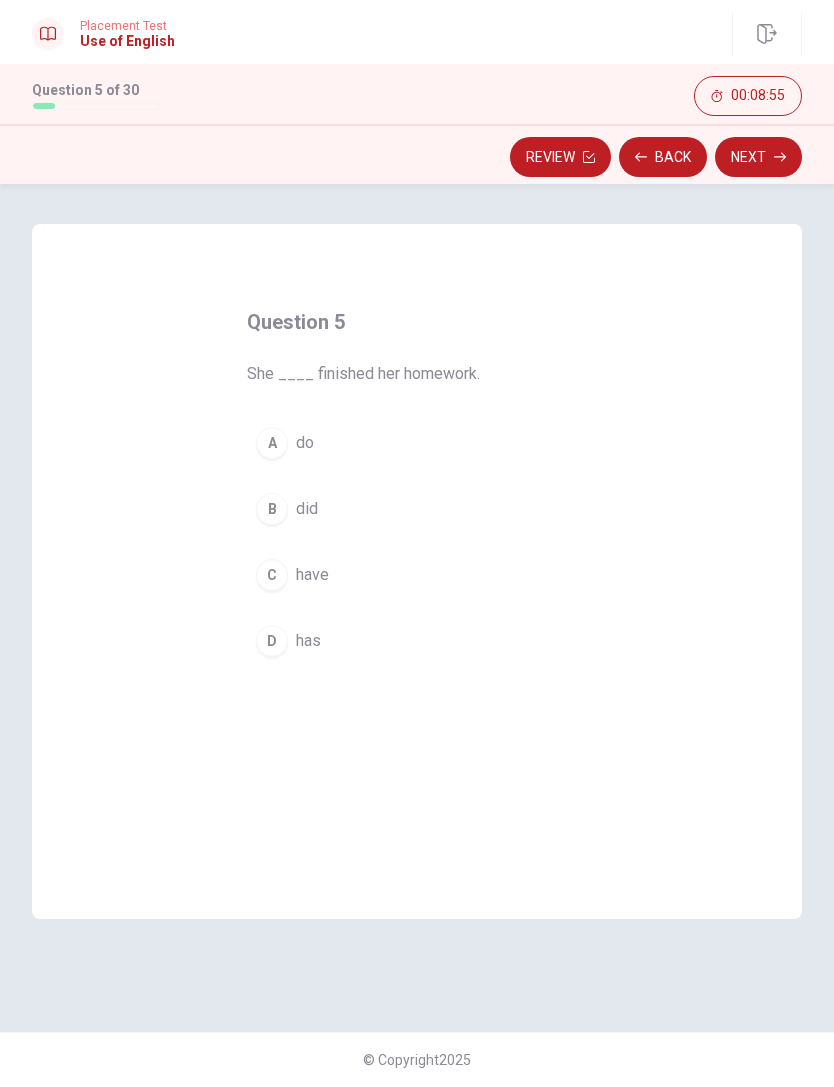 click on "D" at bounding box center (272, 641) 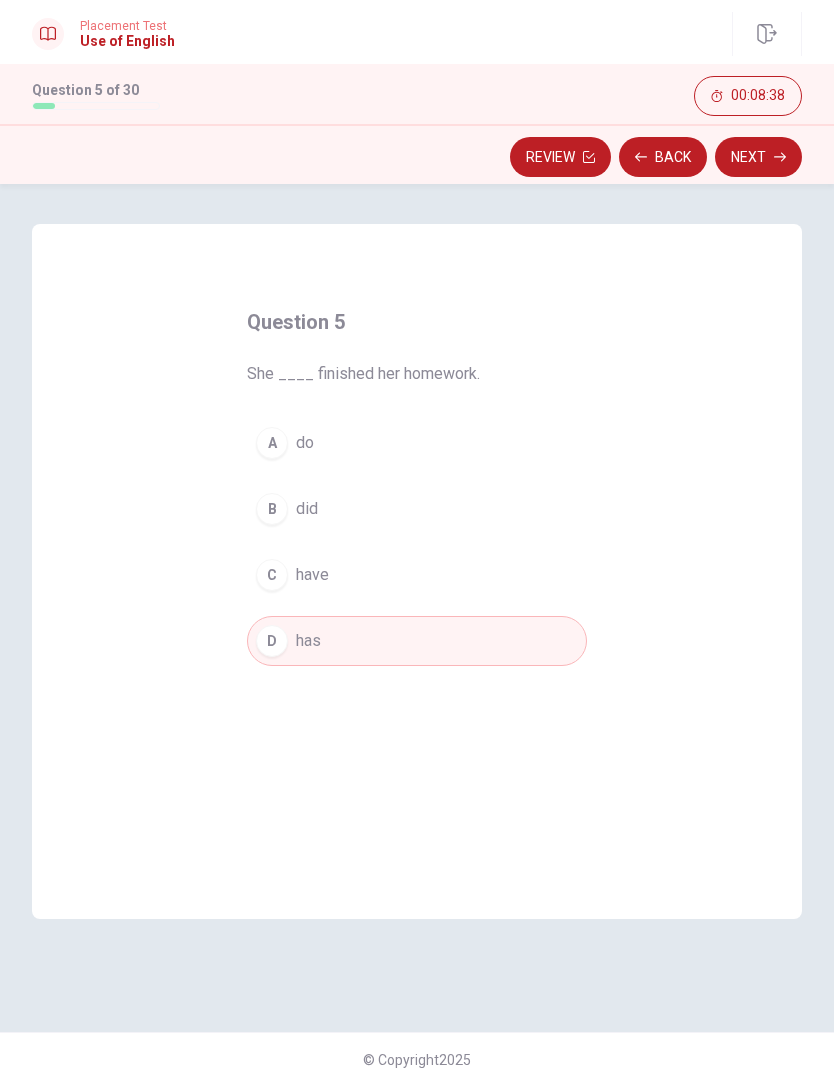 click on "Next" at bounding box center [758, 157] 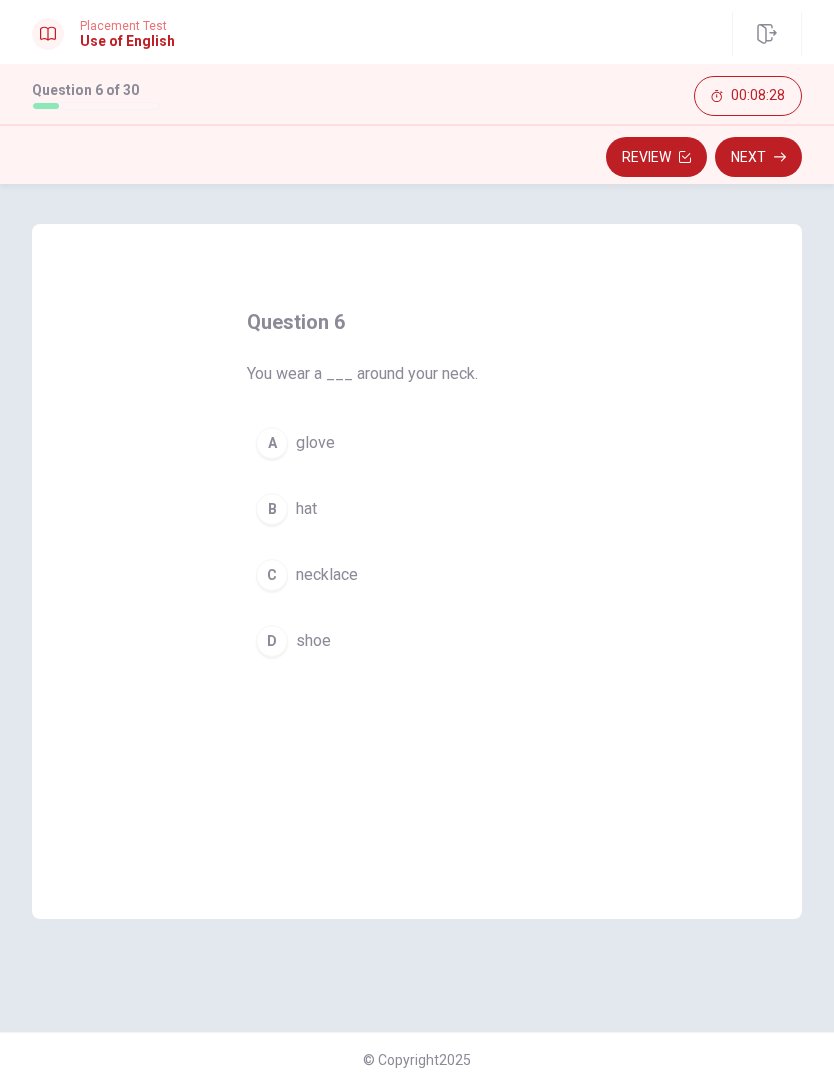 click on "necklace" at bounding box center [327, 575] 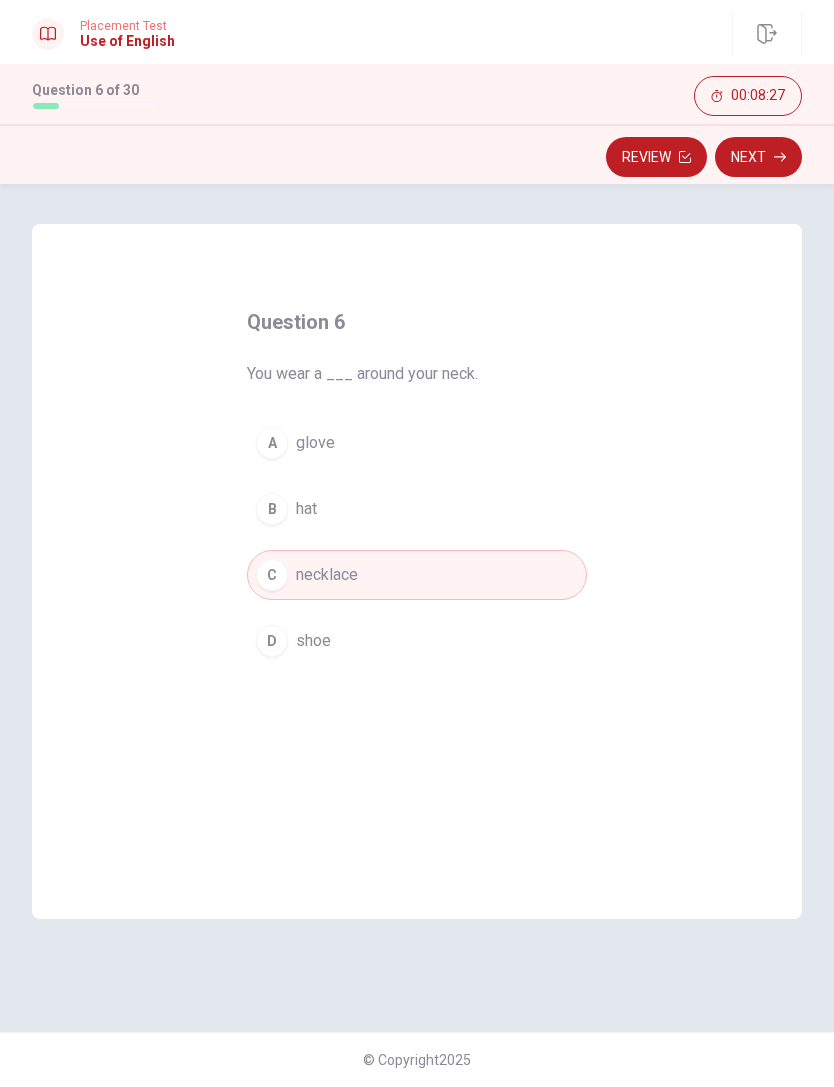 click on "Next" at bounding box center [758, 157] 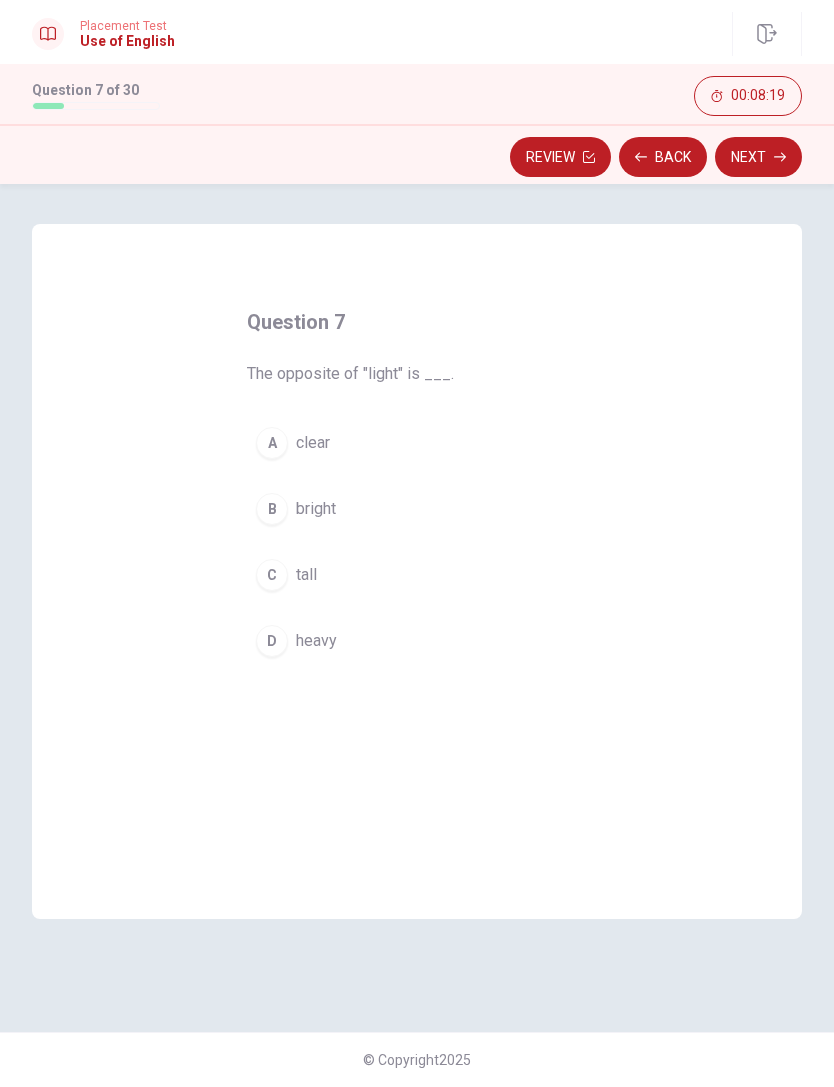 click on "bright" at bounding box center [316, 509] 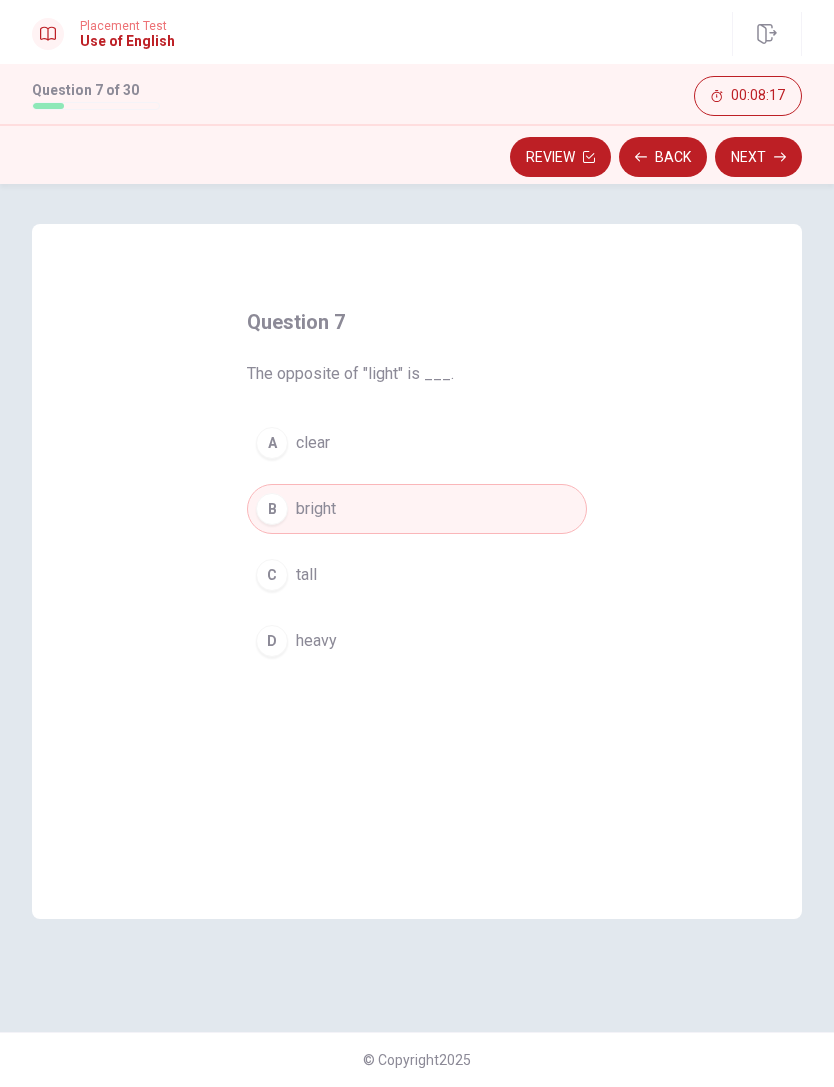 click on "Next" at bounding box center [758, 157] 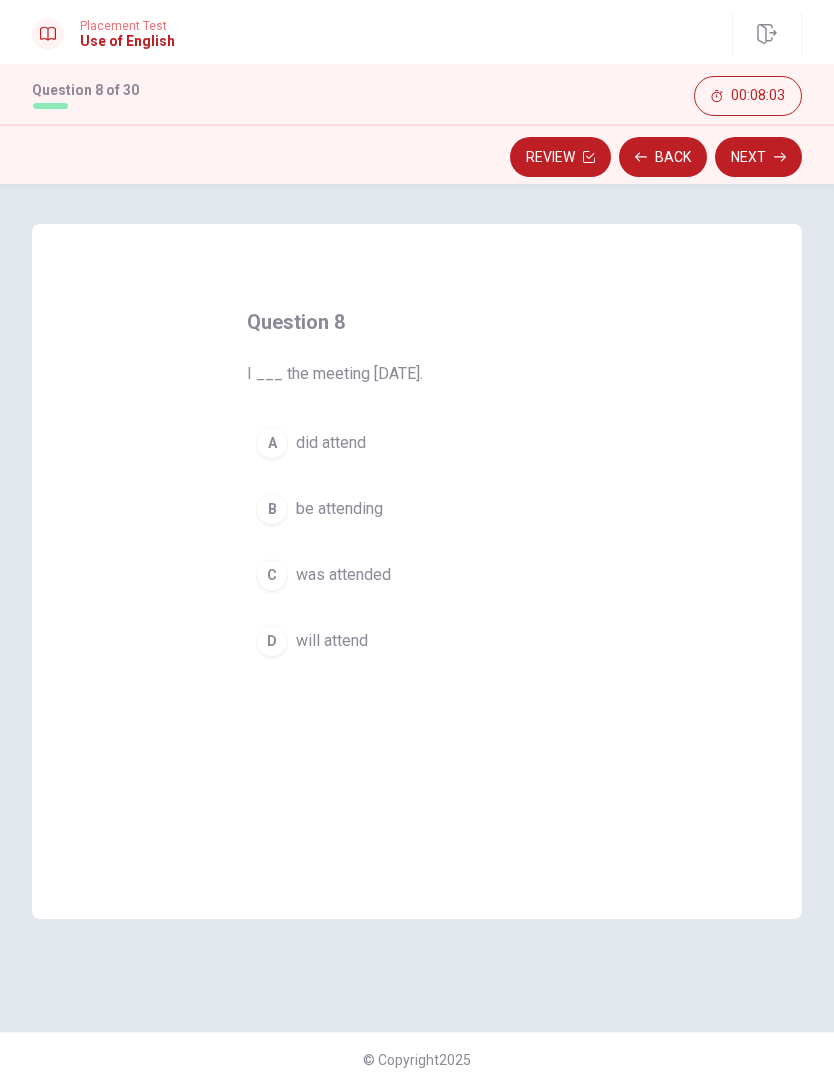 click on "will attend" at bounding box center (332, 641) 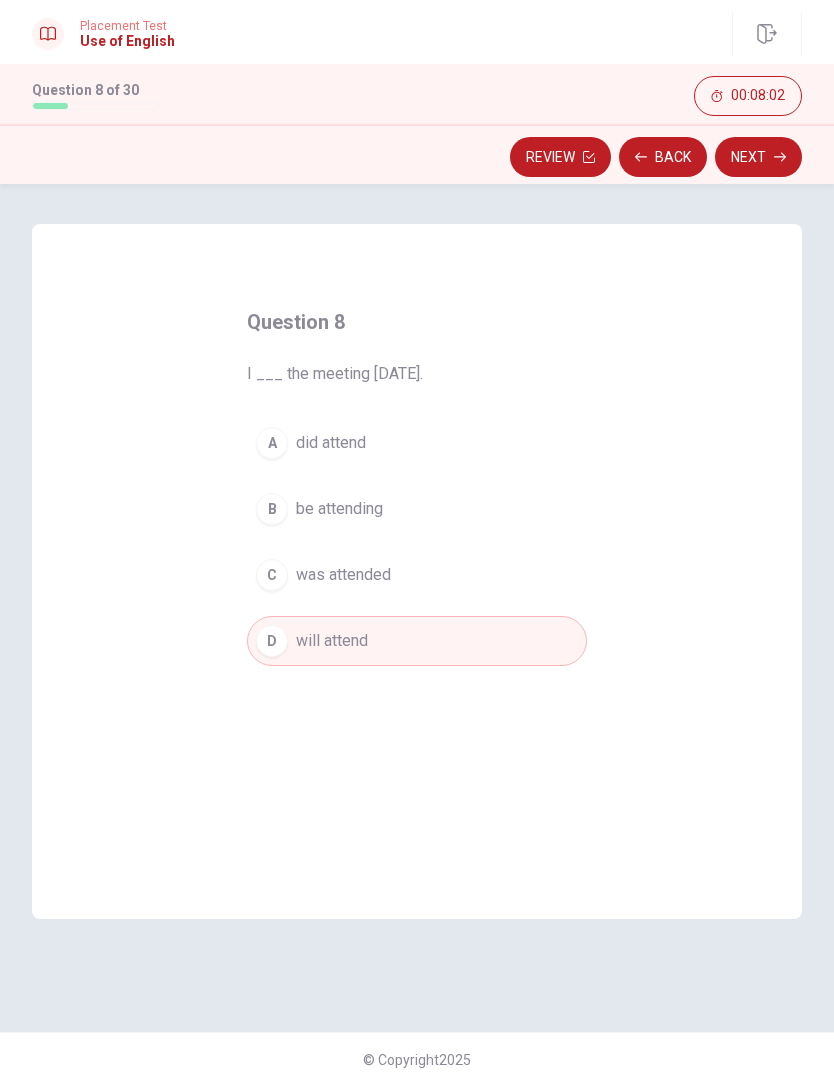 click on "Next" at bounding box center [758, 157] 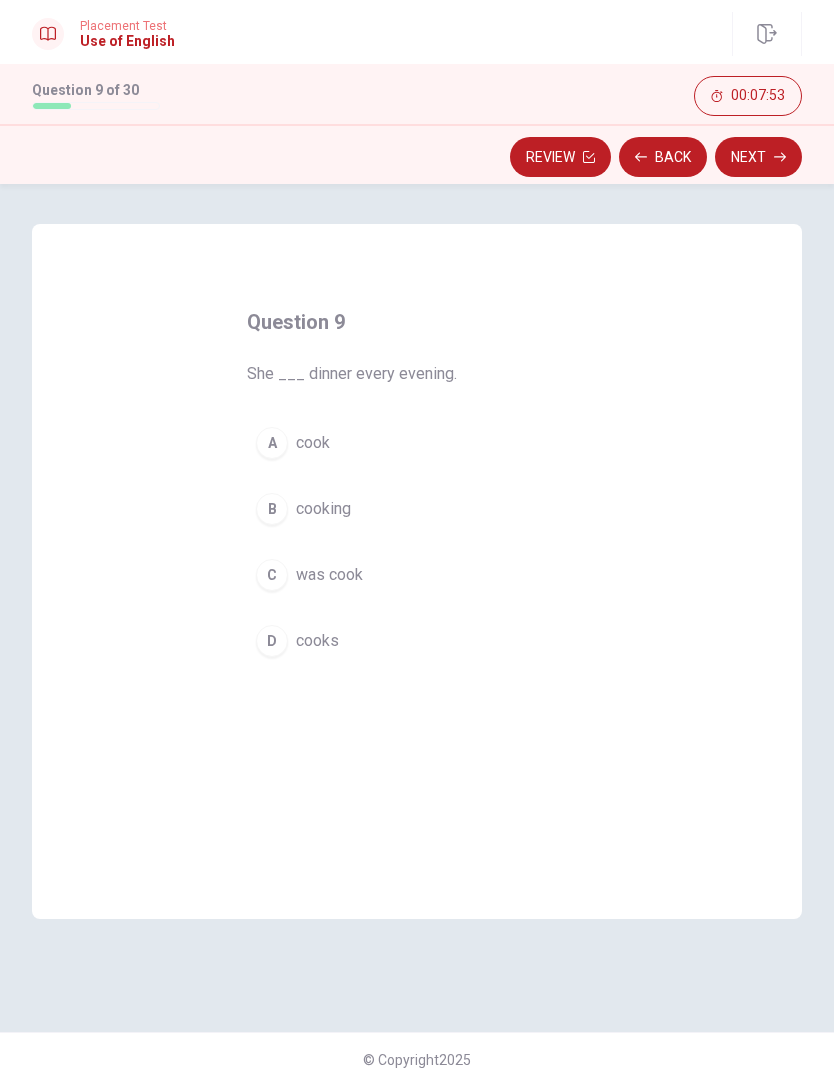 click on "A cook" at bounding box center (417, 443) 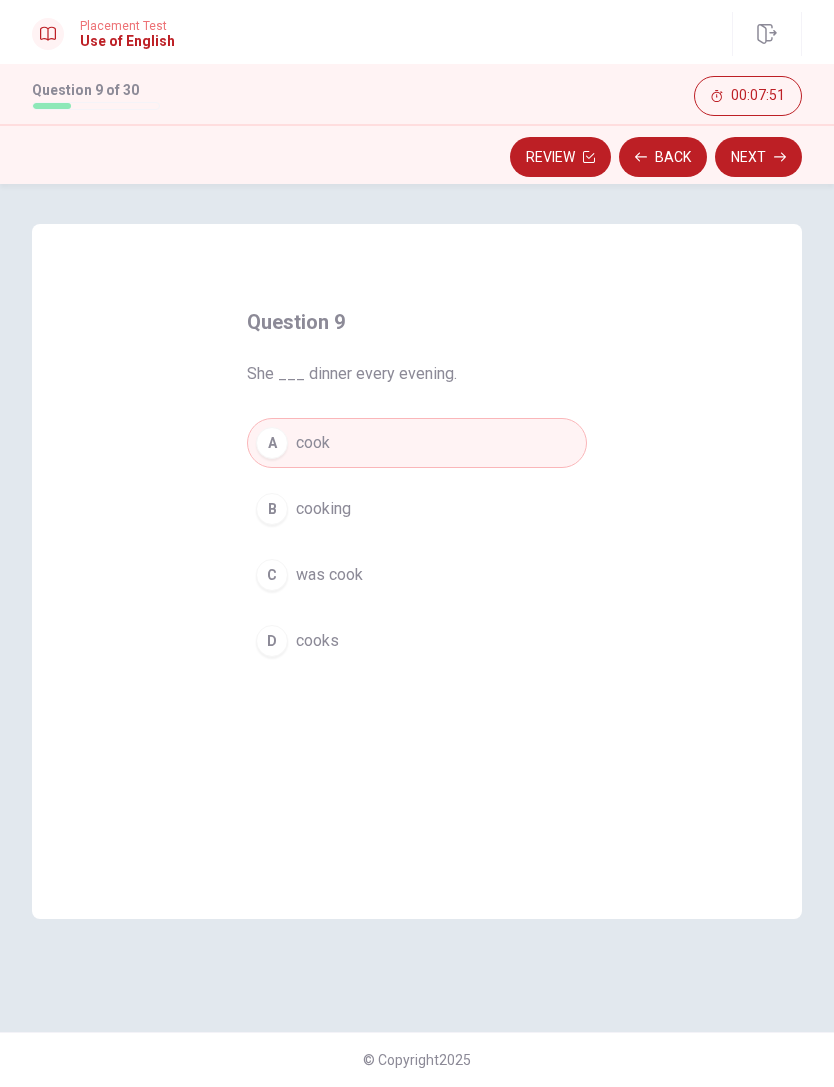 click on "cooks" at bounding box center (317, 641) 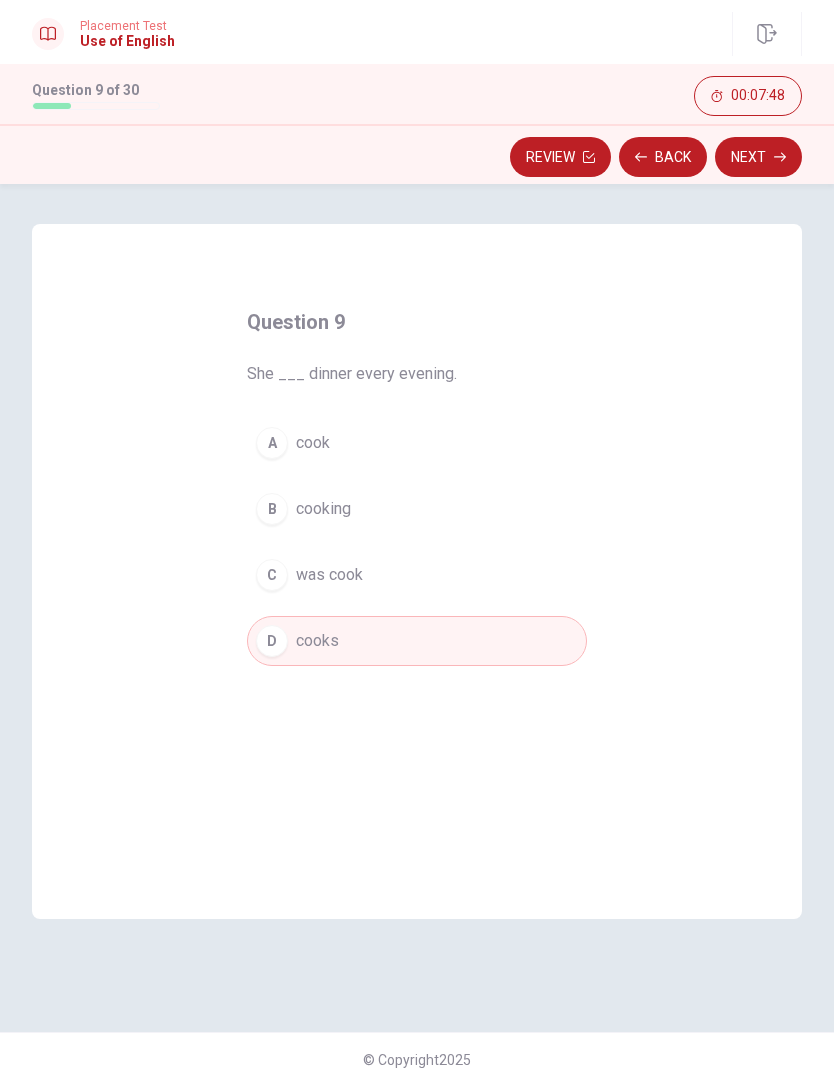 click on "Next" at bounding box center (758, 157) 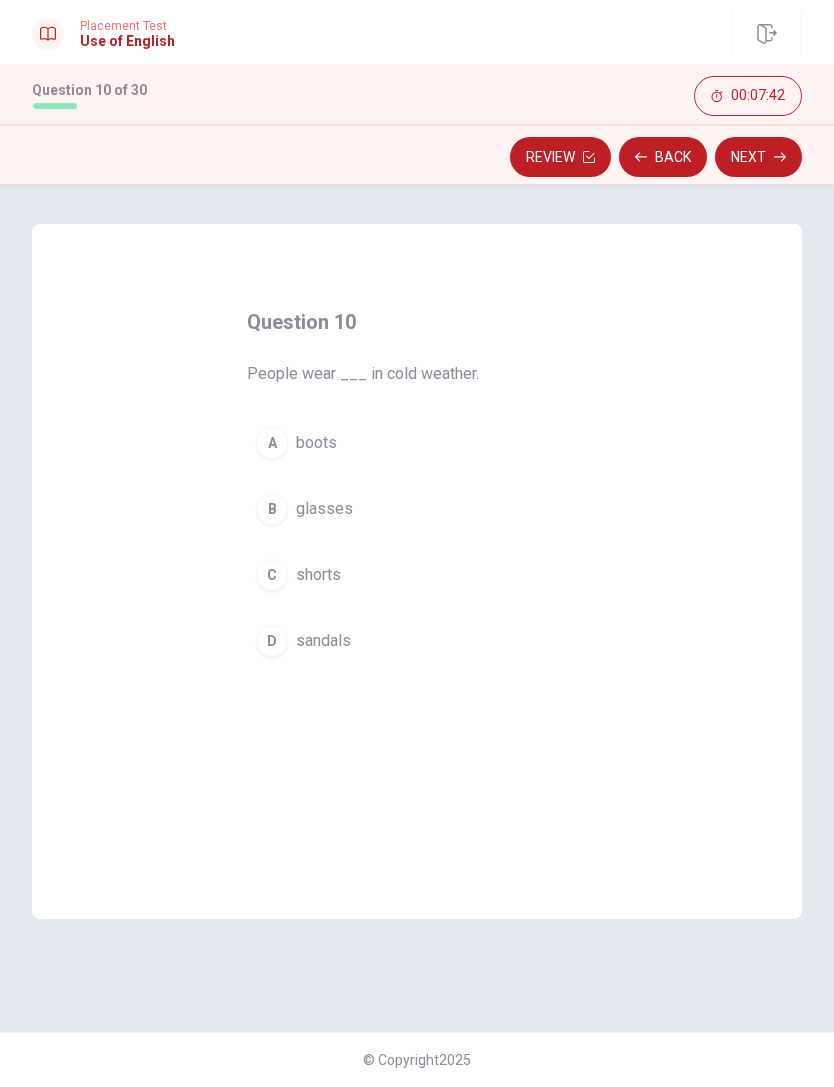 click on "boots" at bounding box center [316, 443] 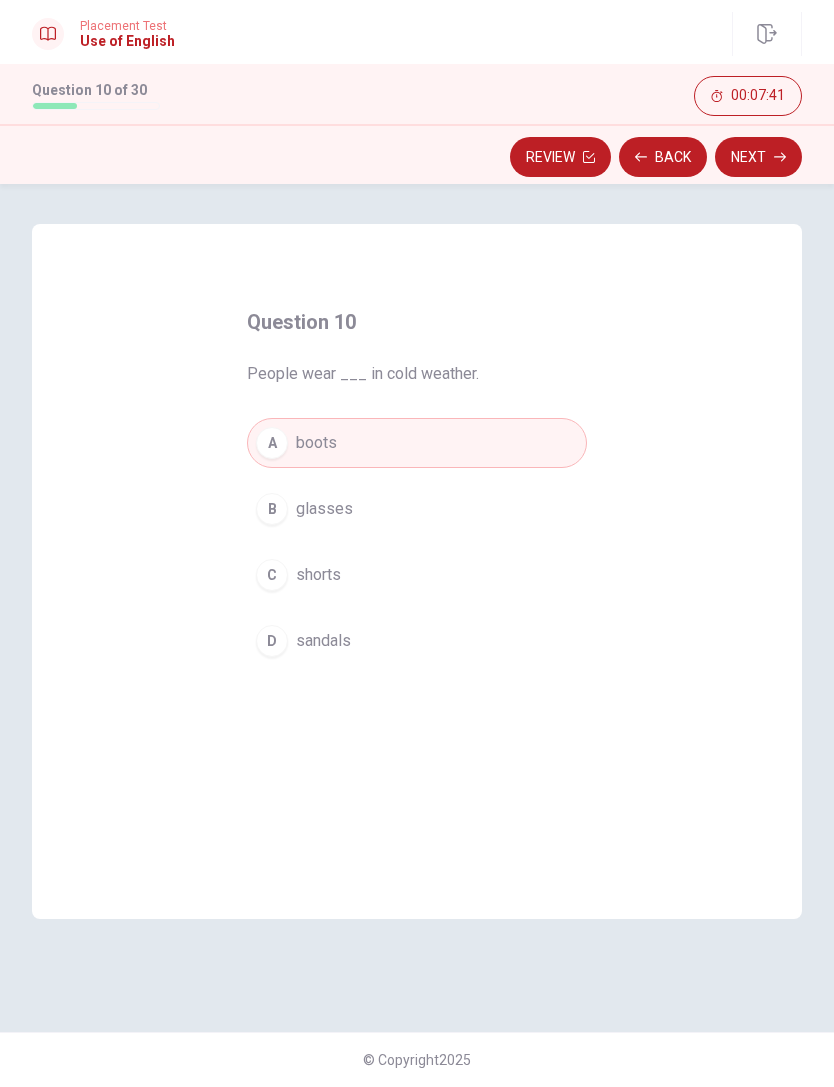 click on "Next" at bounding box center (758, 157) 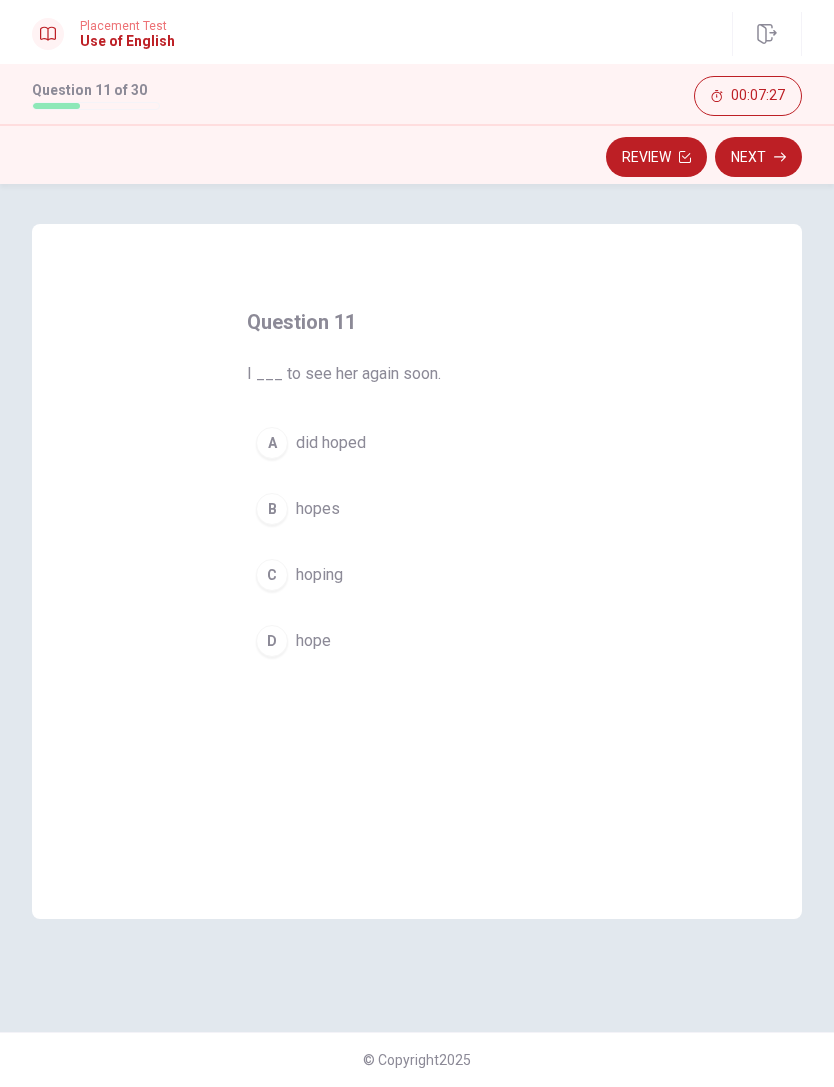 click on "hope" at bounding box center (313, 641) 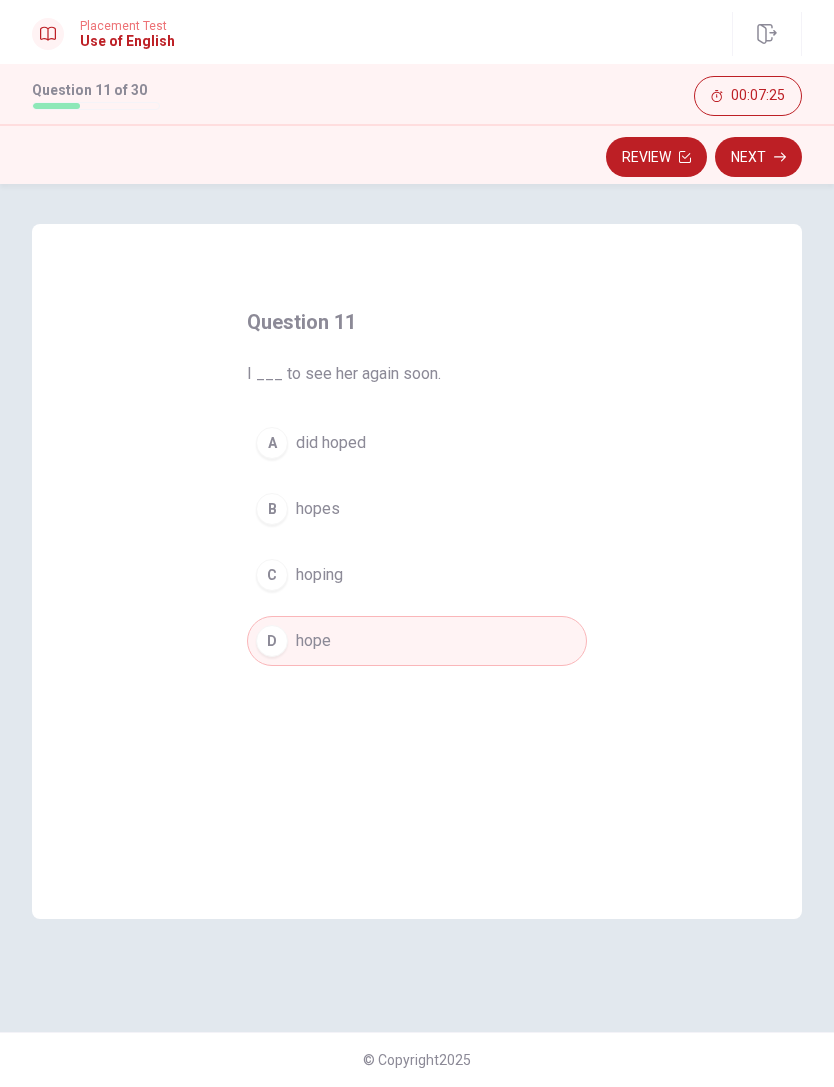 click on "Next" at bounding box center (758, 157) 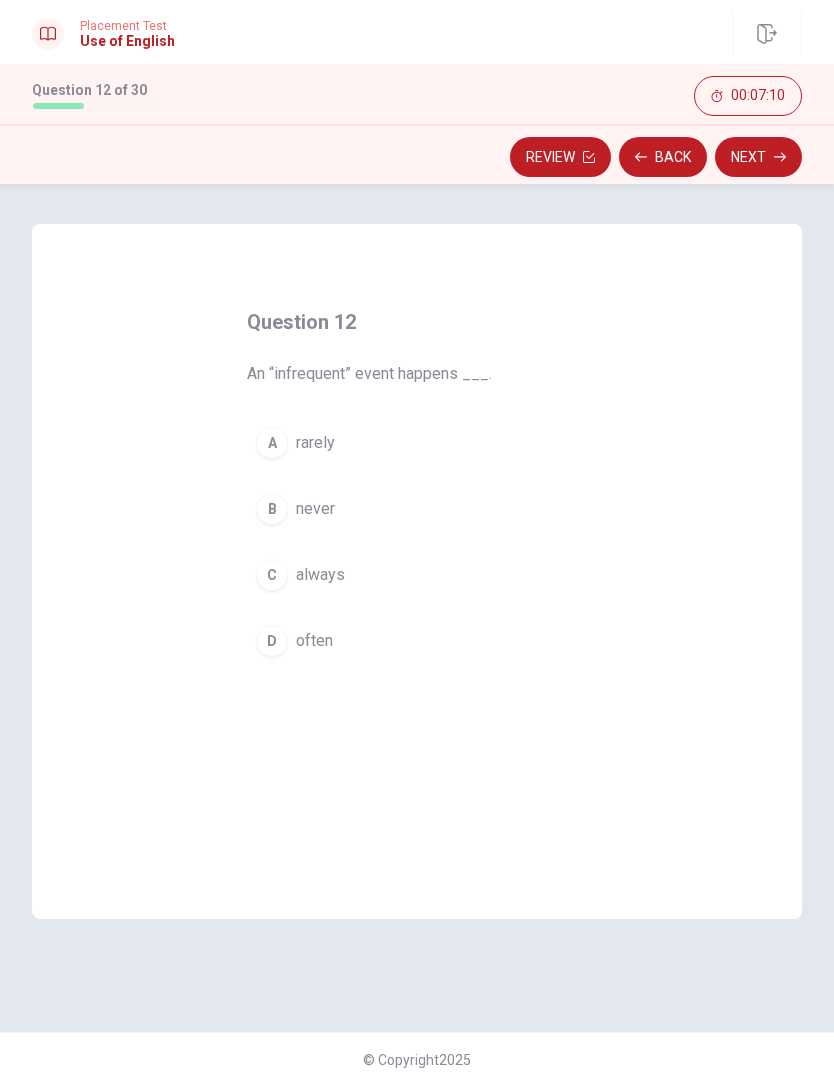 click on "C always" at bounding box center [417, 575] 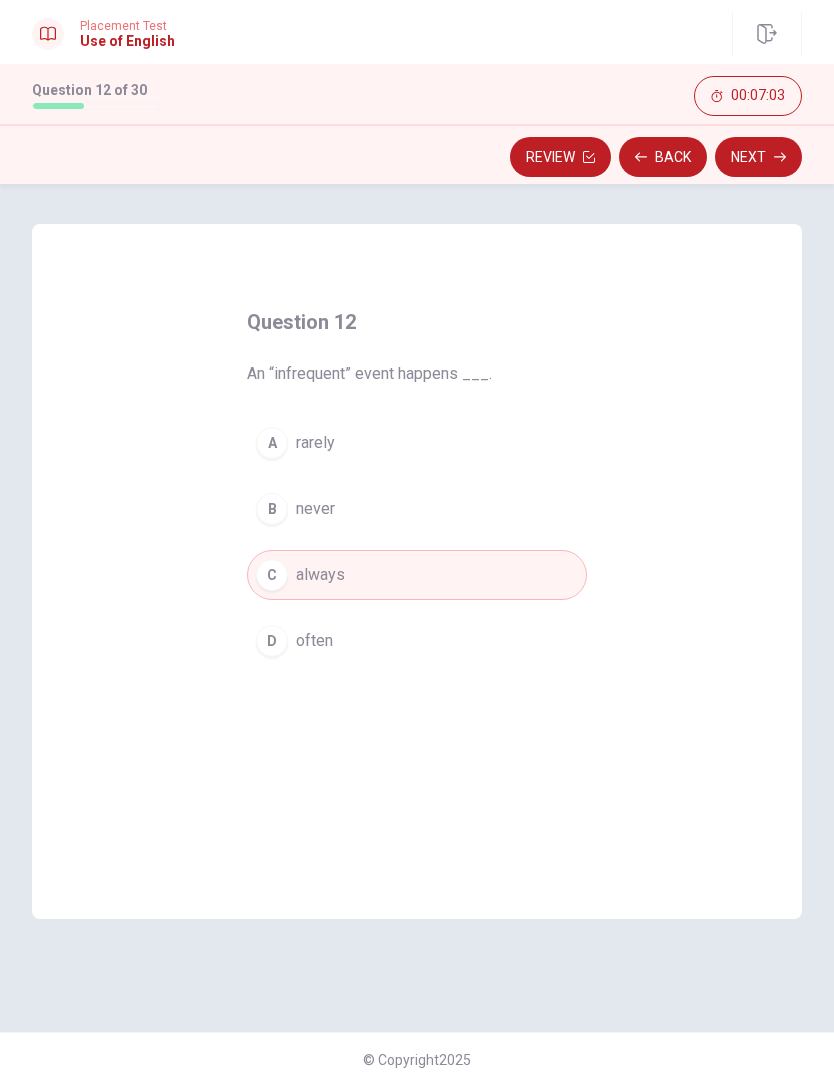 click on "Next" at bounding box center (758, 157) 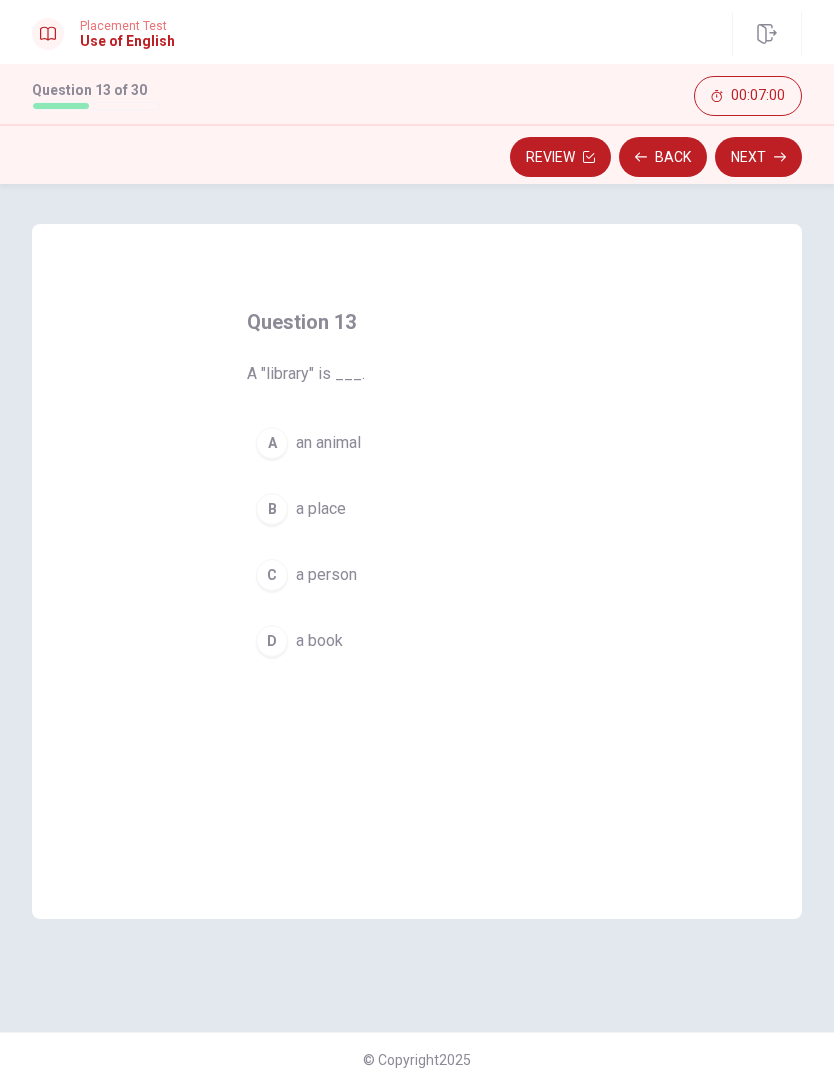 click on "a place" at bounding box center (321, 509) 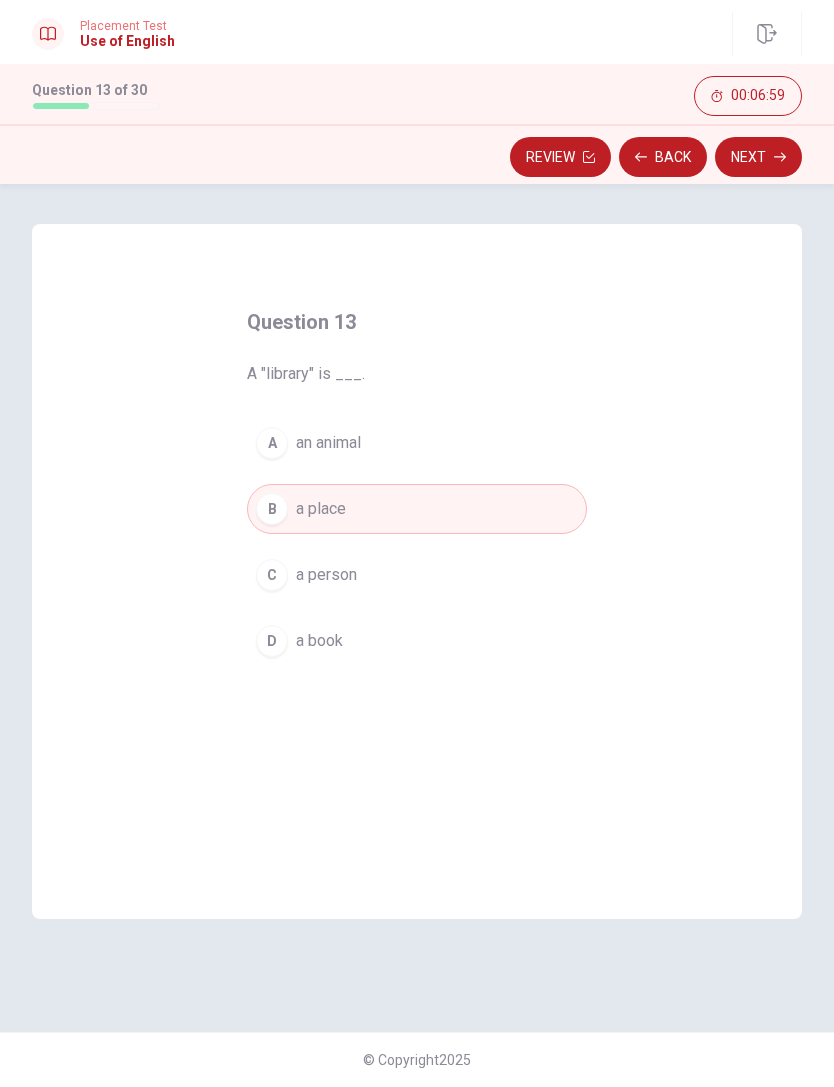 click on "Next" at bounding box center [758, 157] 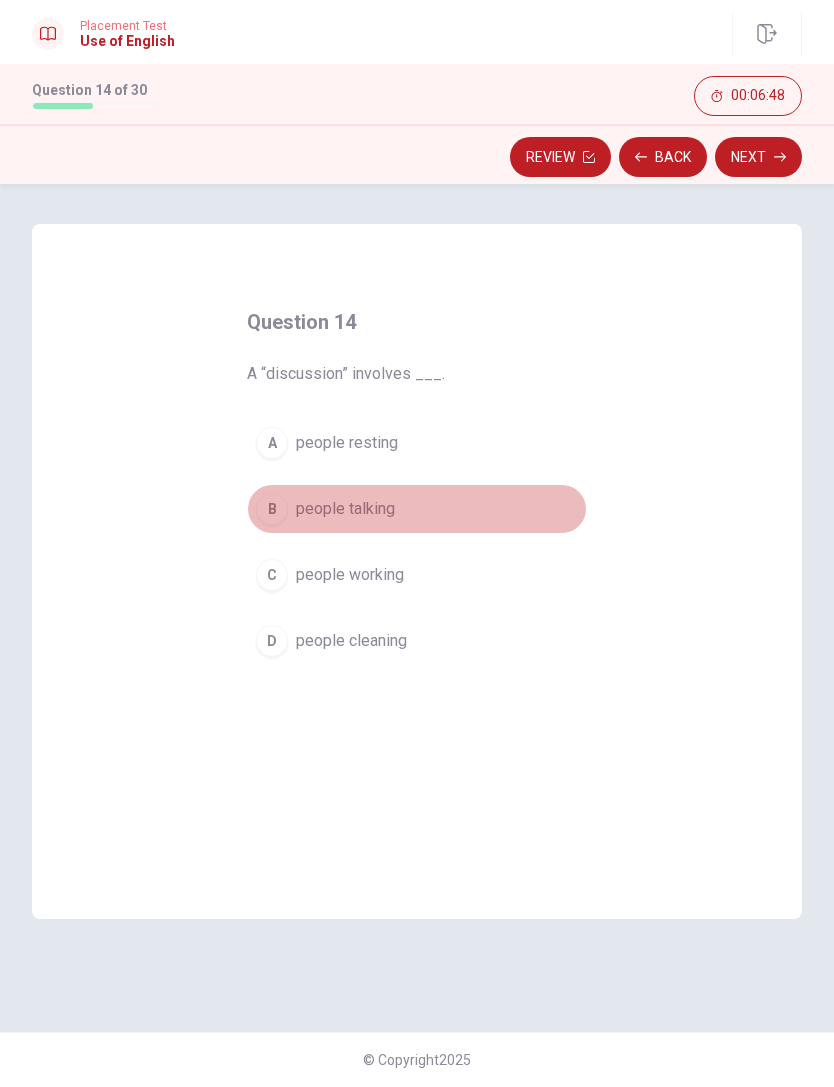 click on "people talking" at bounding box center [345, 509] 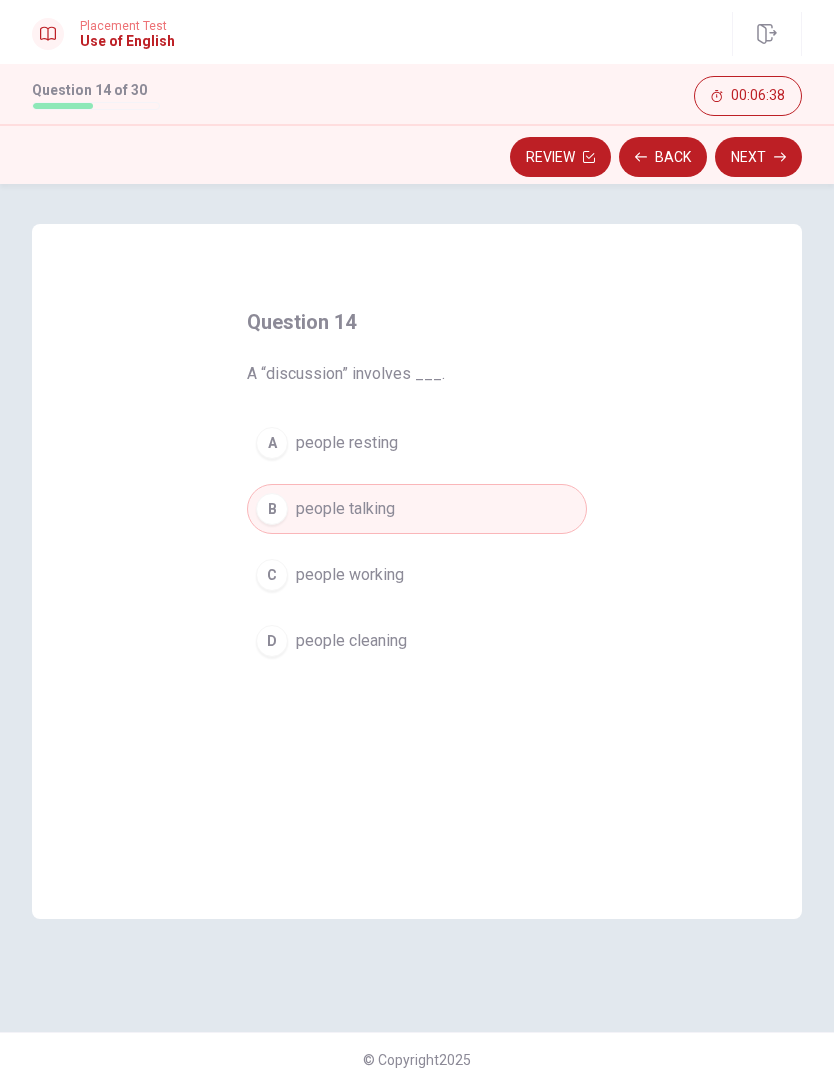 click on "Next" at bounding box center (758, 157) 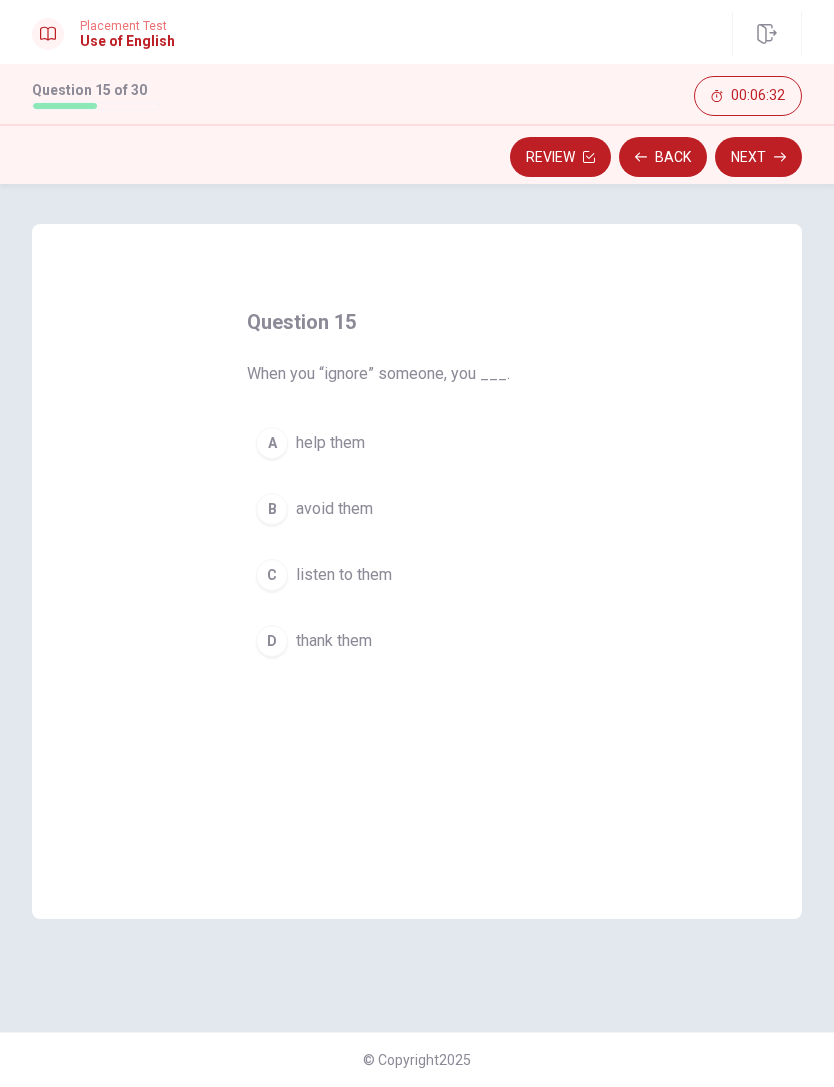 click on "B avoid them" at bounding box center [417, 509] 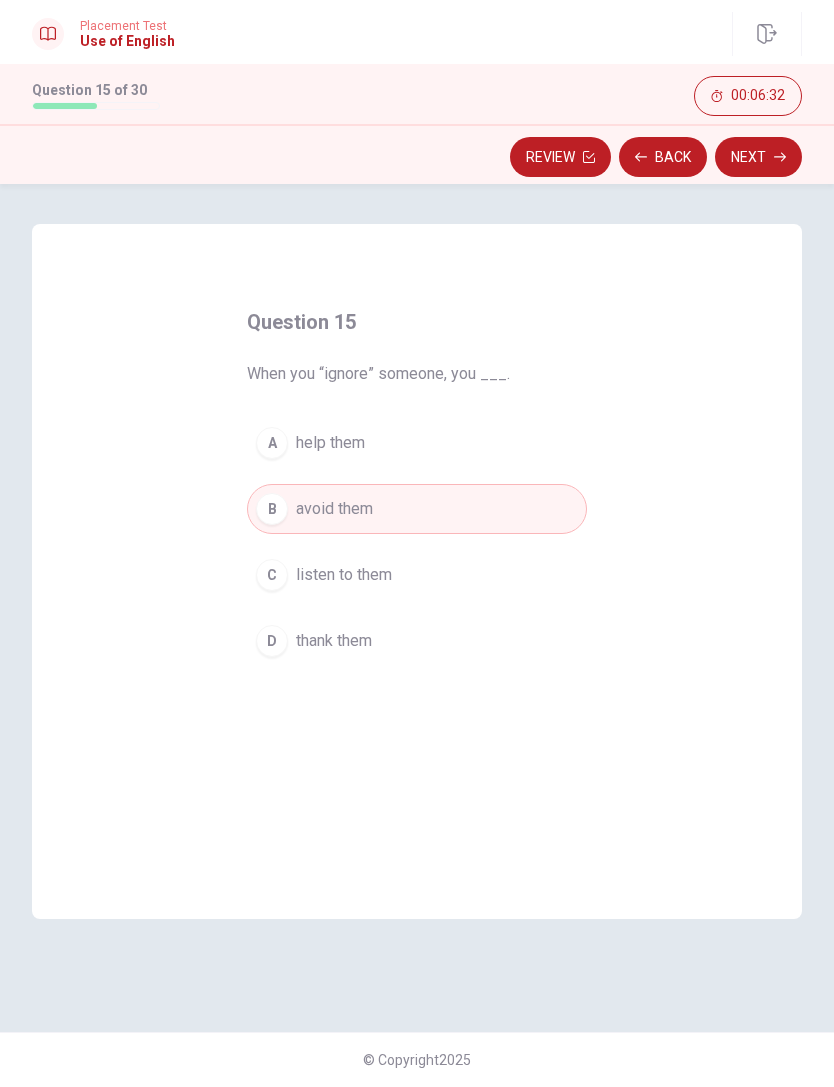click on "Next" at bounding box center [758, 157] 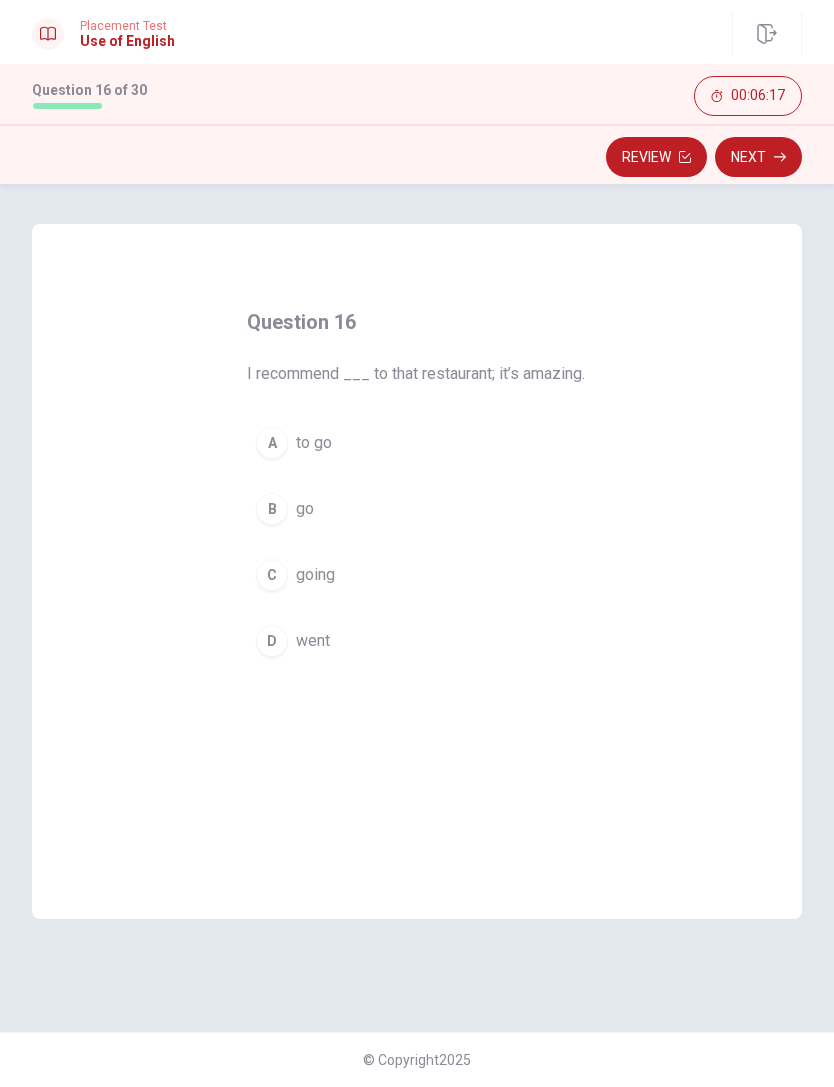 click on "to go" at bounding box center (314, 443) 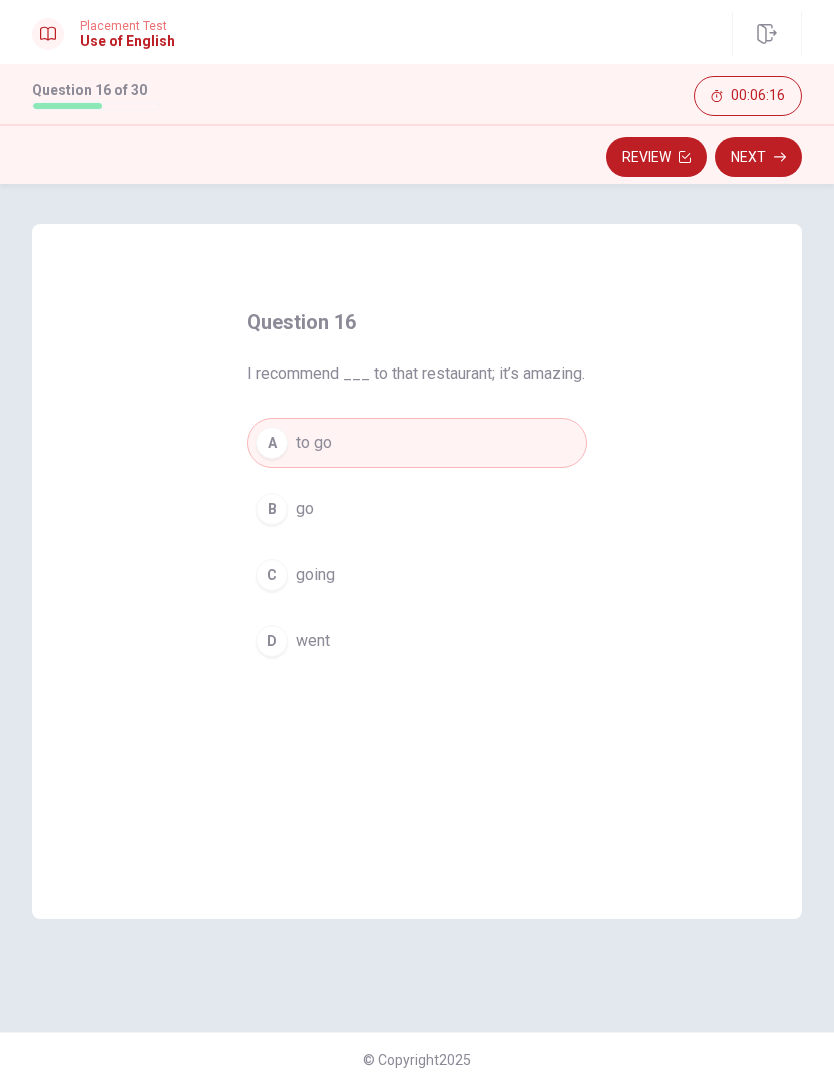 click on "Next" at bounding box center [758, 157] 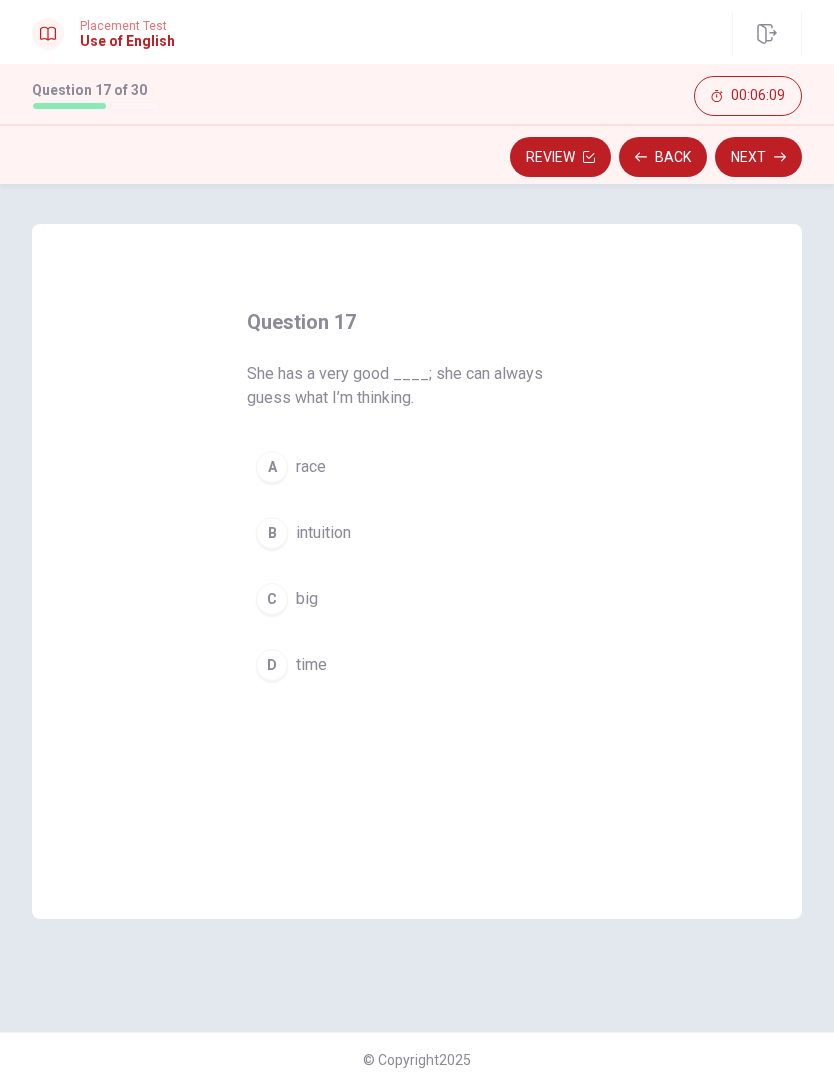click on "intuition" at bounding box center (323, 533) 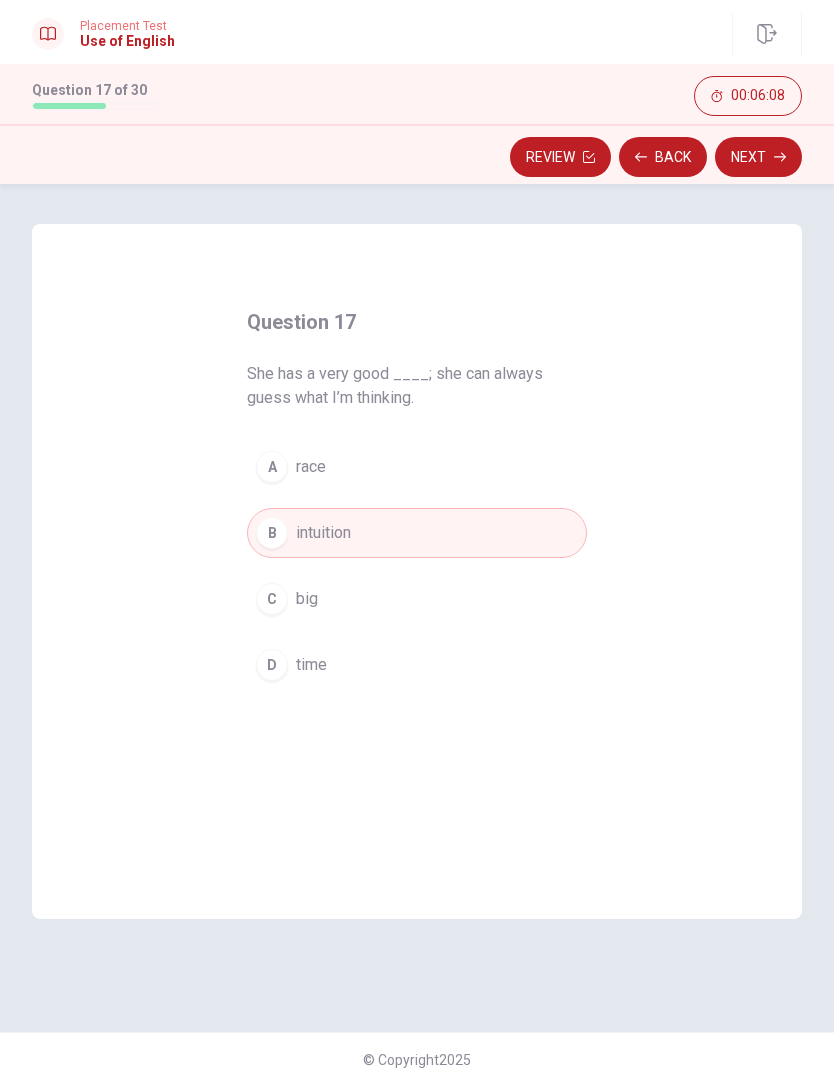 click on "Next" at bounding box center [758, 157] 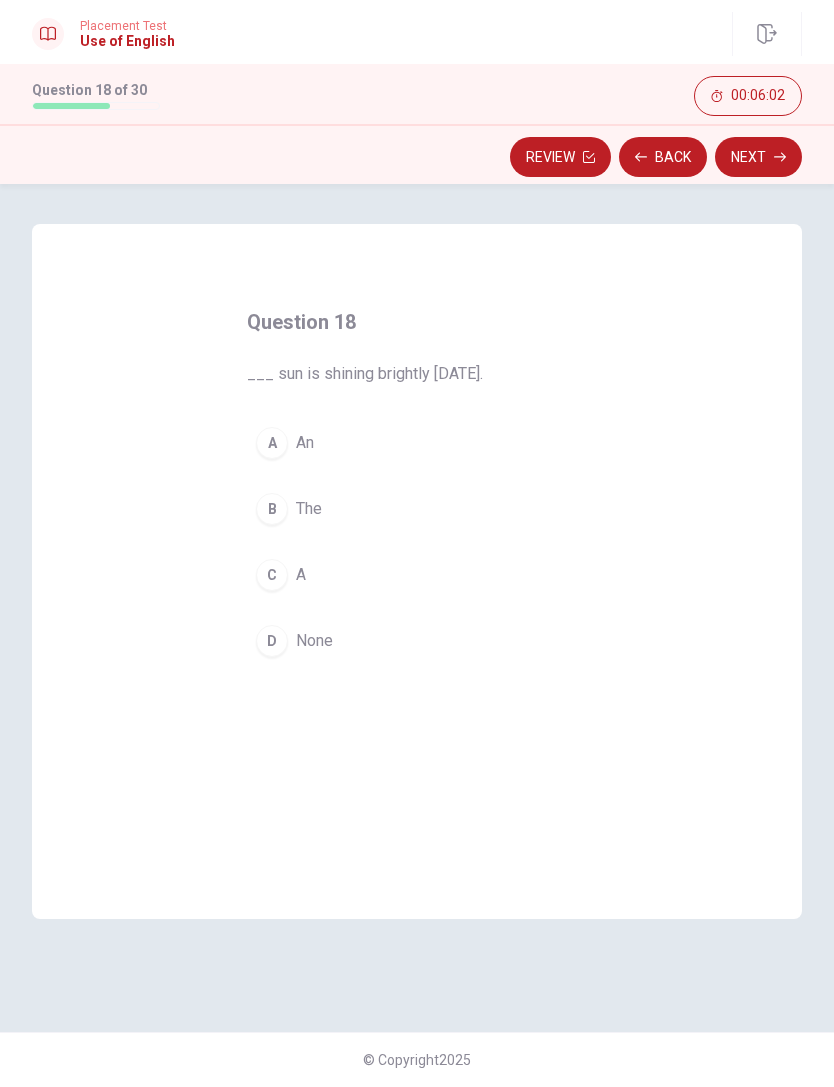 click on "B The" at bounding box center [417, 509] 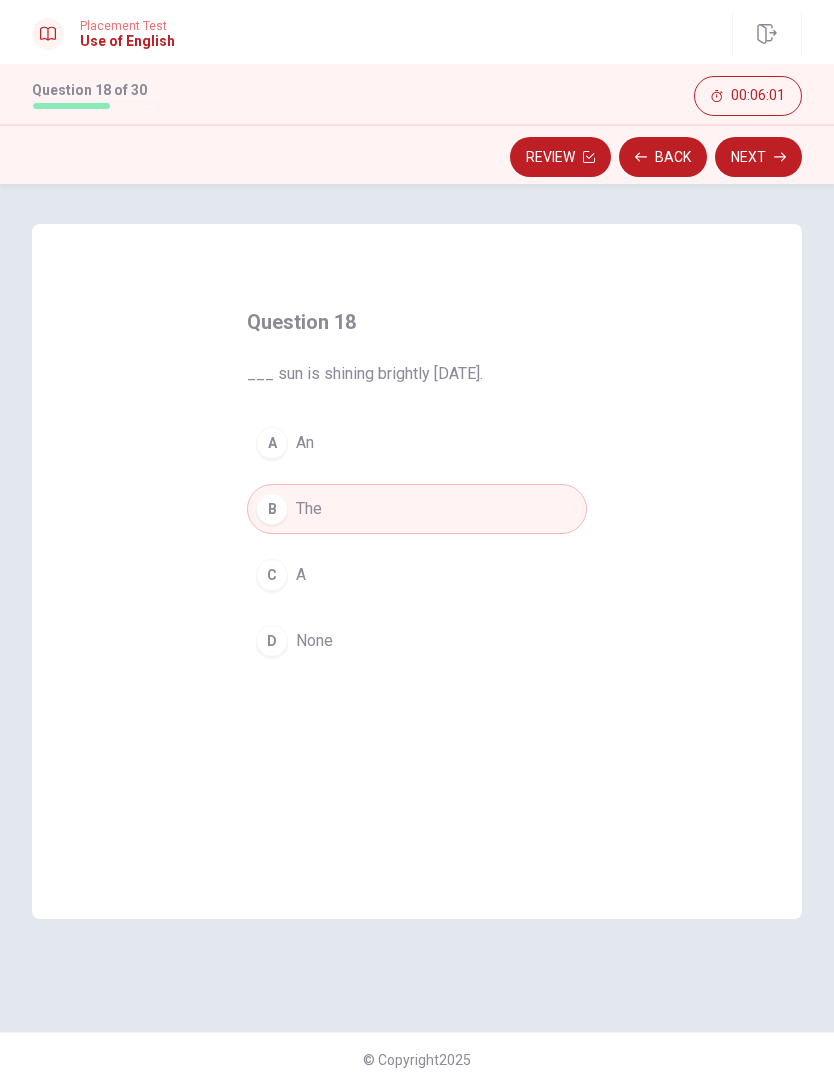 click on "Next" at bounding box center [758, 157] 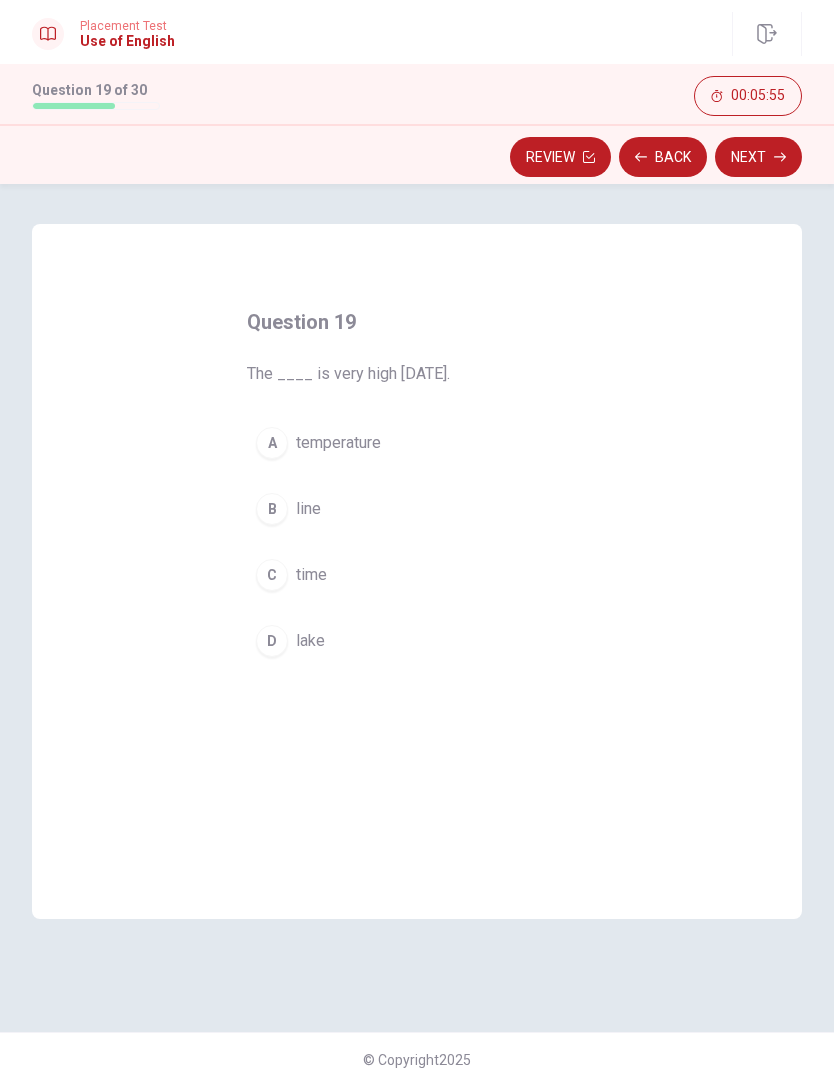 click on "temperature" at bounding box center (338, 443) 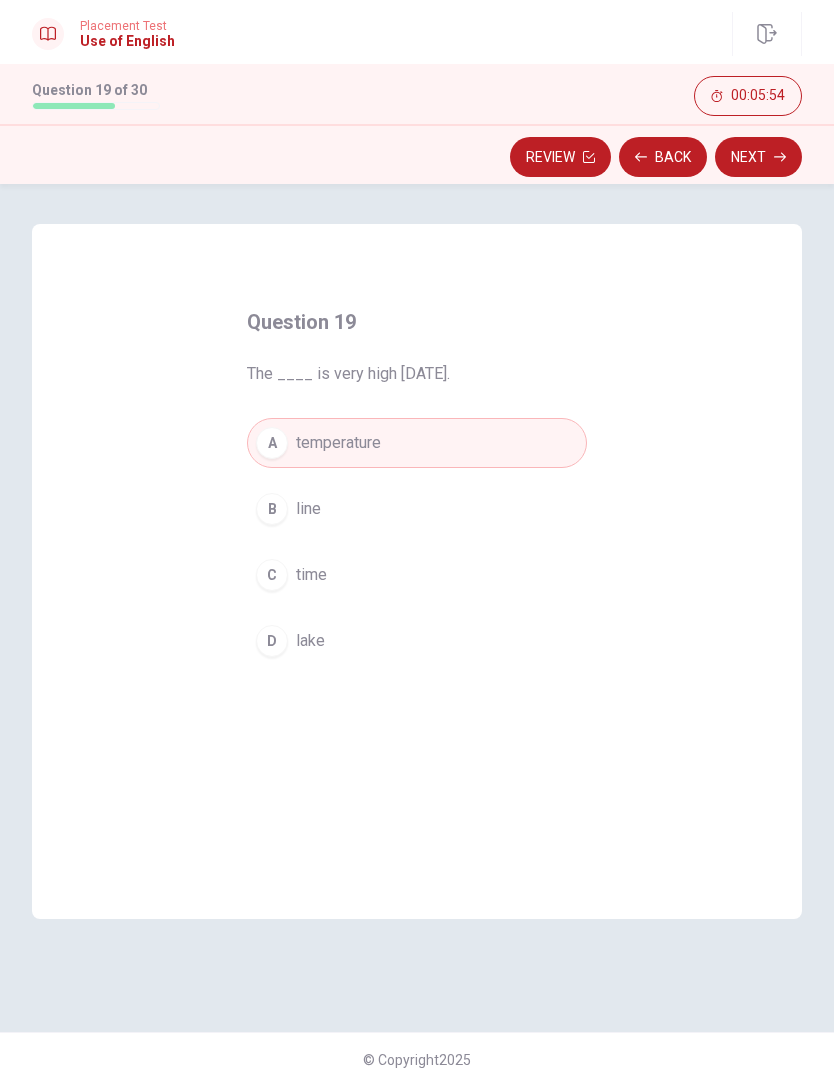 click on "Next" at bounding box center [758, 157] 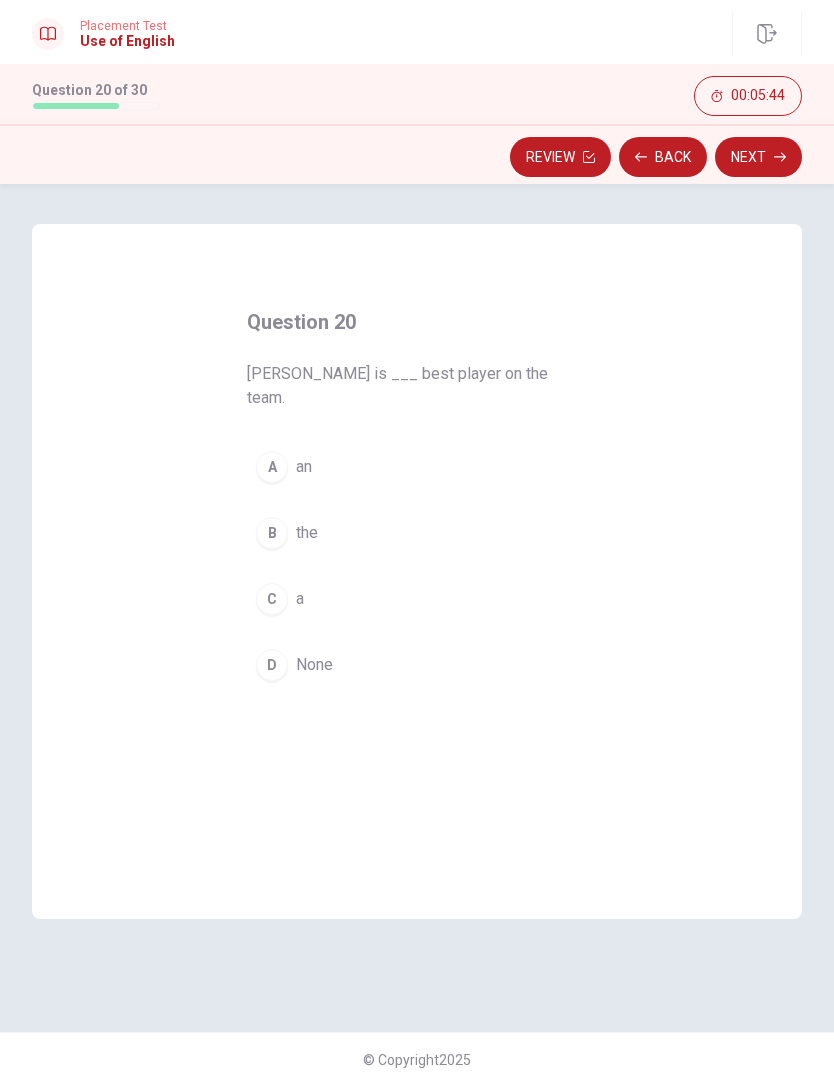click on "C" at bounding box center [272, 599] 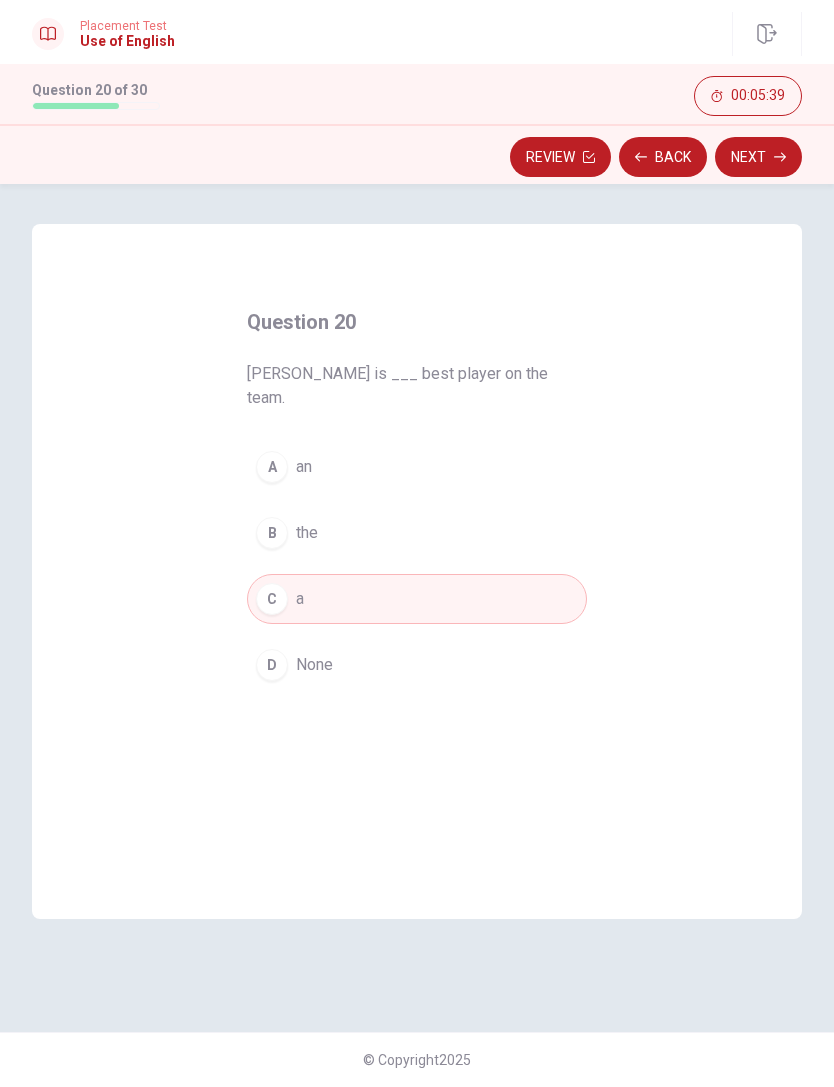 click on "the" at bounding box center (307, 533) 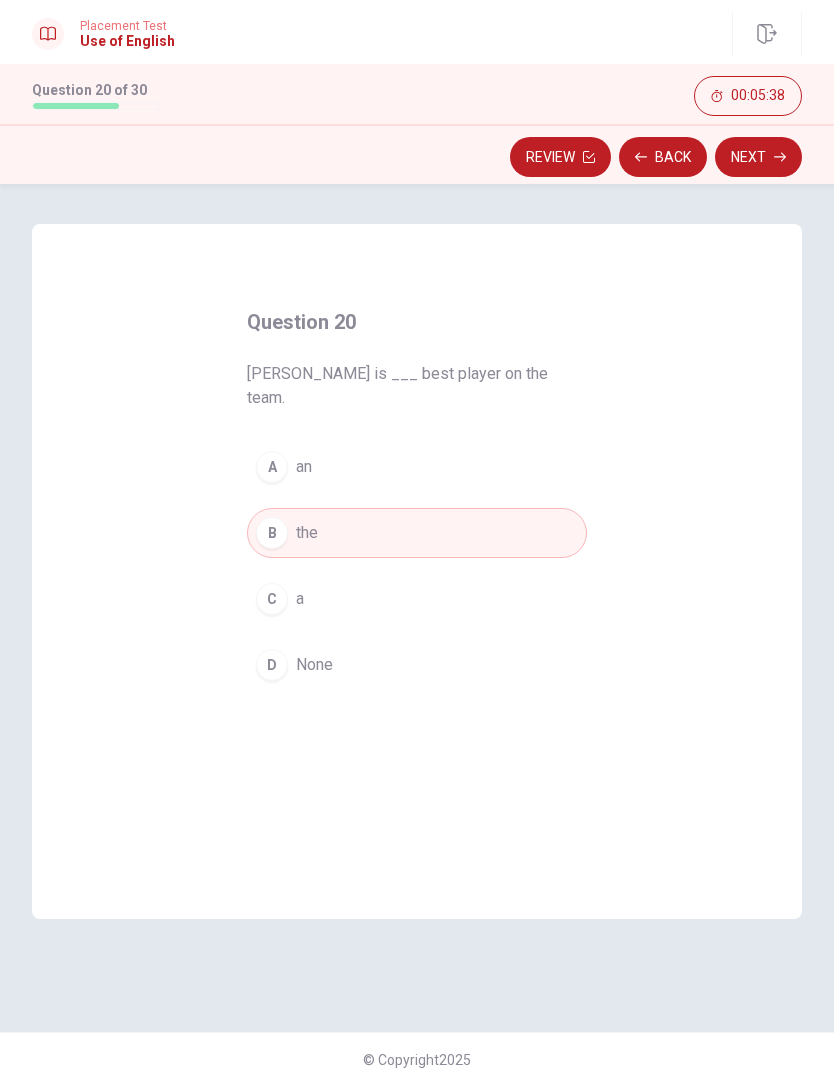 click on "Next" at bounding box center (758, 157) 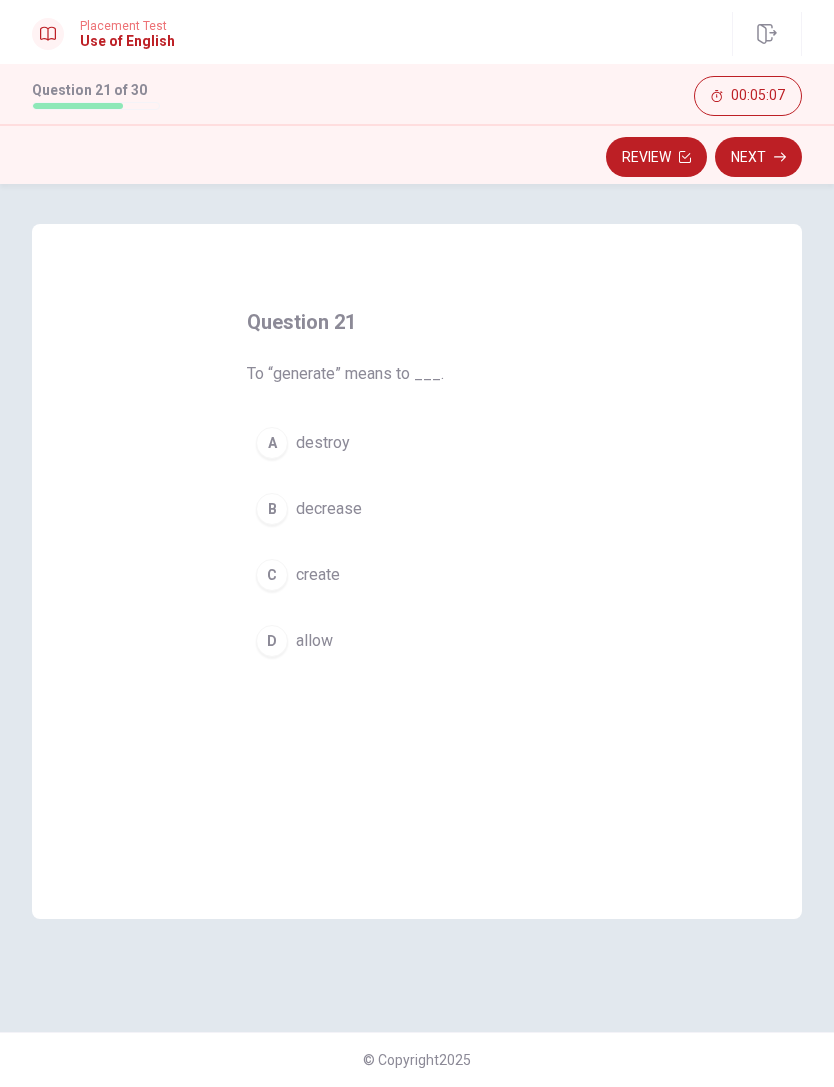 click on "decrease" at bounding box center (329, 509) 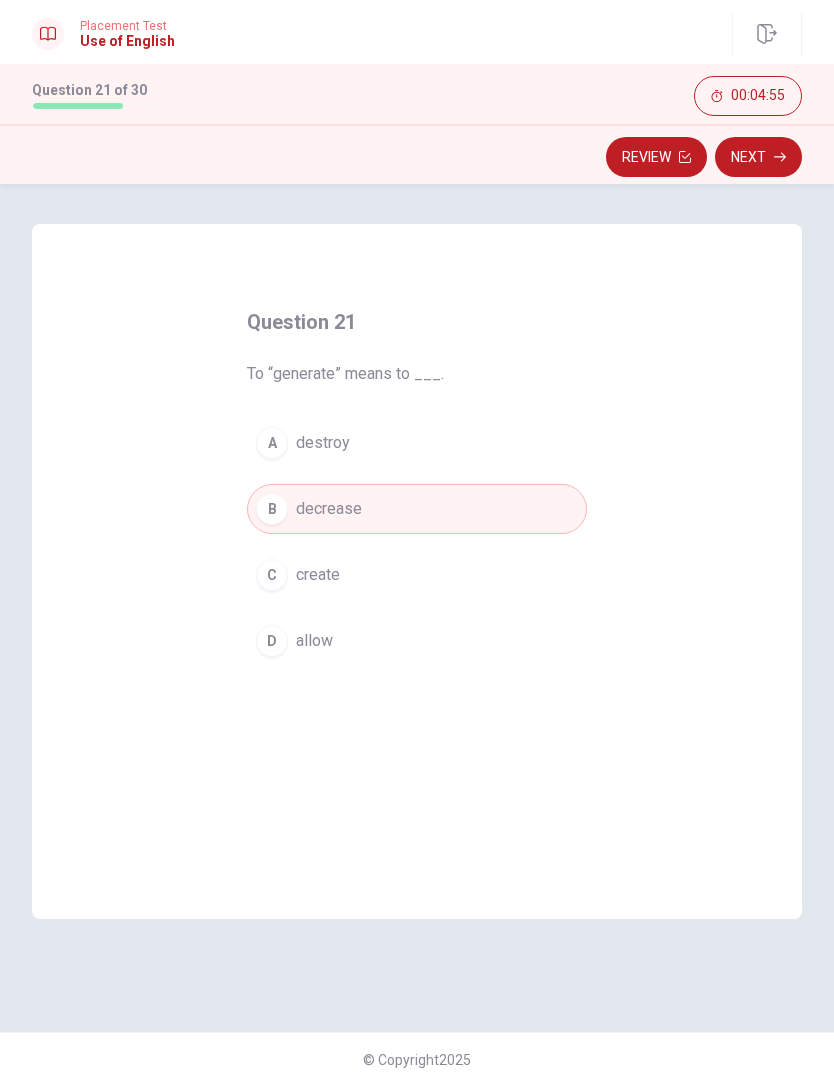 click on "Next" at bounding box center [758, 157] 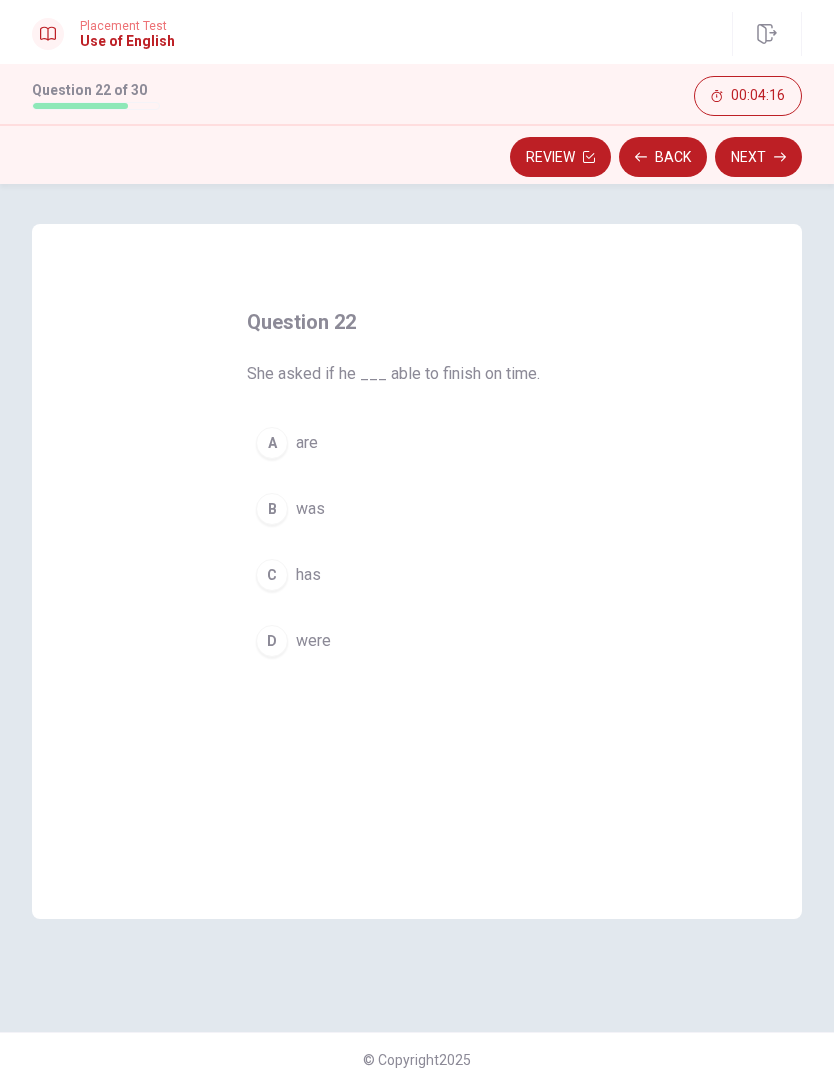 click on "was" at bounding box center [310, 509] 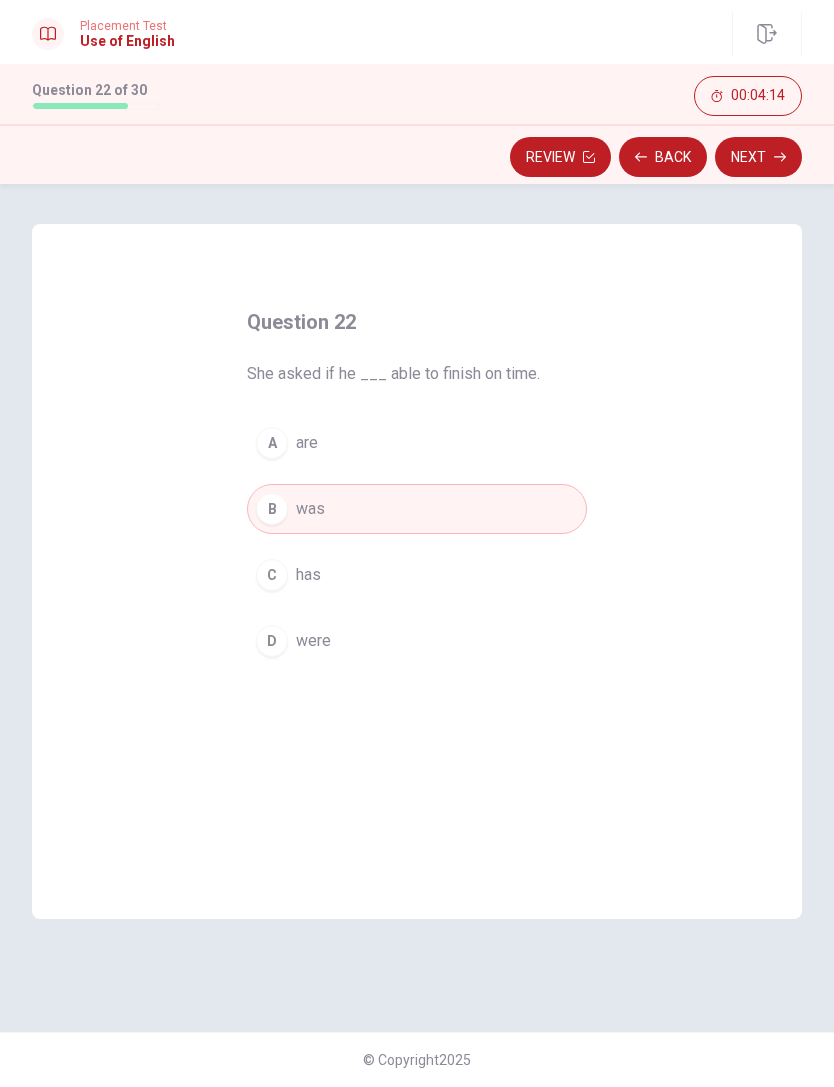 click 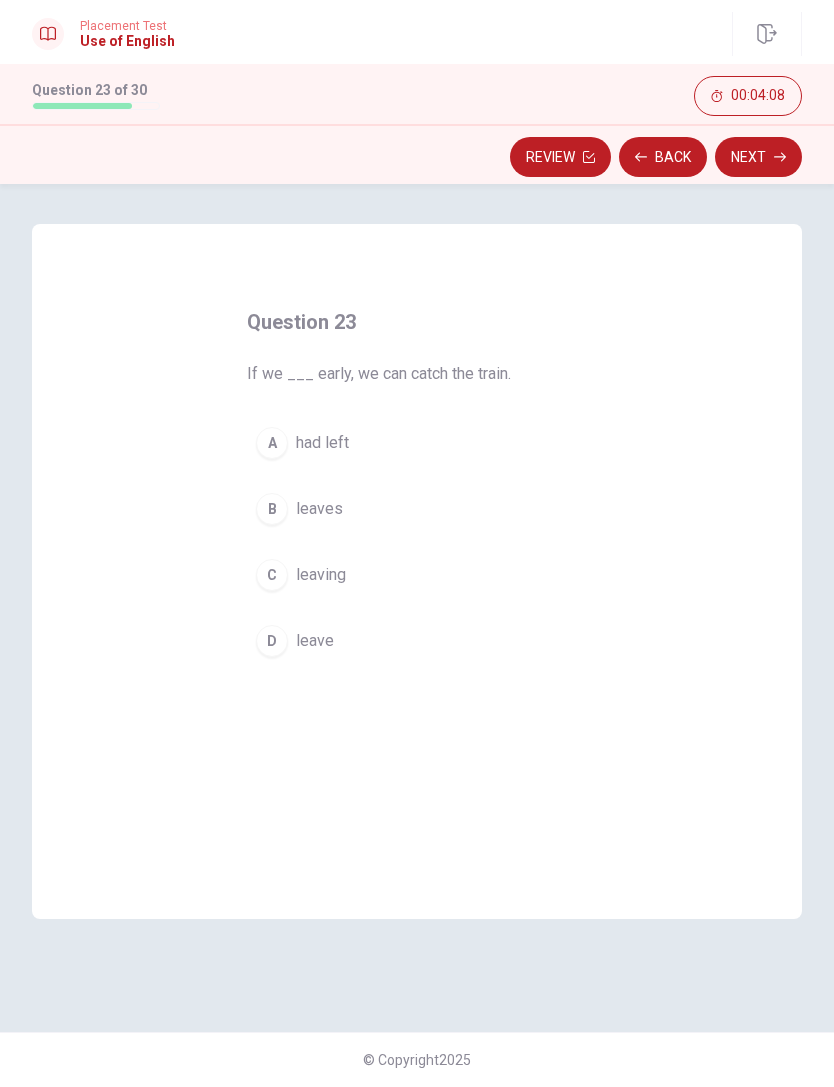 click on "C leaving" at bounding box center (417, 575) 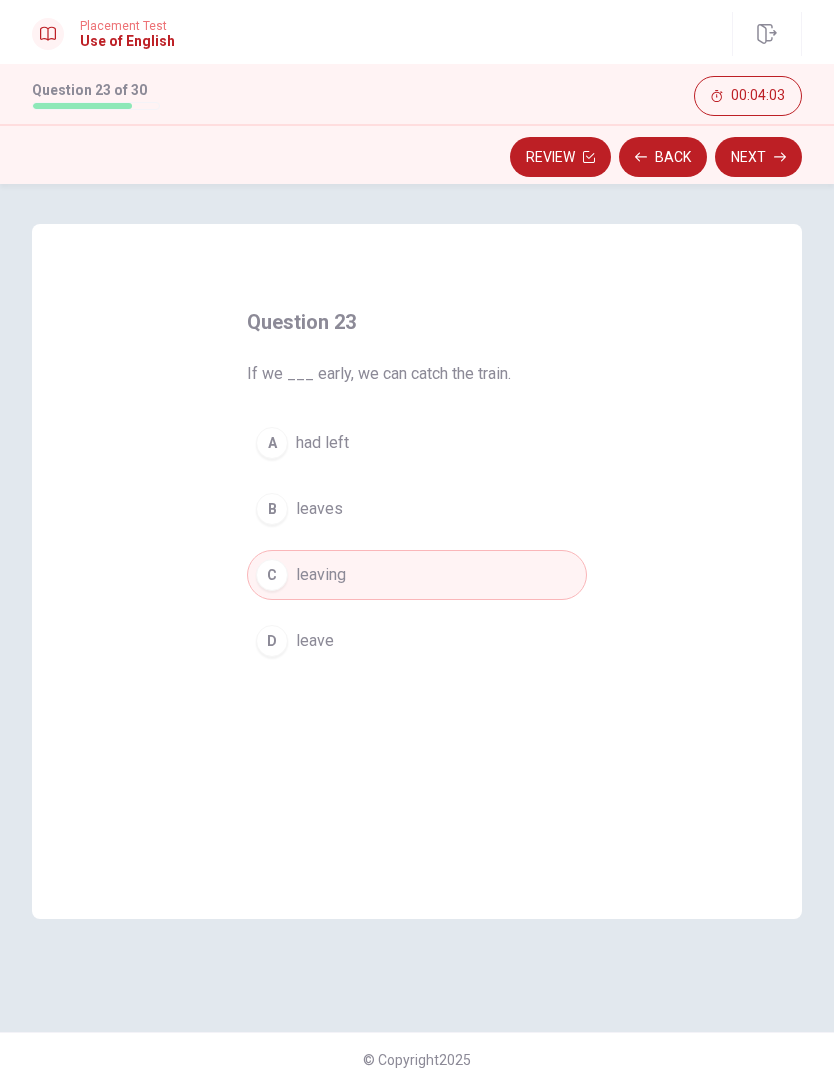 click on "Next" at bounding box center [758, 157] 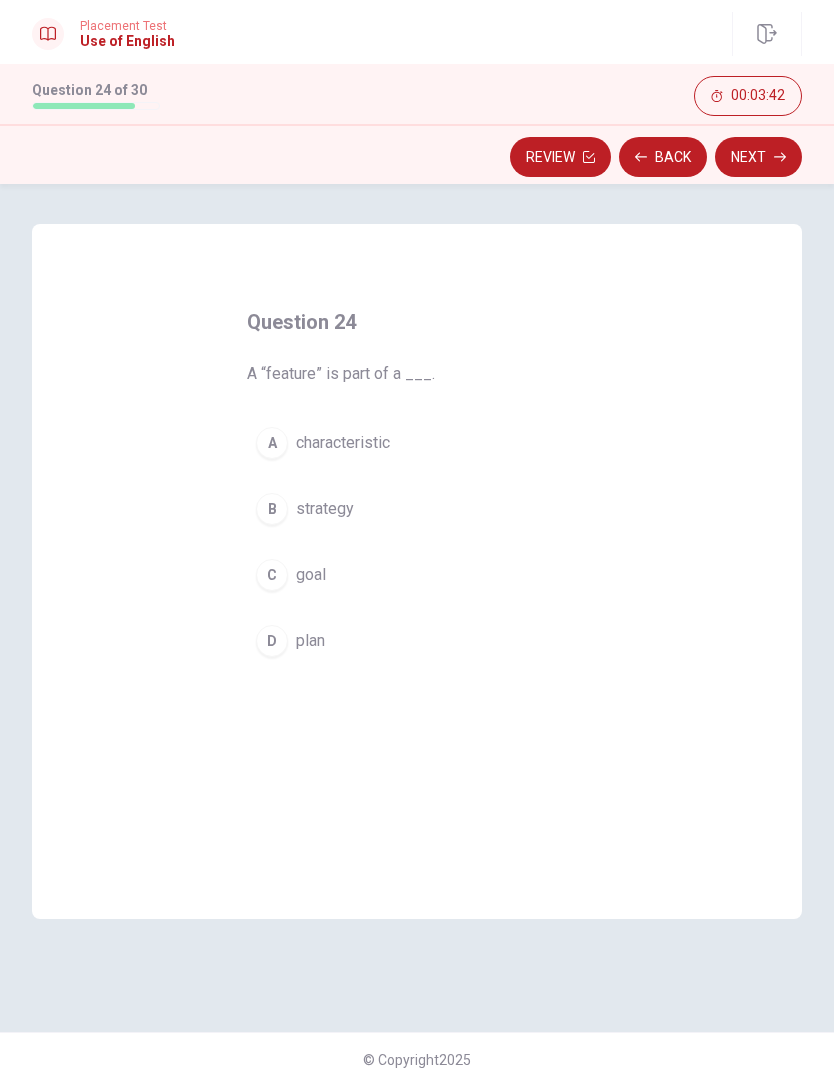 click on "characteristic" at bounding box center [343, 443] 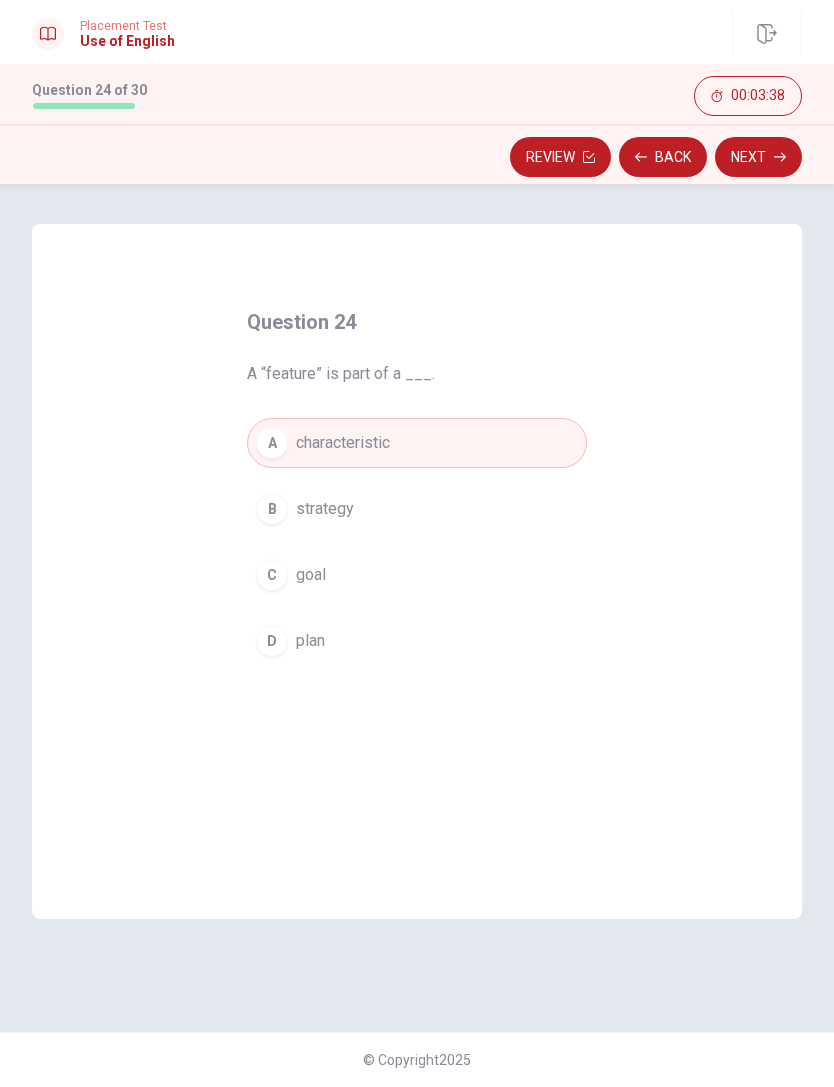 click on "Next" at bounding box center (758, 157) 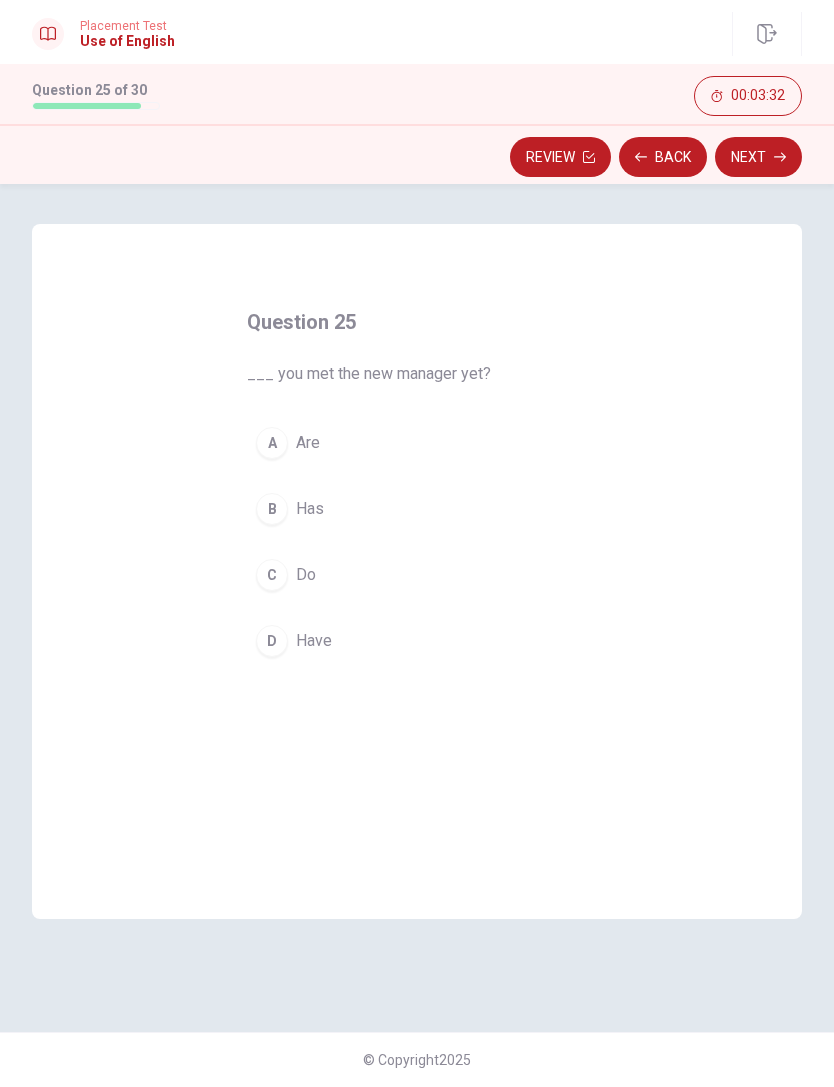click on "Do" at bounding box center [306, 575] 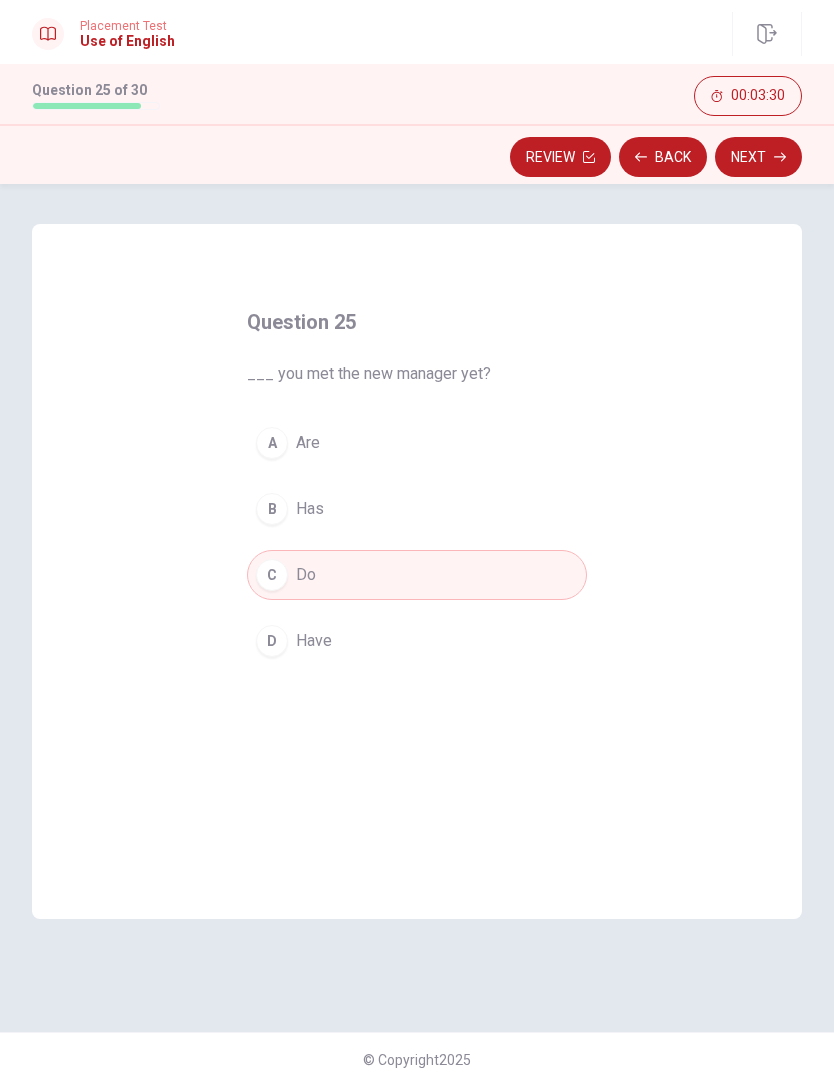 click on "D Have" at bounding box center (417, 641) 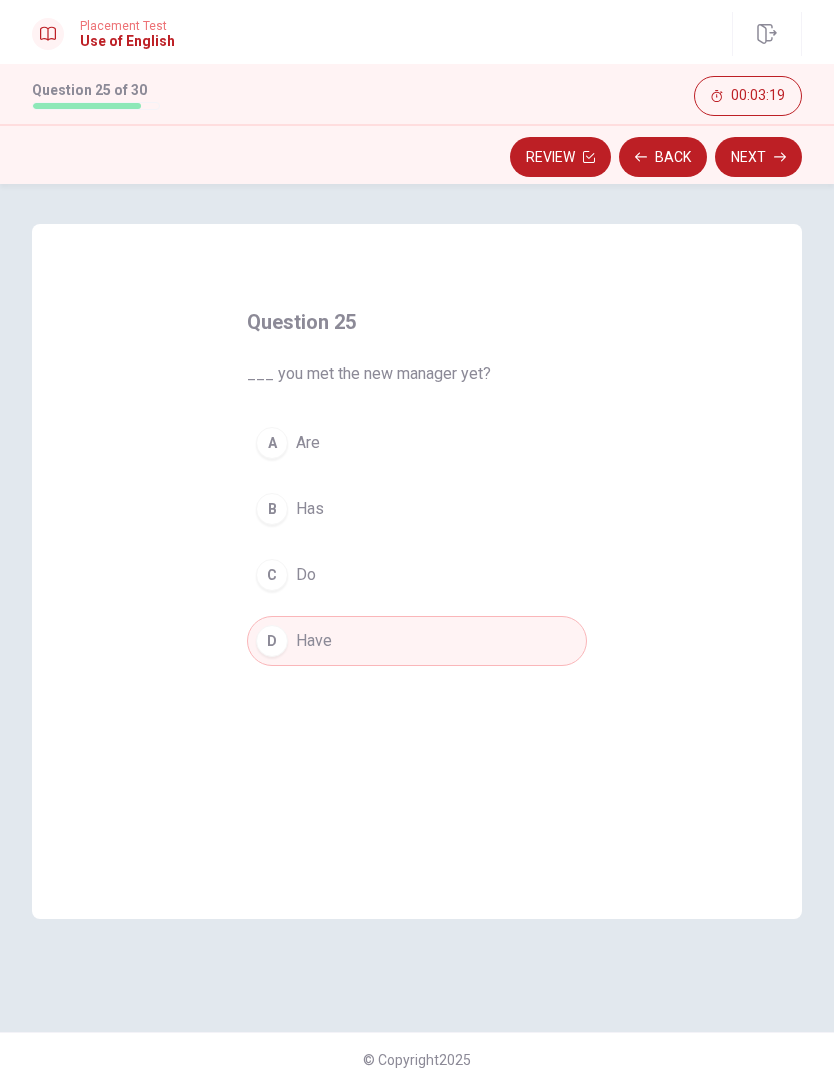 click on "A Are" at bounding box center [417, 443] 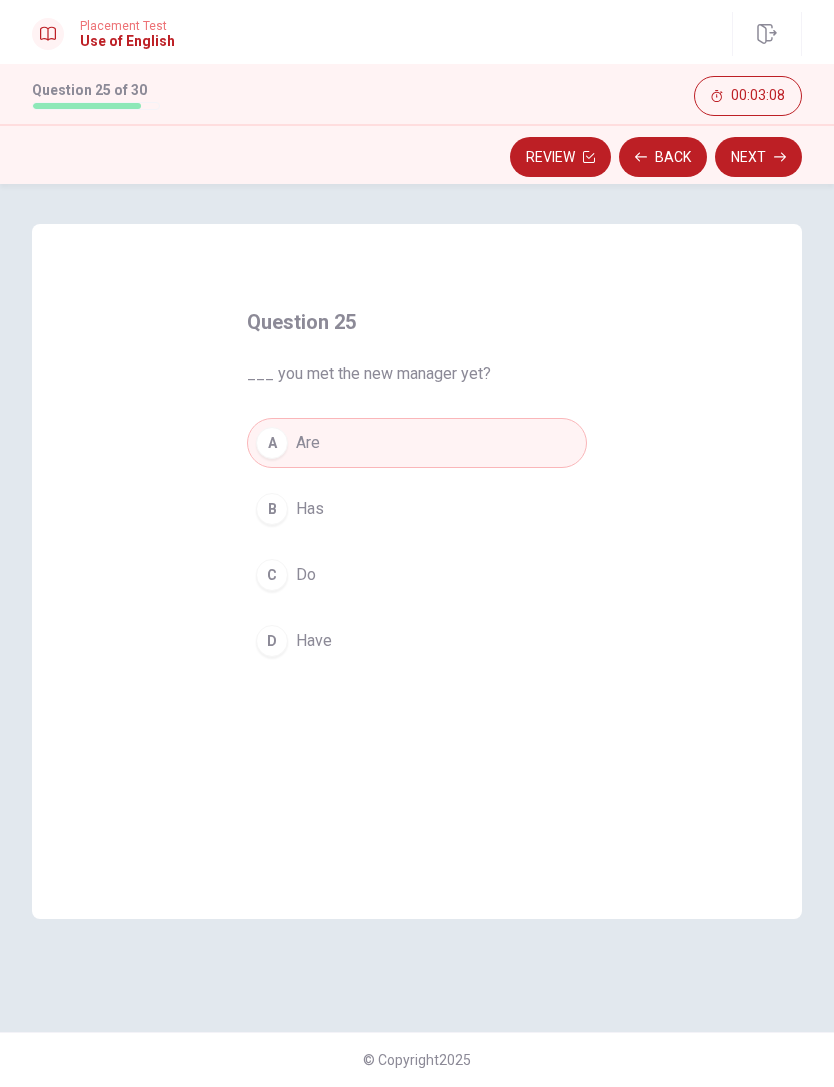 click on "C Do" at bounding box center [417, 575] 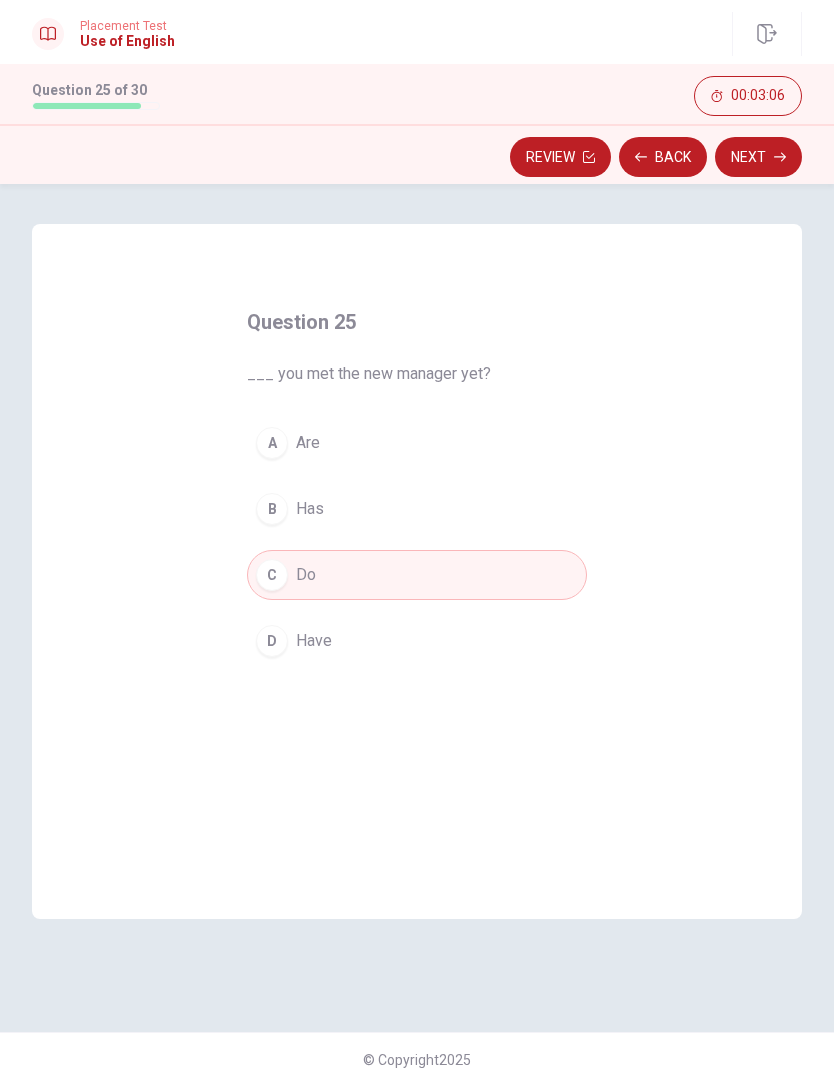 click on "Next" at bounding box center (758, 157) 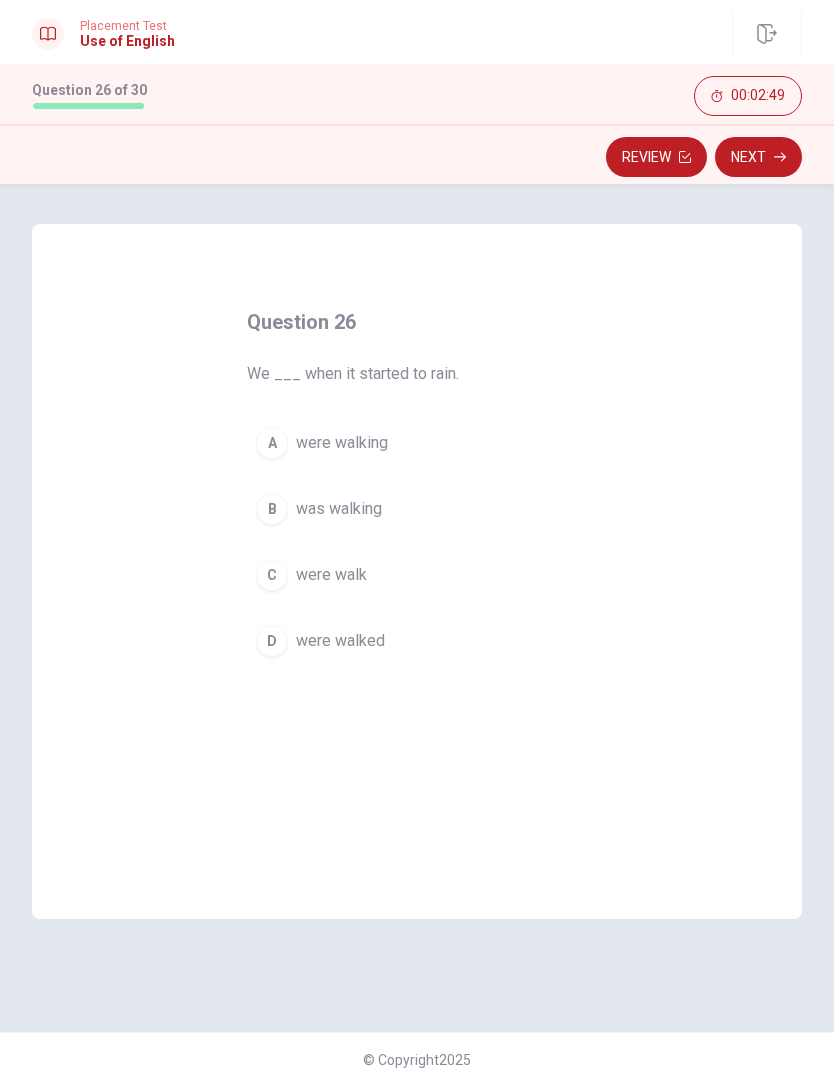 click on "were walking" at bounding box center (342, 443) 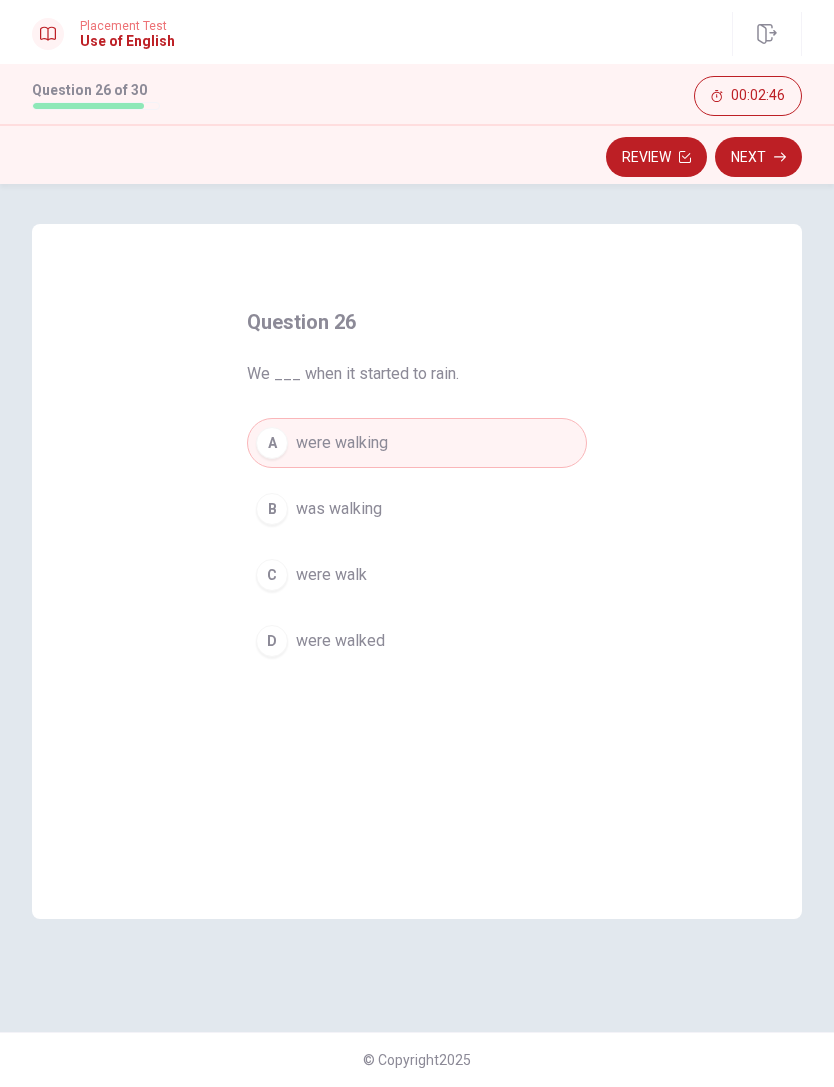 click on "Next" at bounding box center (758, 157) 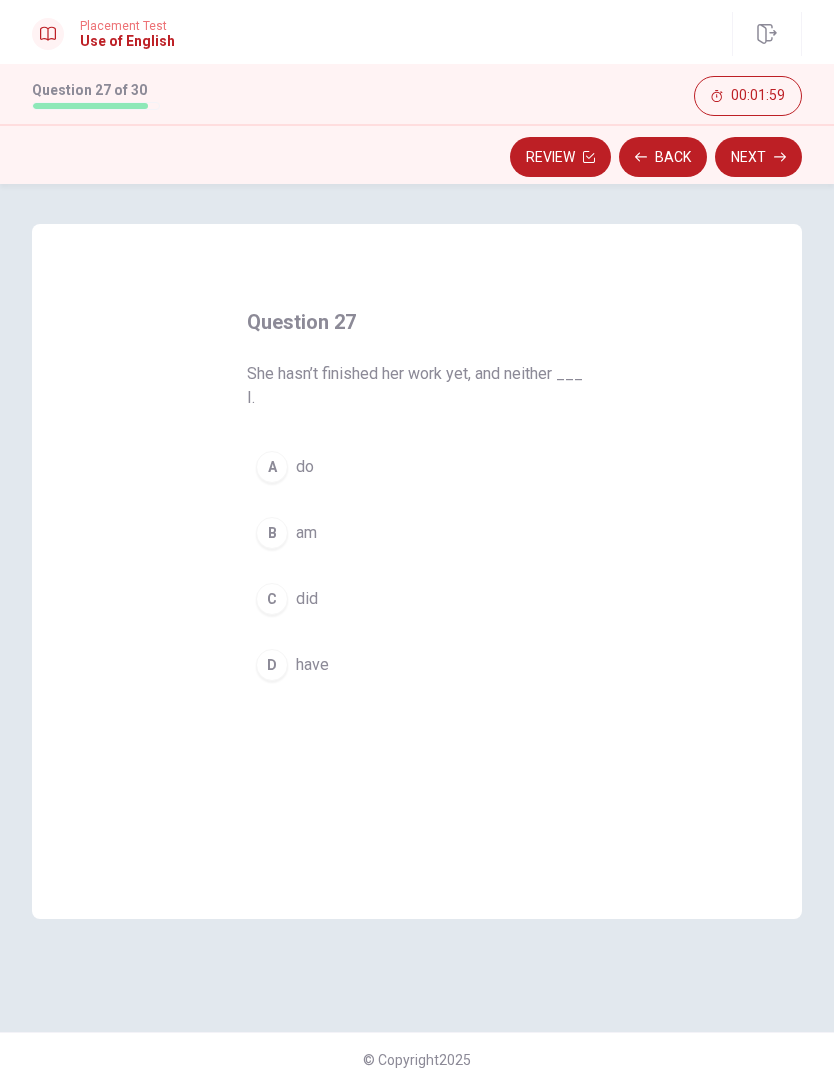 click on "D have" at bounding box center (417, 665) 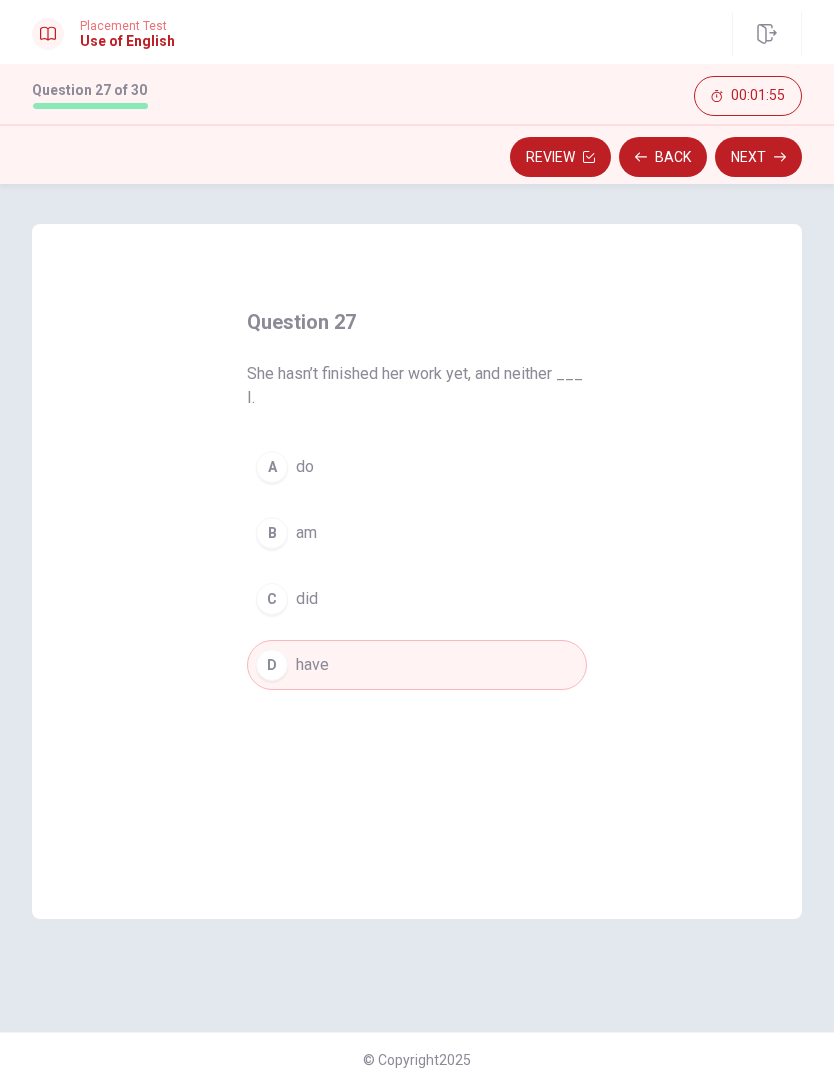 click on "A do" at bounding box center [417, 467] 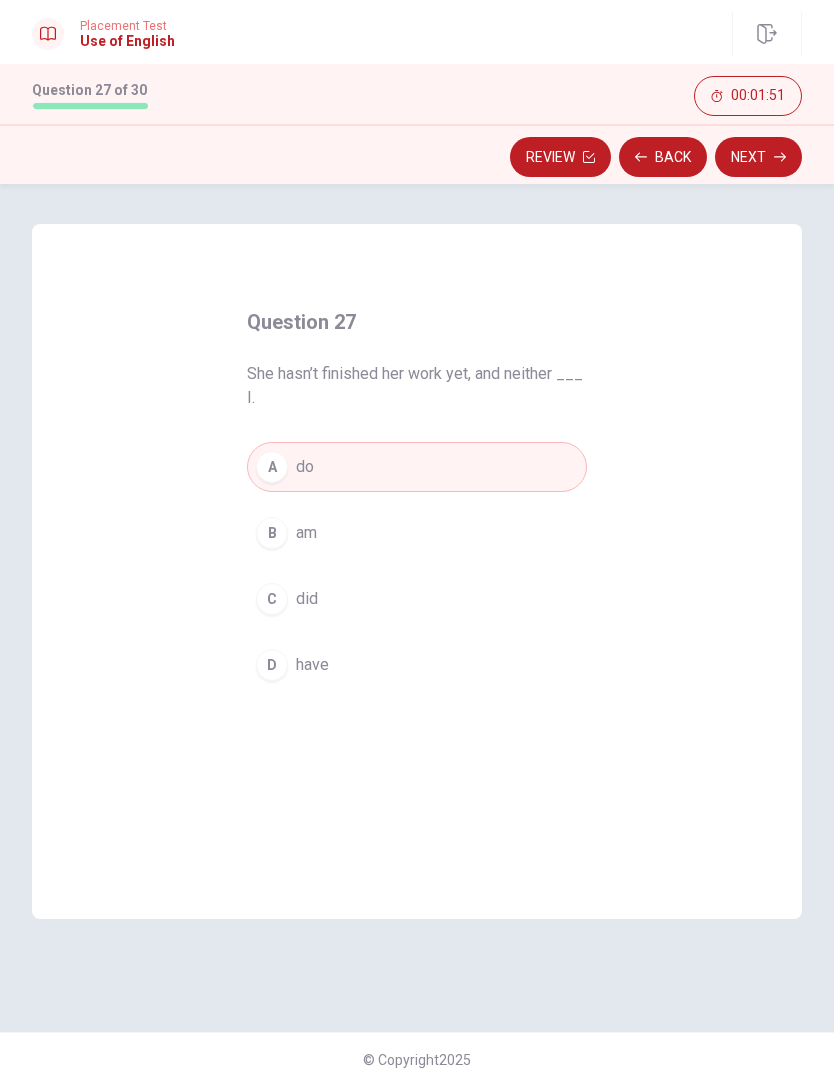 click on "C did" at bounding box center [417, 599] 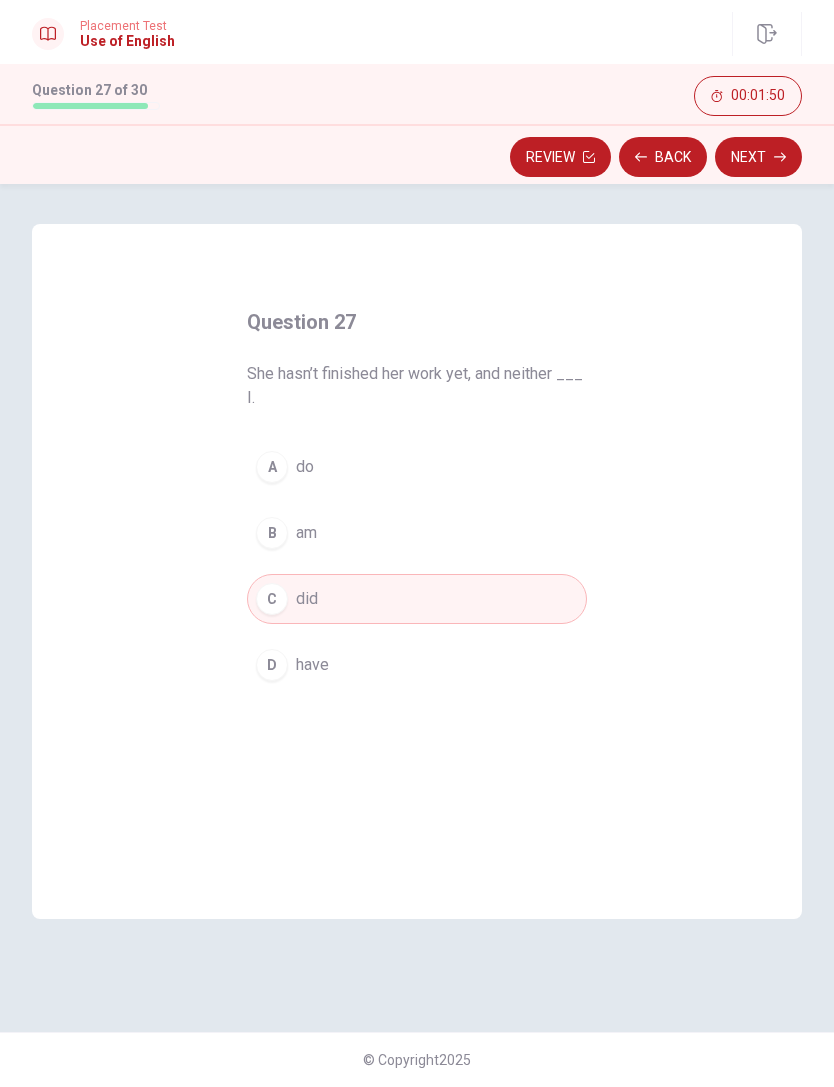 click on "Next" at bounding box center [758, 157] 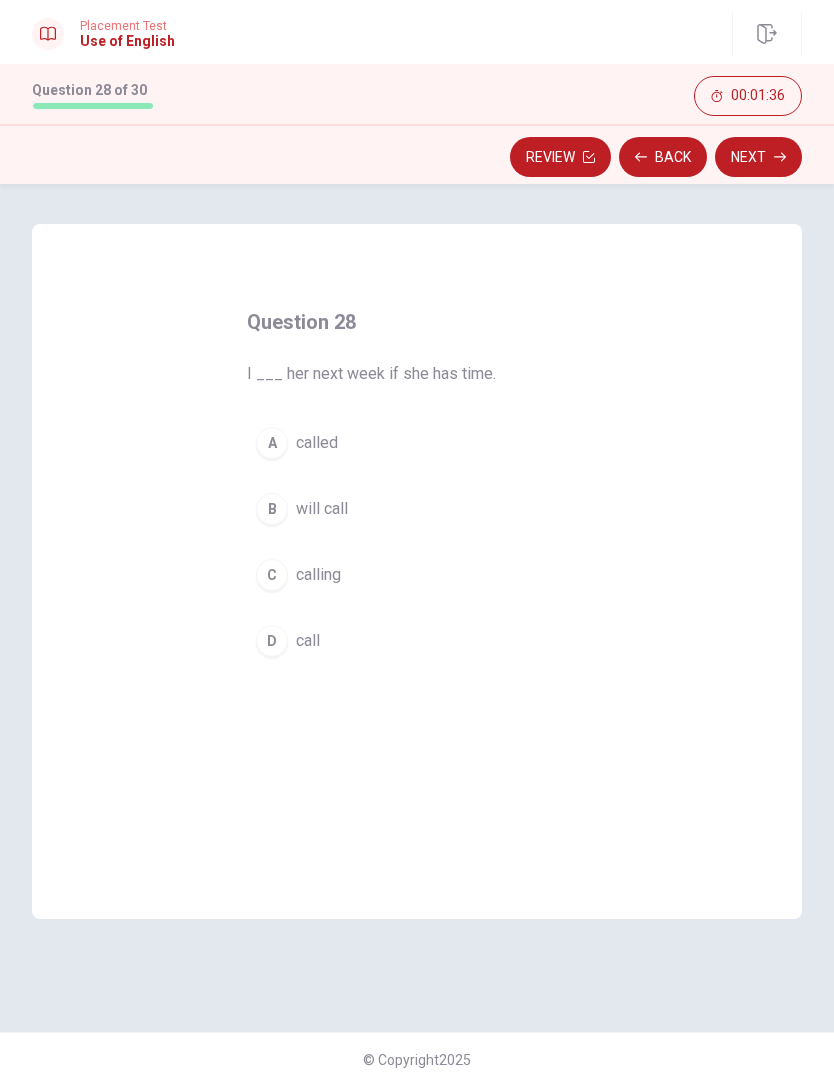 click on "will call" at bounding box center (322, 509) 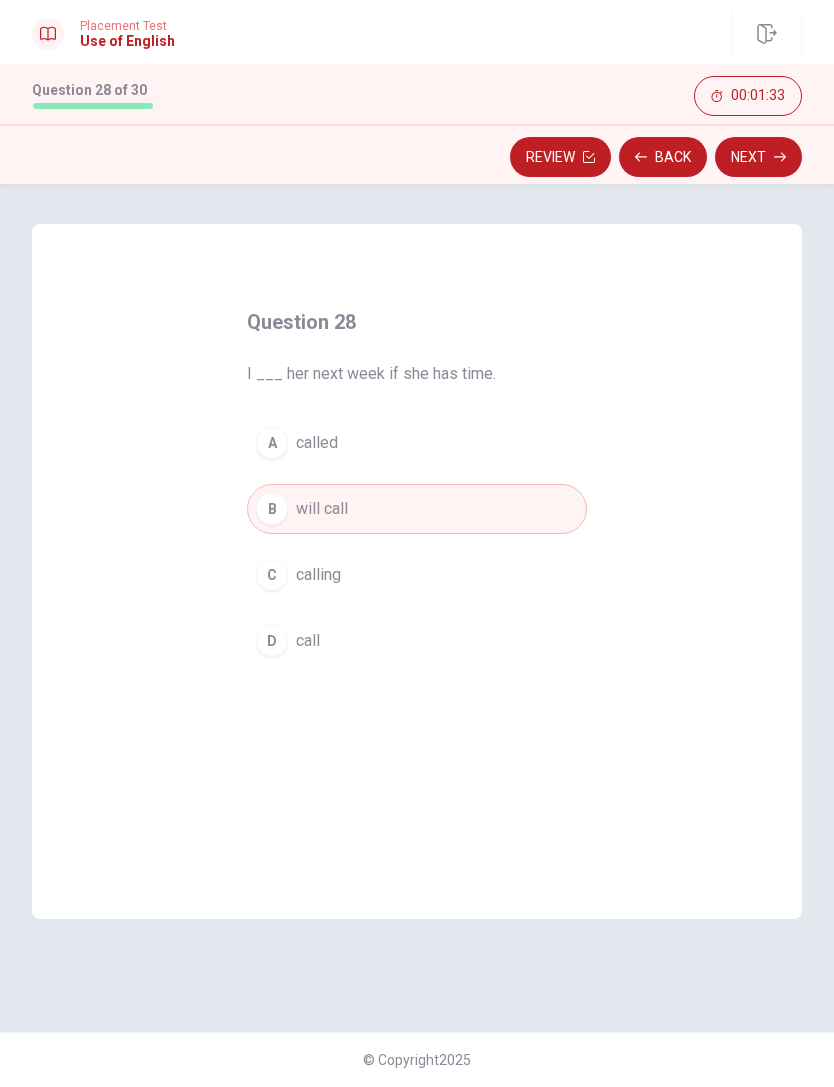 click on "Next" at bounding box center (758, 157) 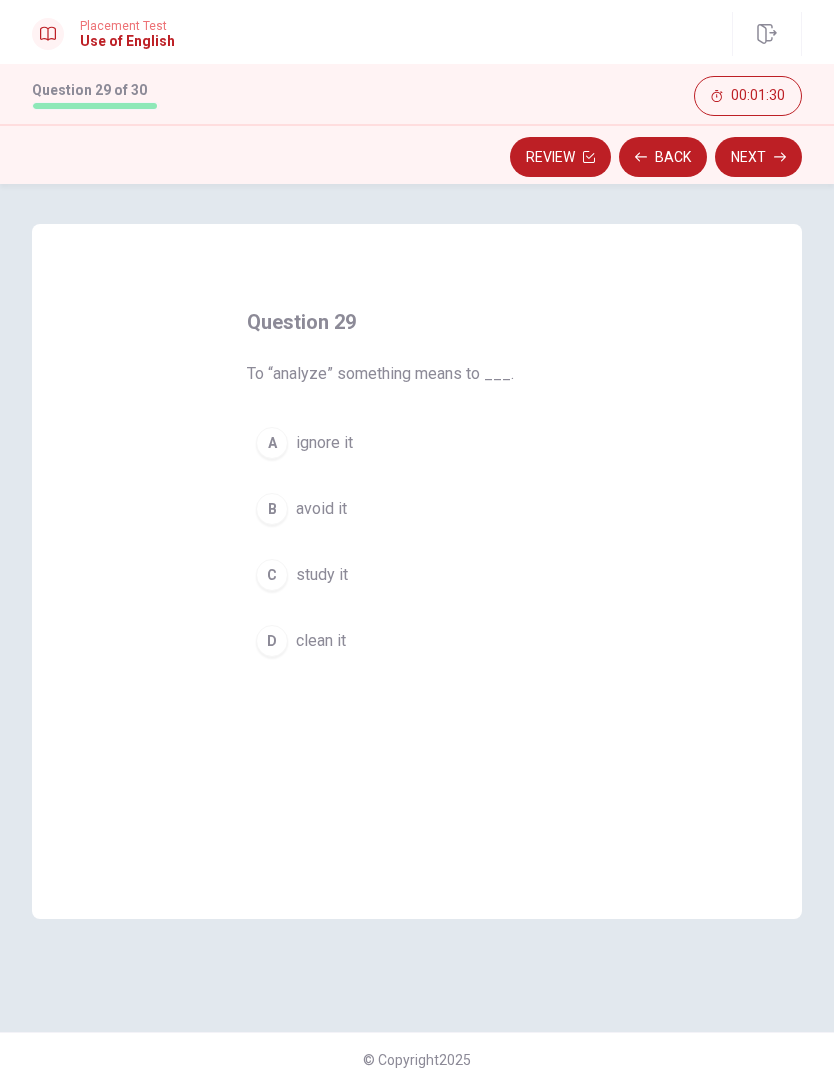 click on "study it" at bounding box center [322, 575] 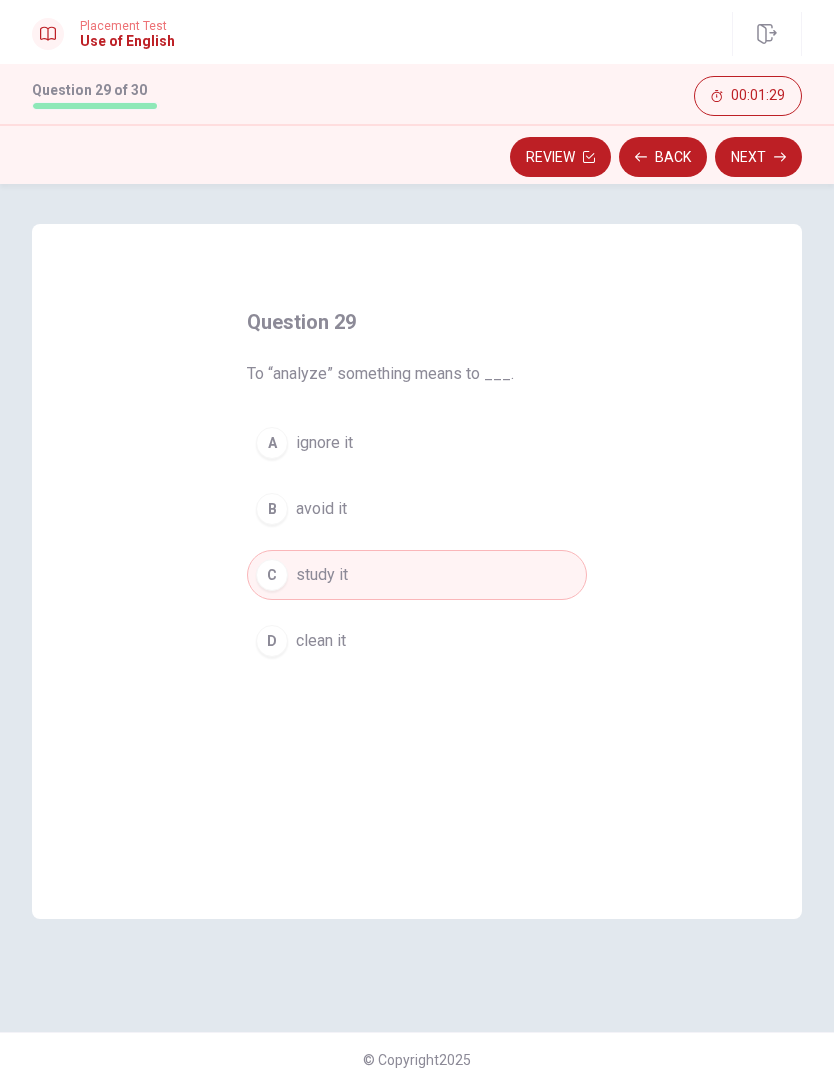 click 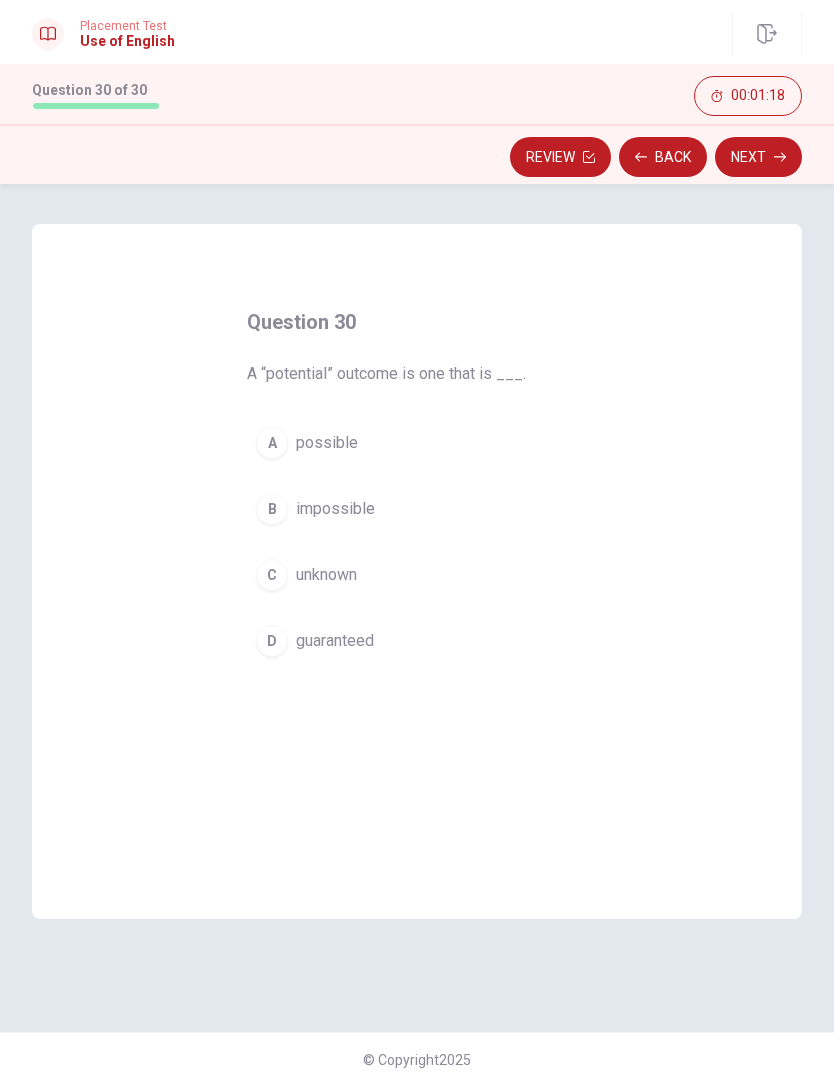click on "unknown" at bounding box center [326, 575] 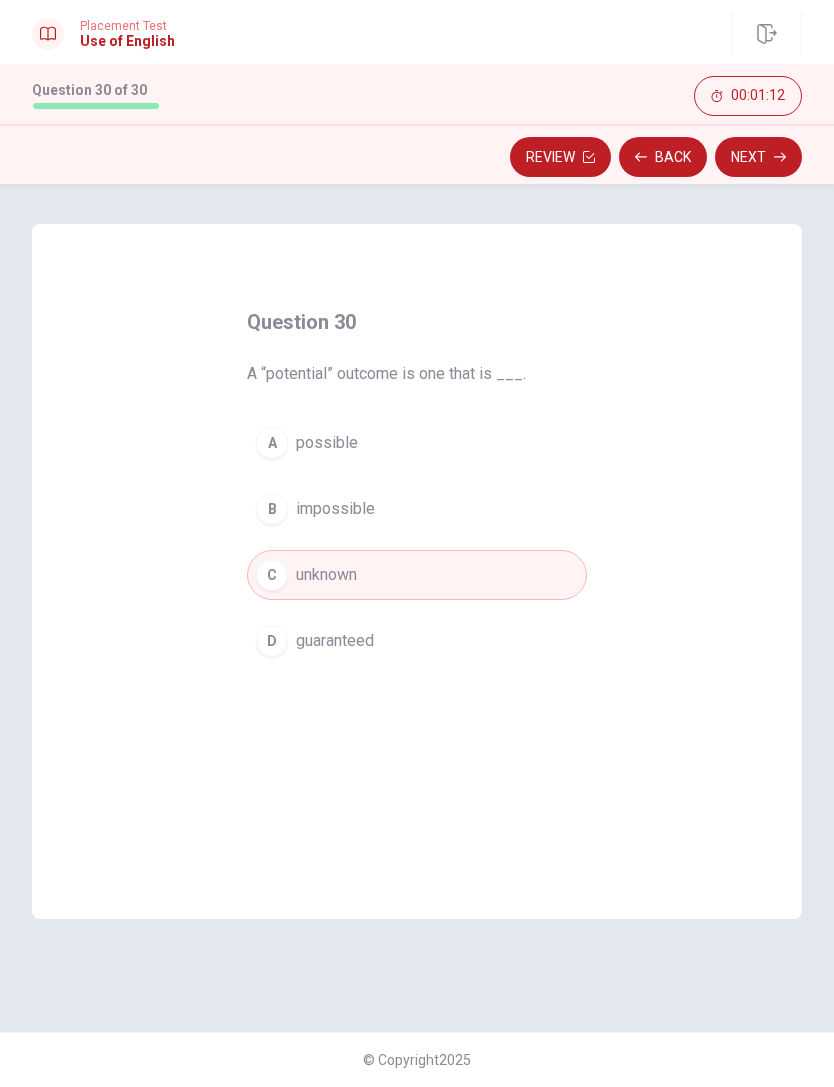 click on "A possible" at bounding box center (417, 443) 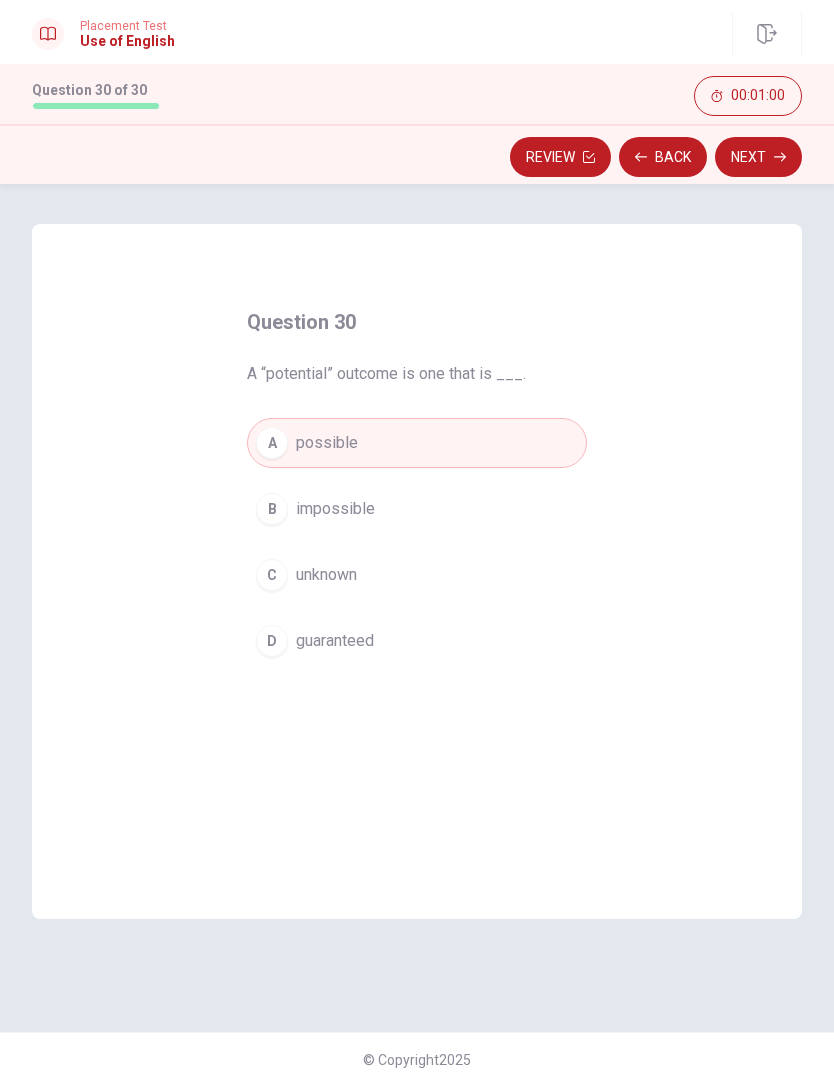 click on "Next" at bounding box center (758, 157) 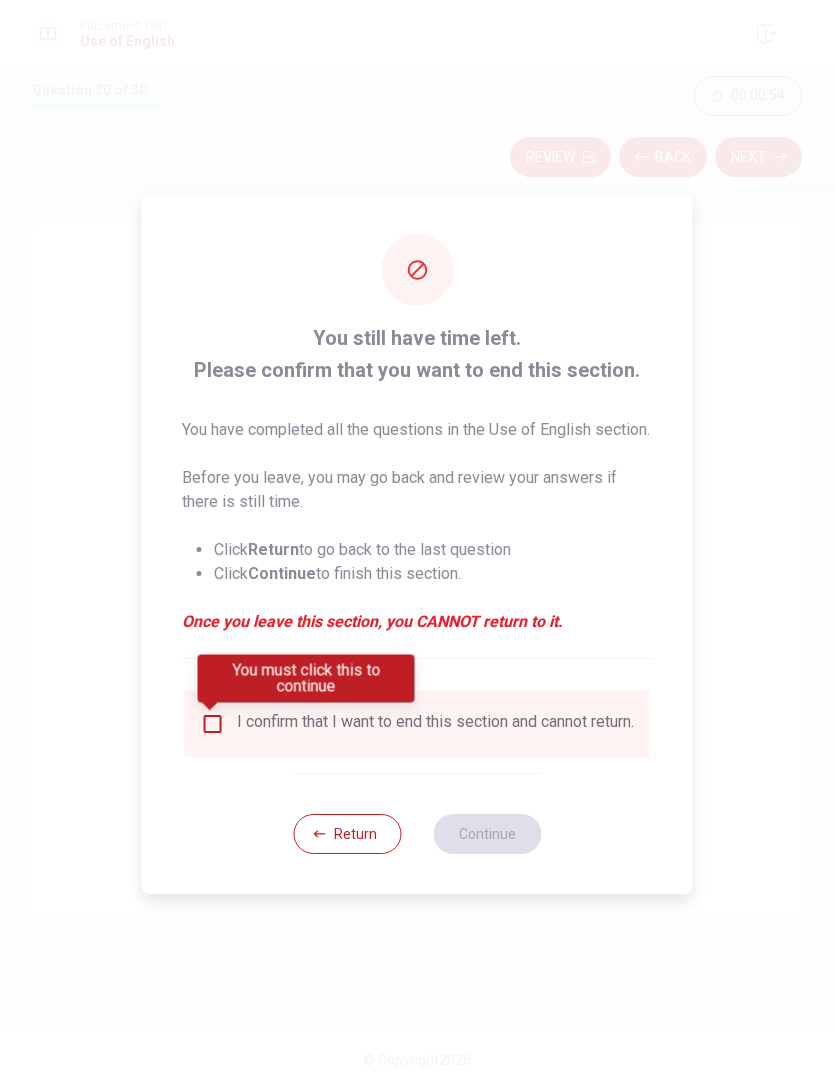 click at bounding box center [213, 724] 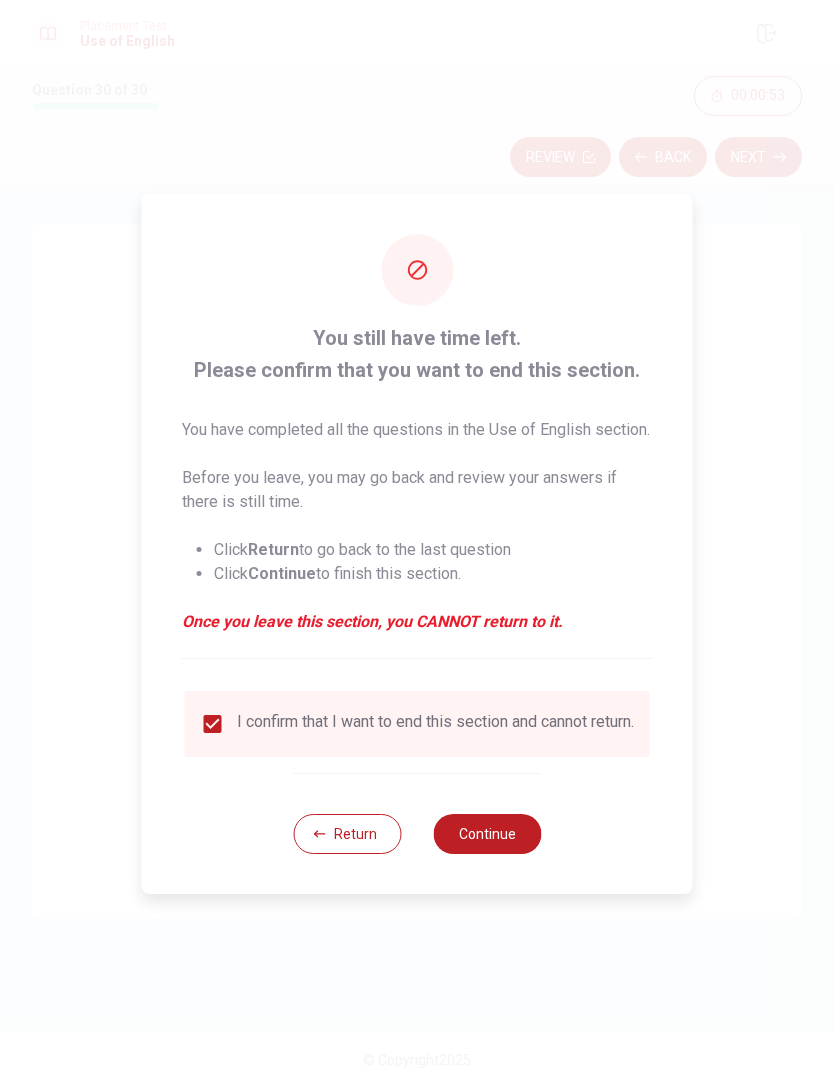 click on "Continue" at bounding box center (487, 834) 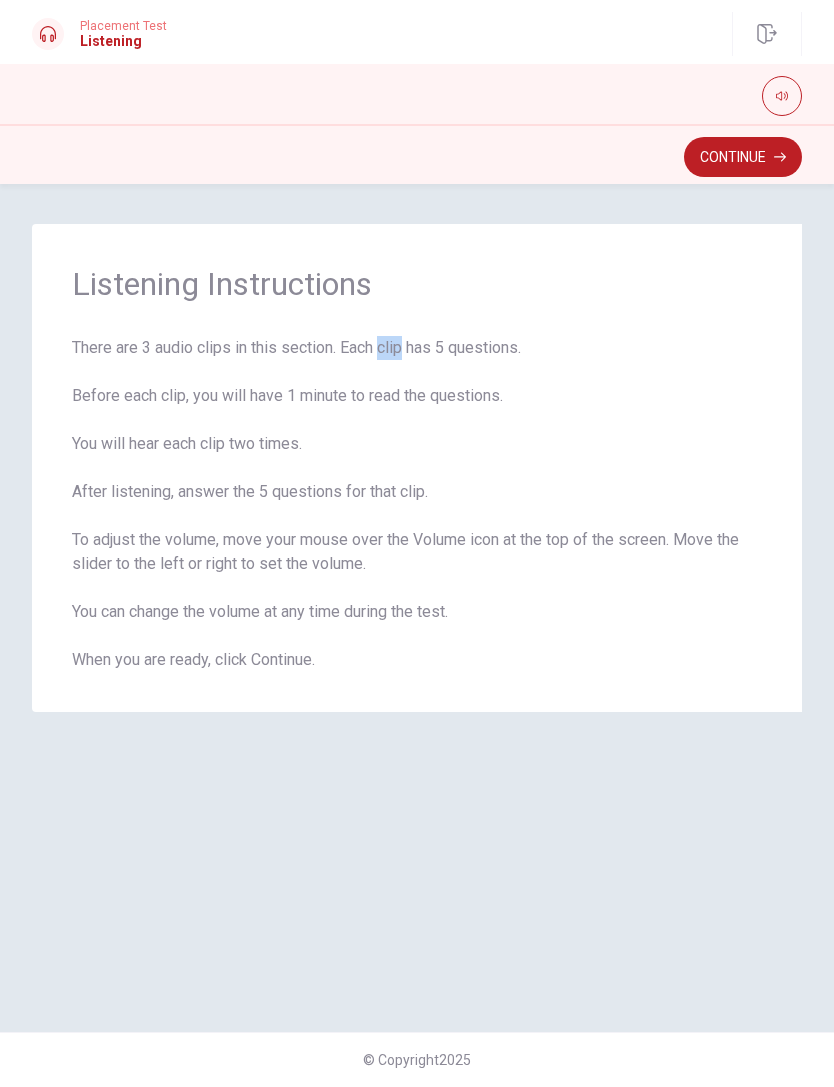 click on "Listening Instructions
There are 3 audio clips in this section. Each clip has 5 questions.
Before each clip, you will have 1 minute to read the questions.
You will hear each clip two times.
After listening, answer the 5 questions for that clip.
To adjust the volume, move your mouse over the Volume icon at the top of the screen. Move the slider to the left or right to set the volume.
You can change the volume at any time during the test.
When you are ready, click Continue." at bounding box center (417, 608) 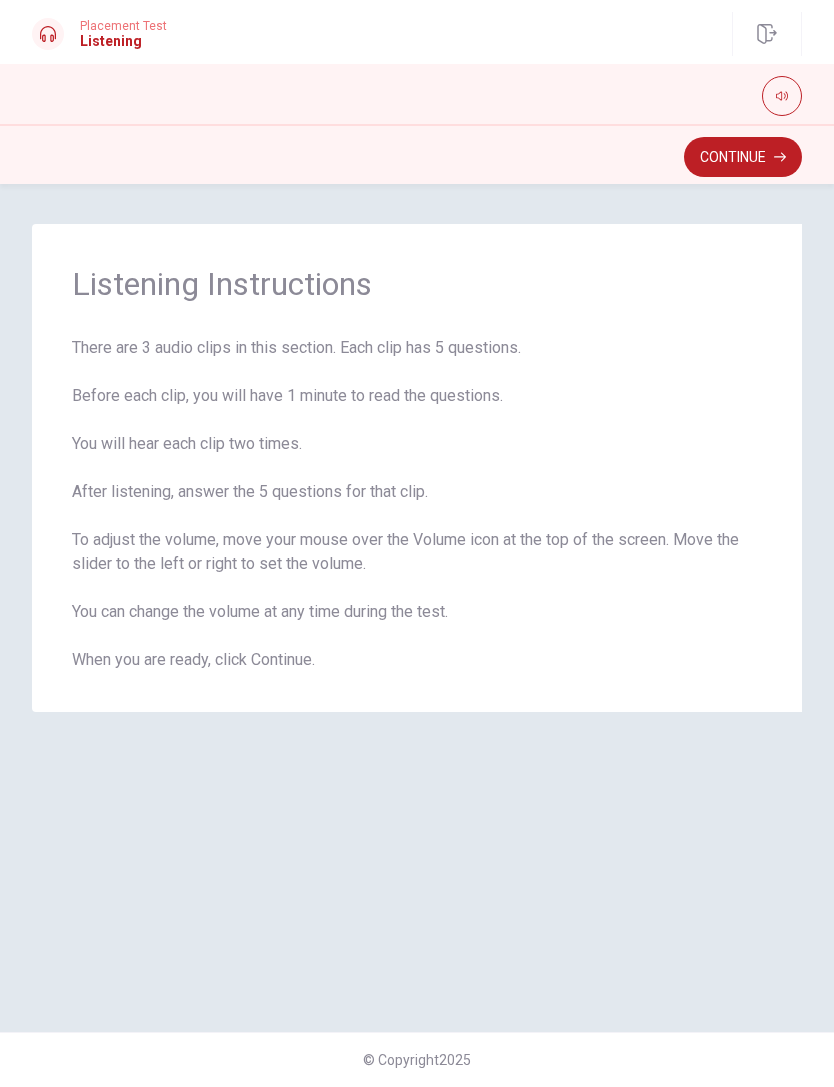 click on "Continue" at bounding box center (743, 157) 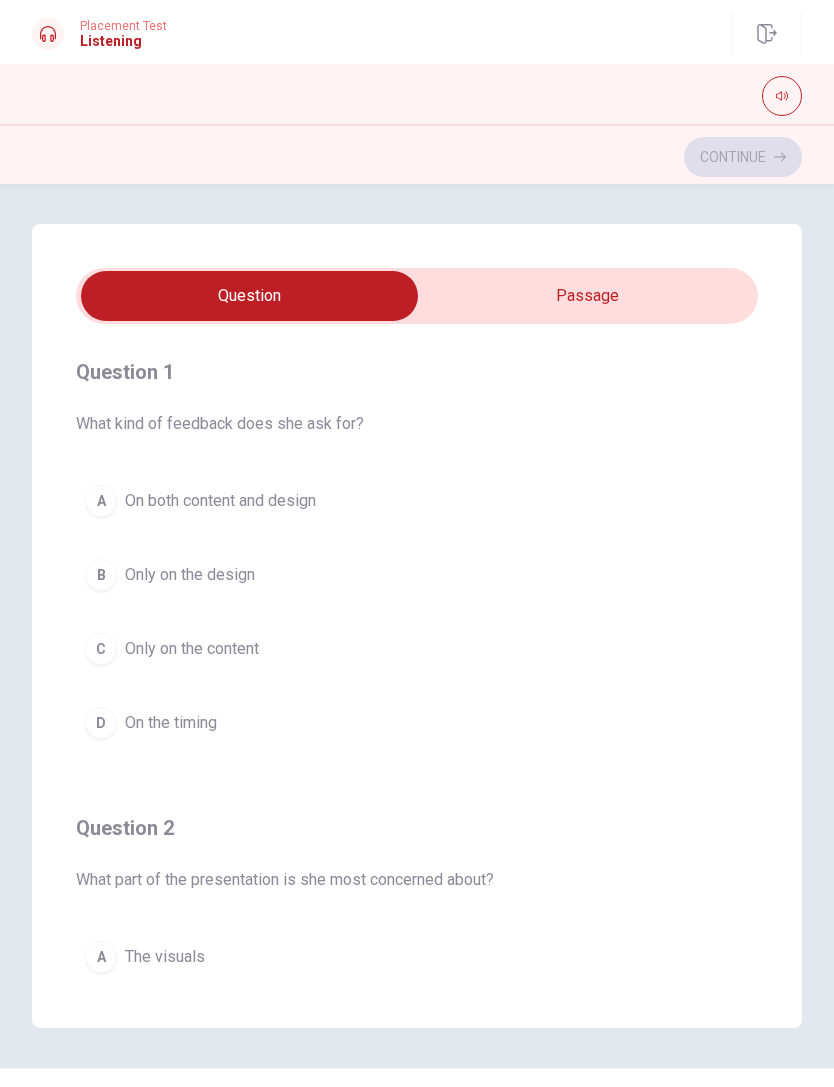 scroll, scrollTop: 0, scrollLeft: 0, axis: both 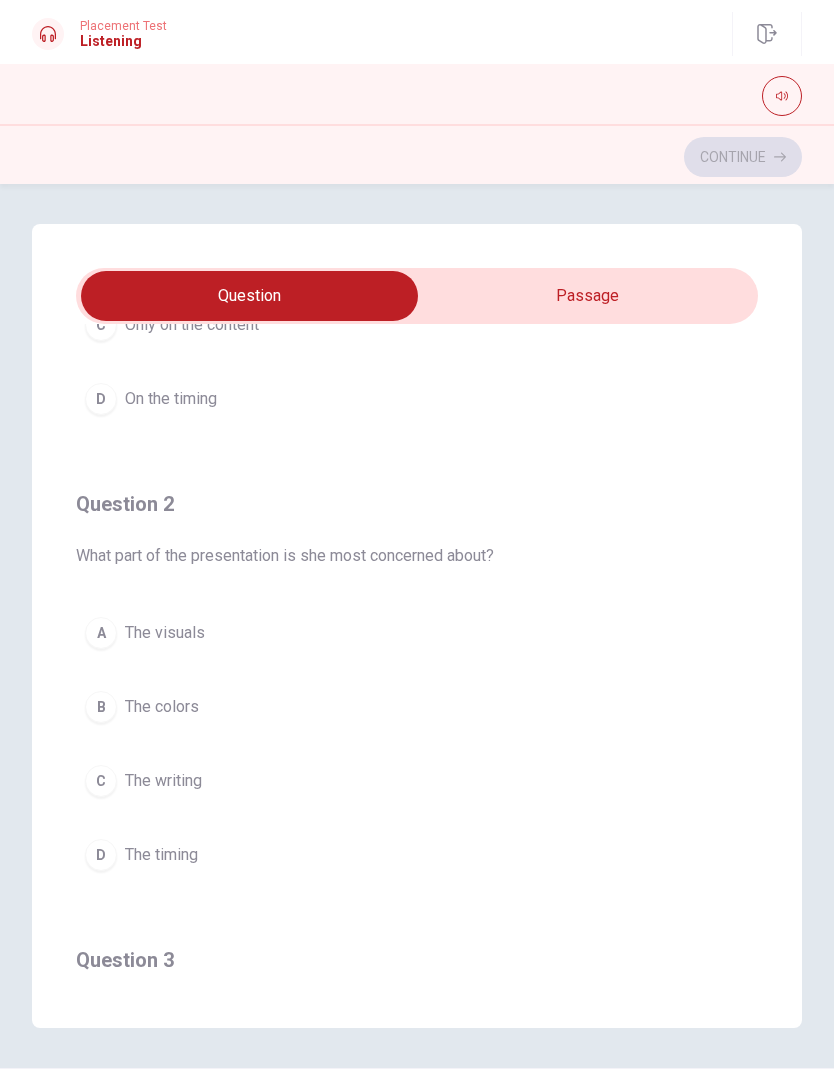 click on "A The visuals" at bounding box center (417, 633) 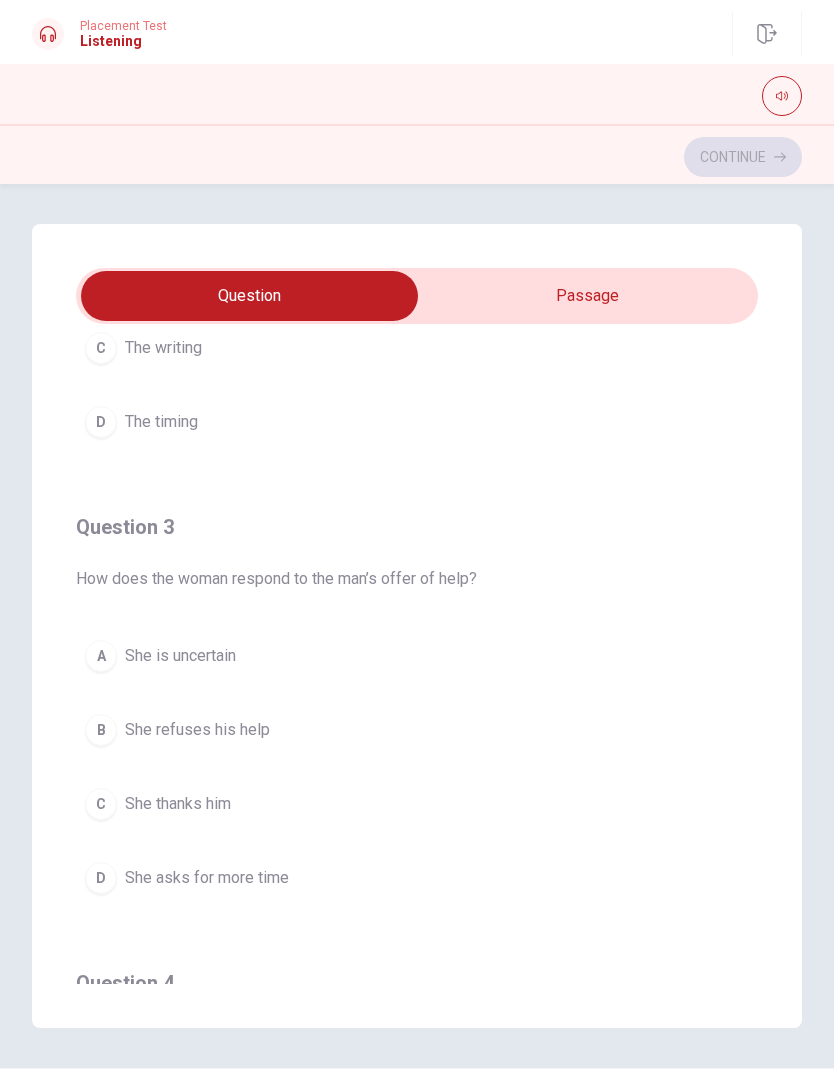 scroll, scrollTop: 776, scrollLeft: 0, axis: vertical 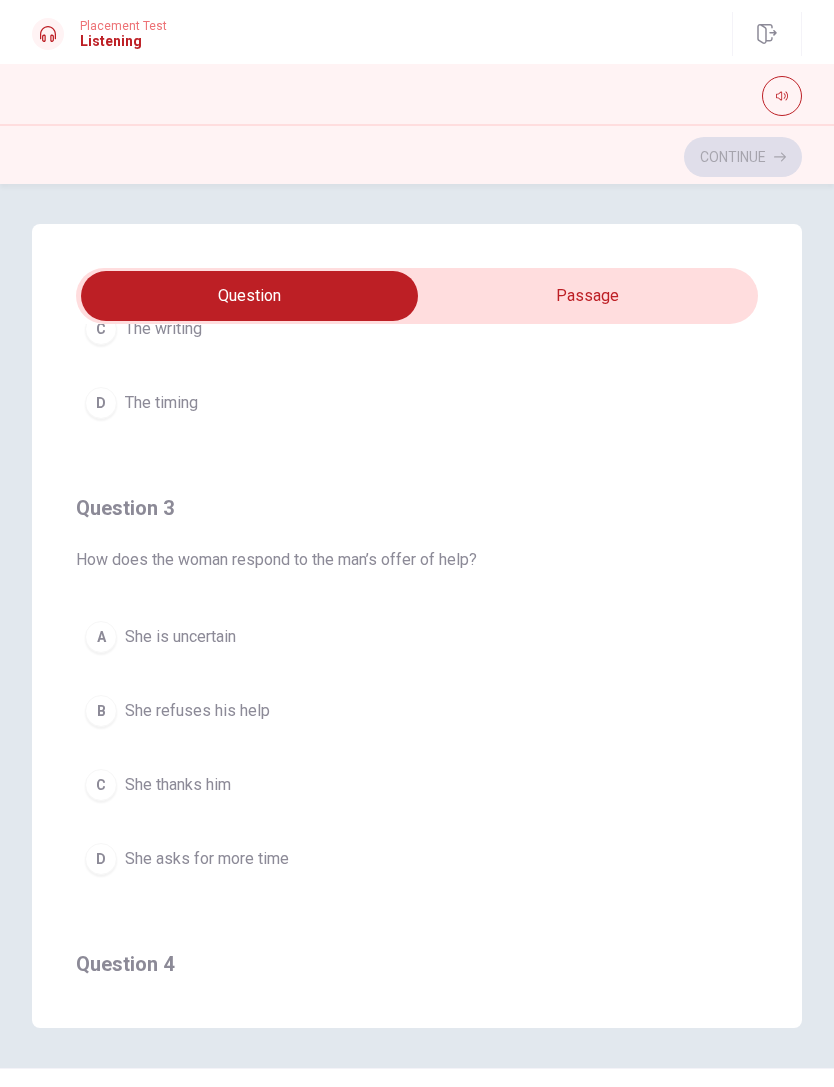 click on "C She thanks him" at bounding box center [417, 785] 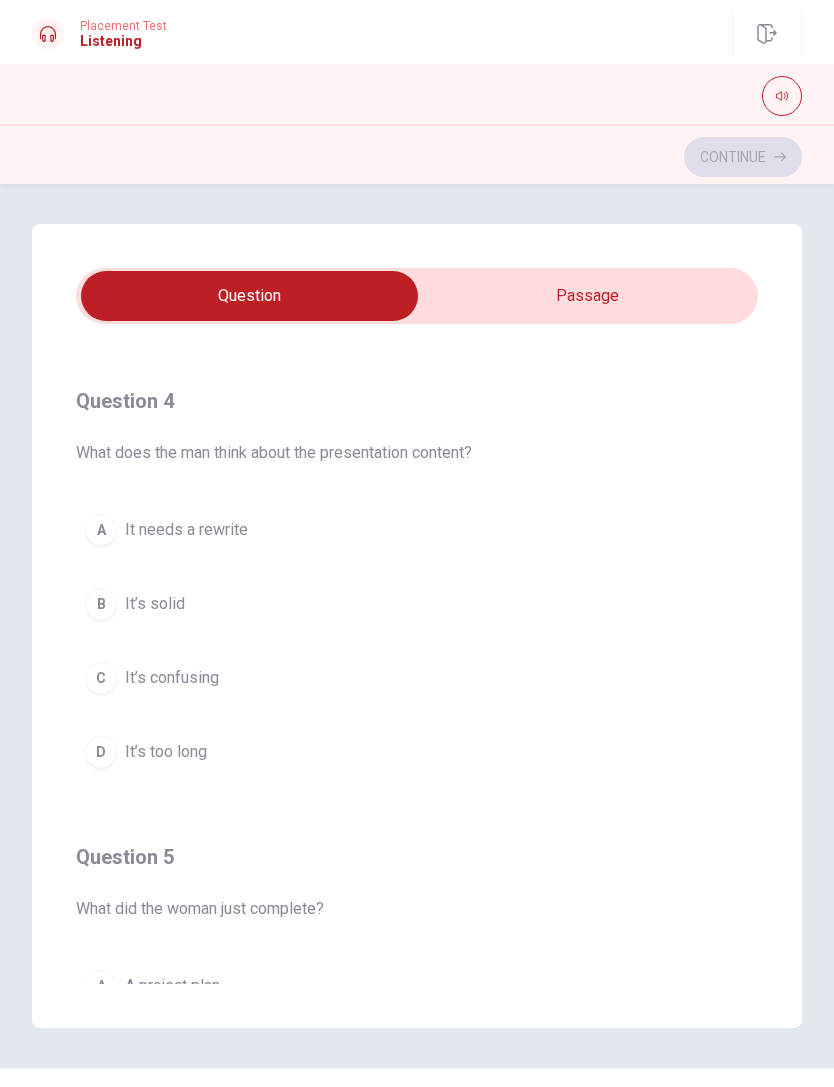 scroll, scrollTop: 1342, scrollLeft: 0, axis: vertical 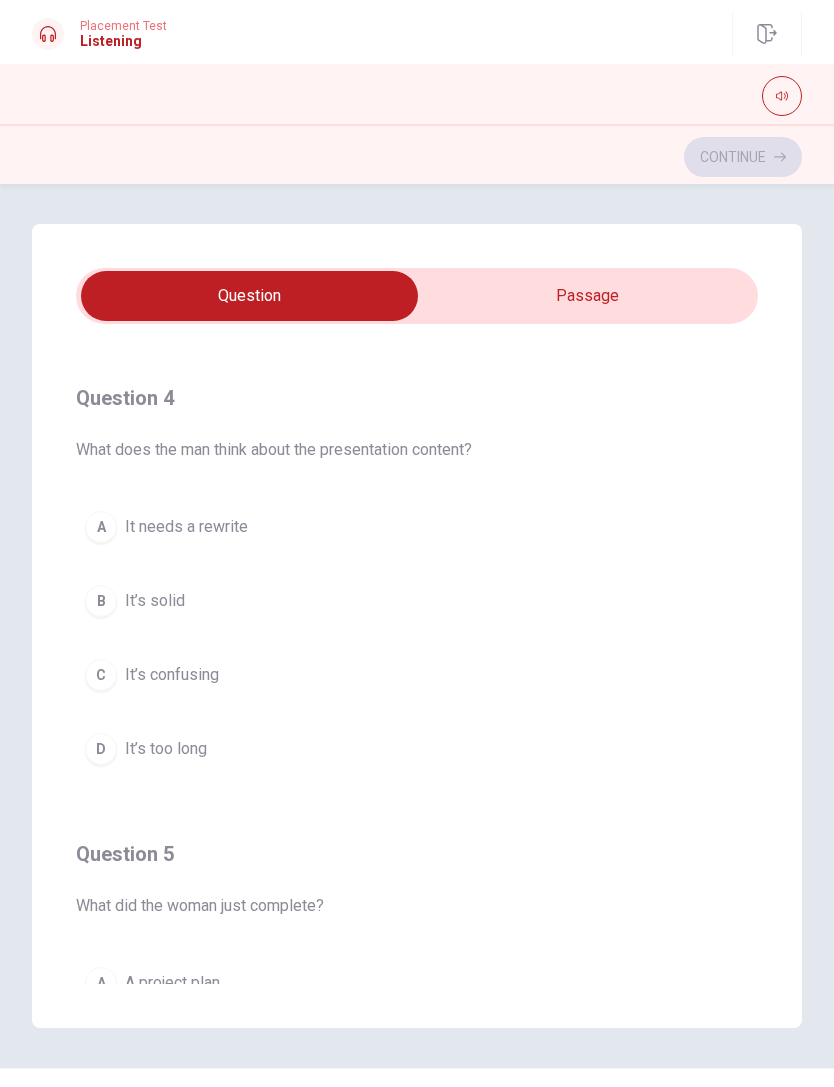 click on "B It’s solid" at bounding box center [417, 601] 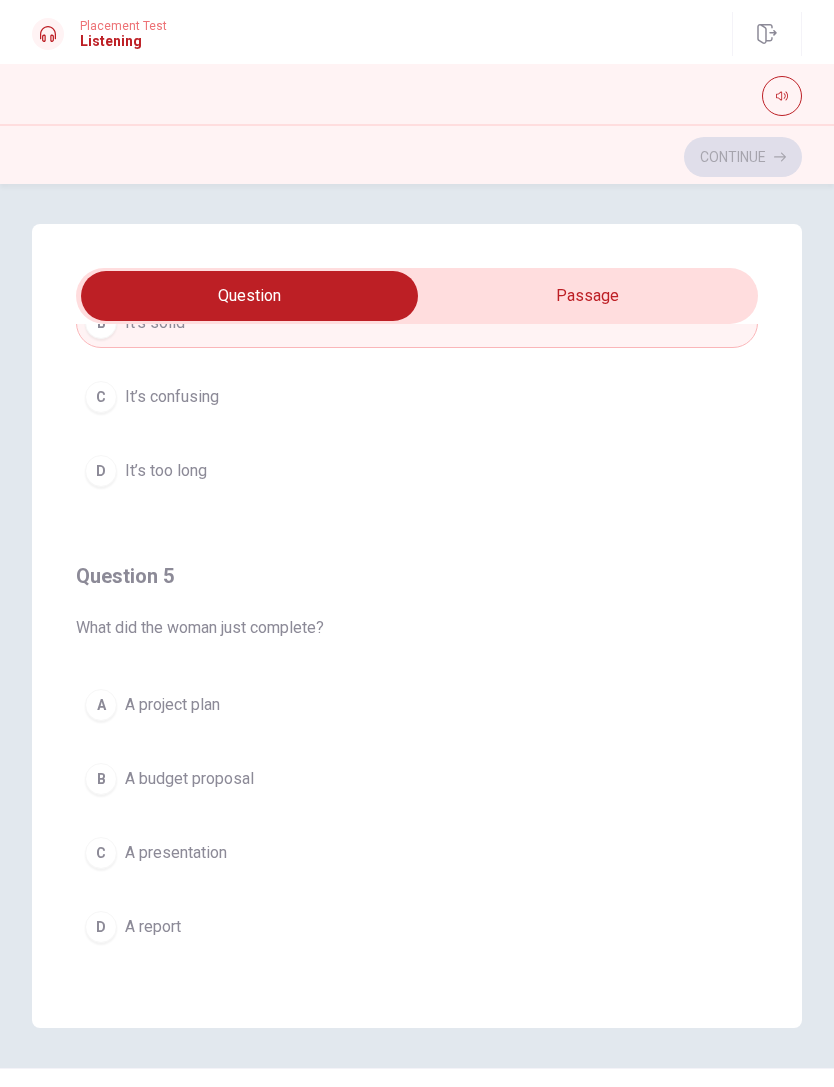 scroll, scrollTop: 1620, scrollLeft: 0, axis: vertical 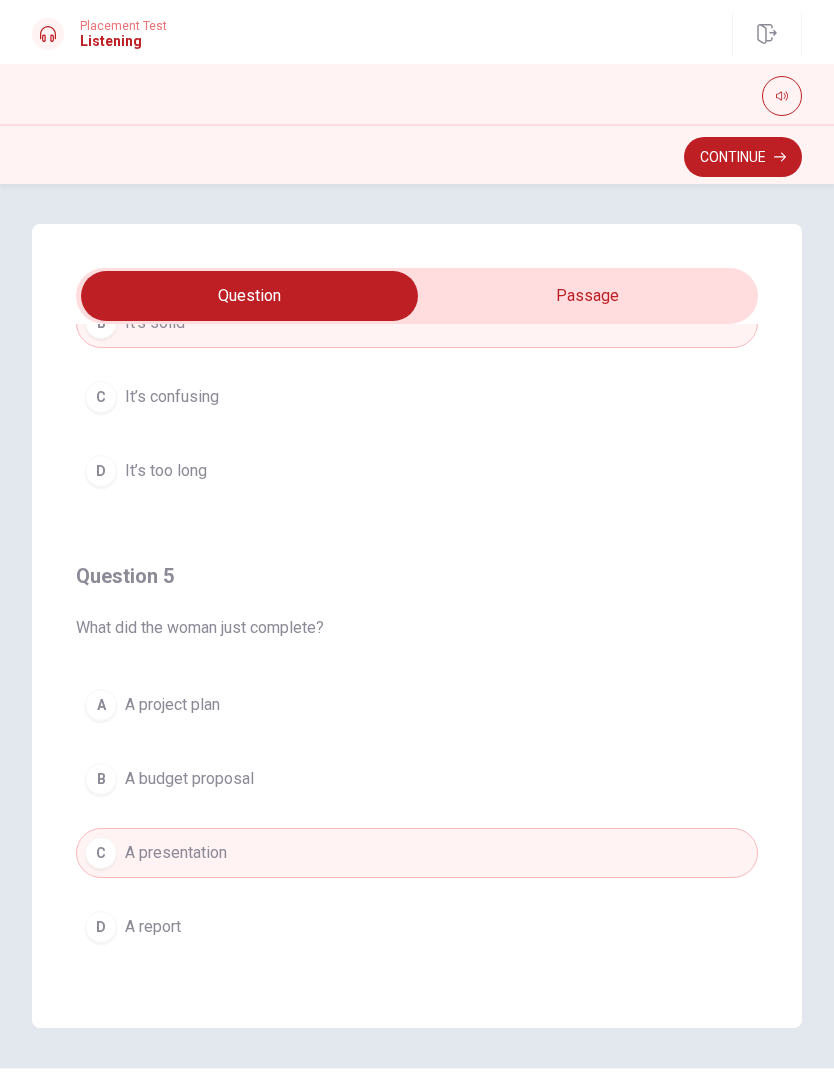 click on "Continue" at bounding box center [743, 157] 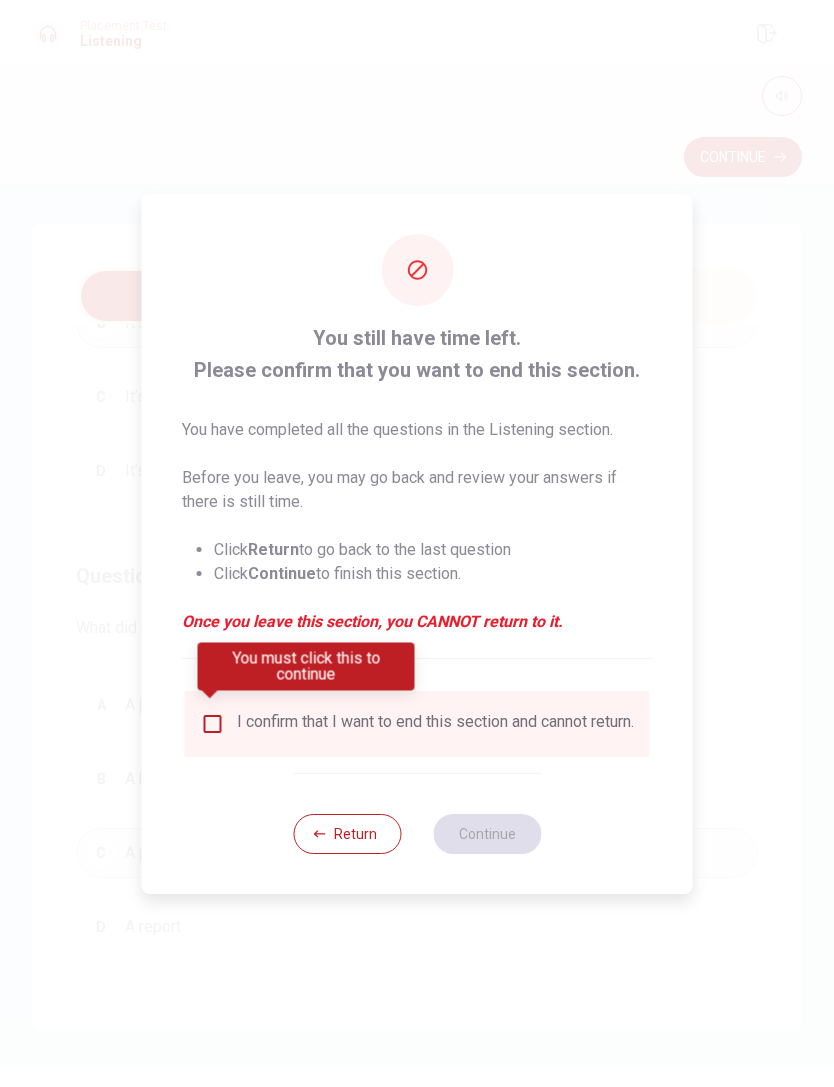 click at bounding box center [213, 724] 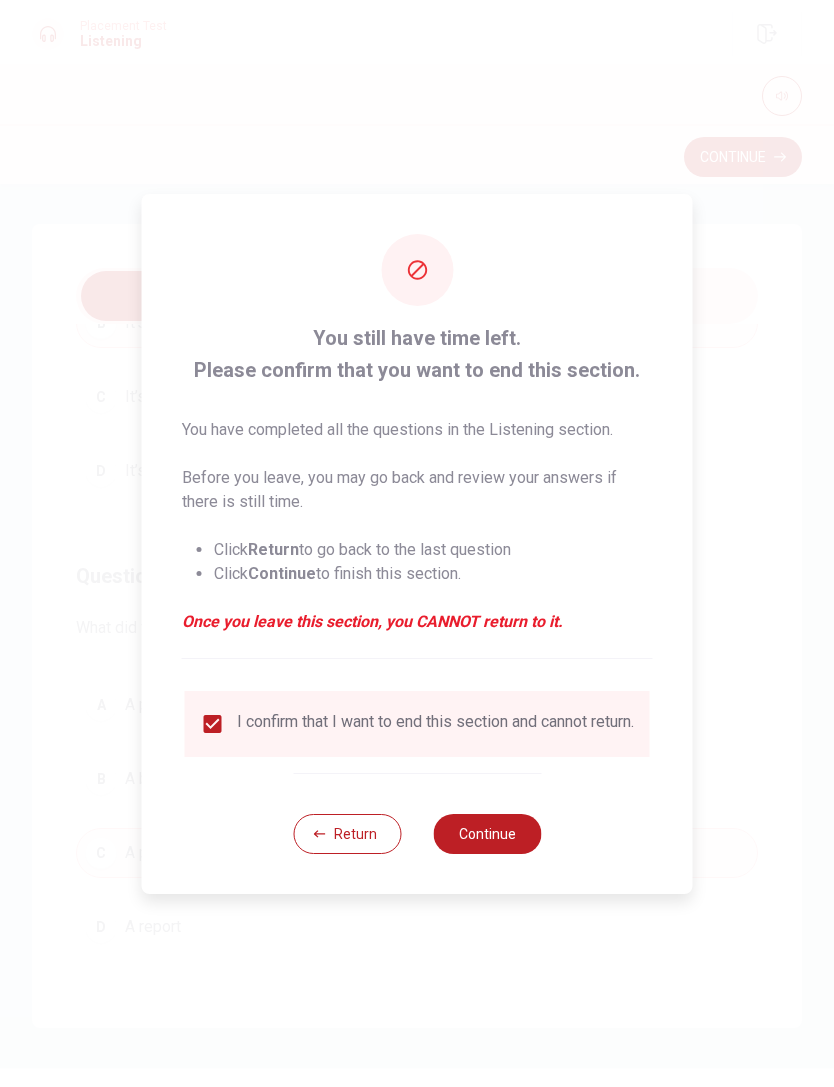 click on "Continue" at bounding box center [487, 834] 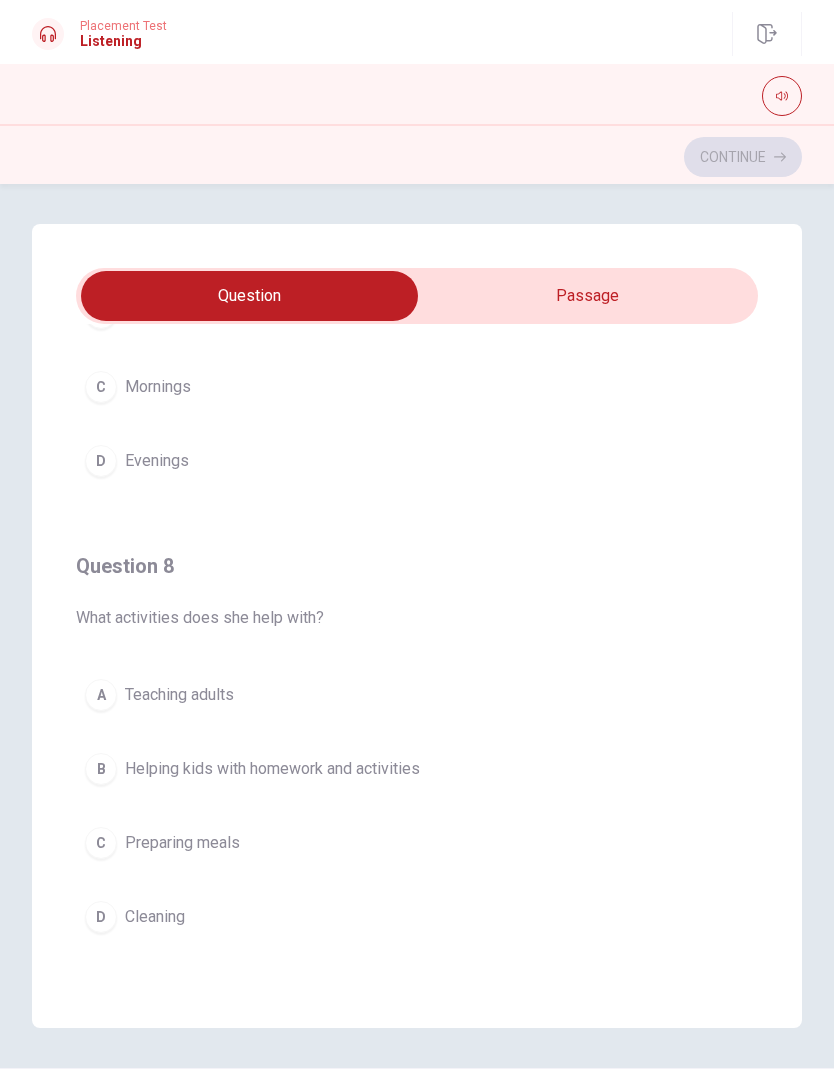 scroll, scrollTop: 717, scrollLeft: 0, axis: vertical 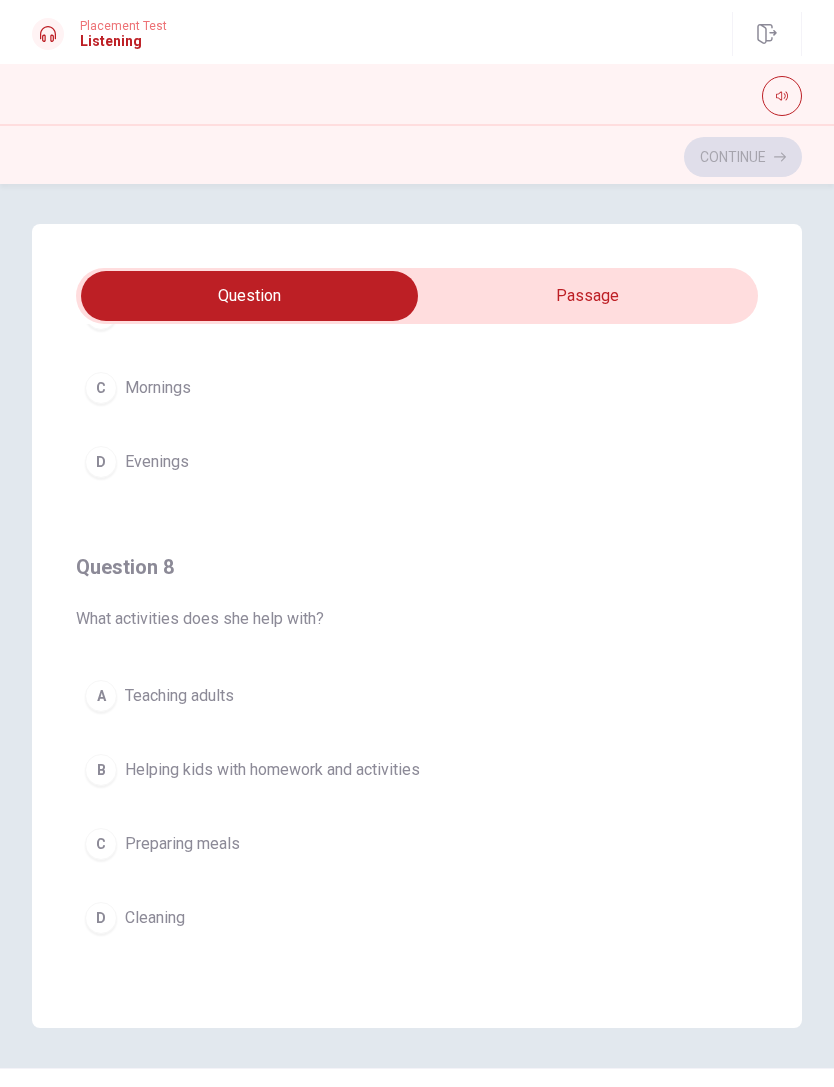click on "Helping kids with homework and activities" at bounding box center [272, 770] 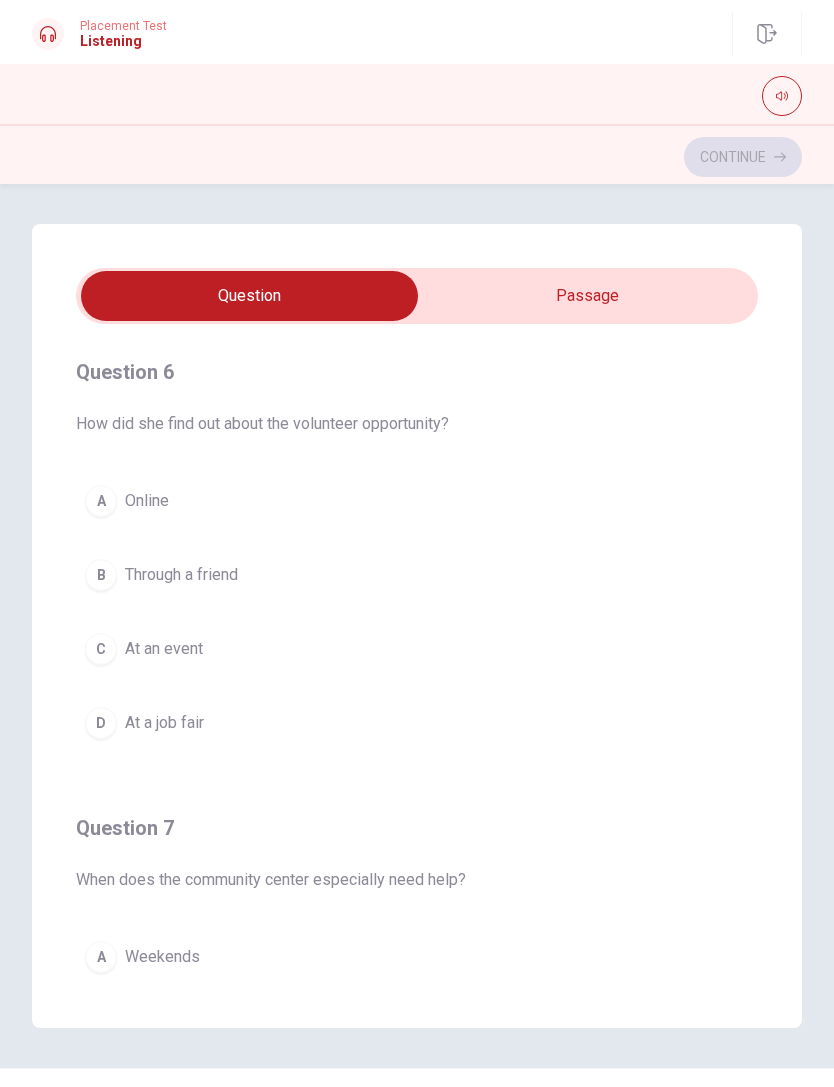 scroll, scrollTop: 0, scrollLeft: 0, axis: both 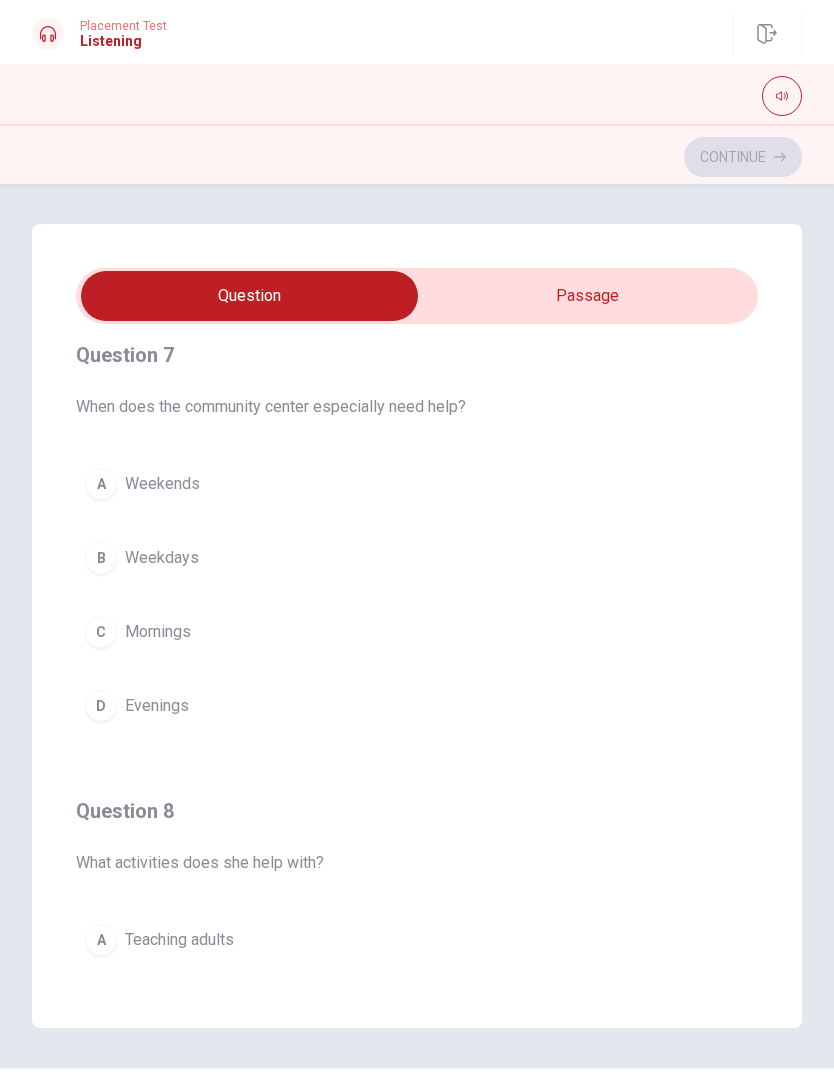 click on "A Weekends" at bounding box center [417, 484] 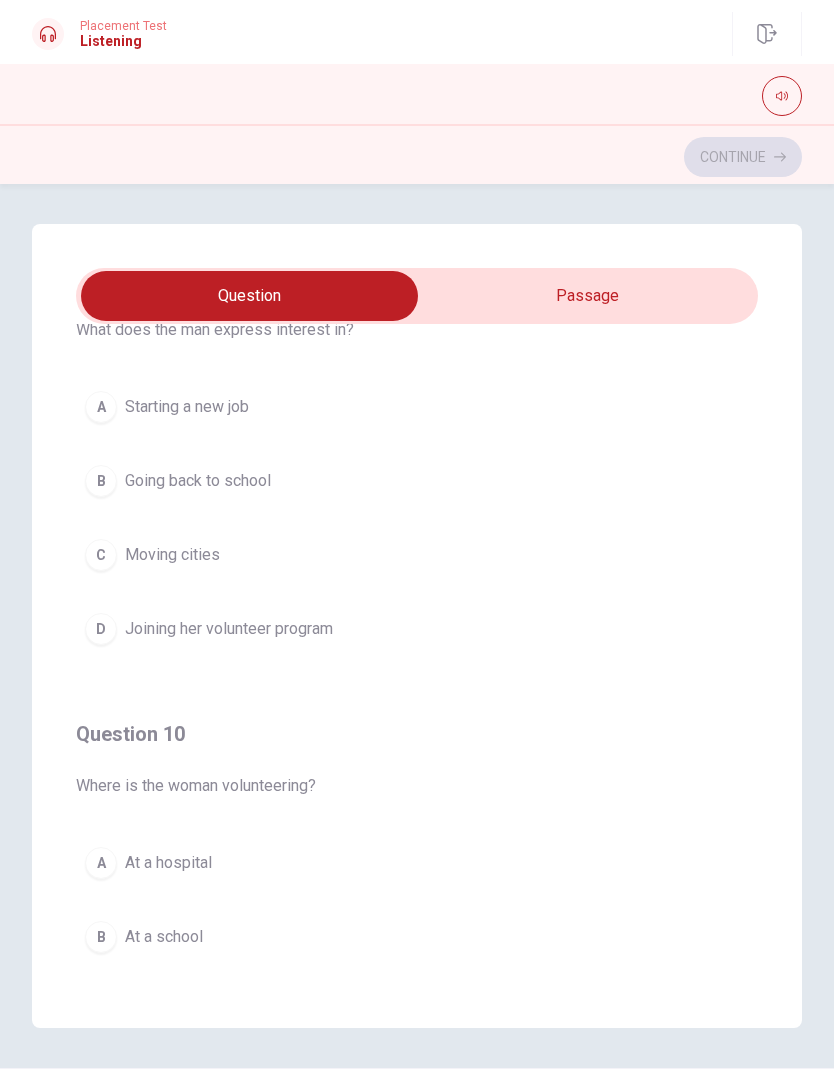 scroll, scrollTop: 1419, scrollLeft: 0, axis: vertical 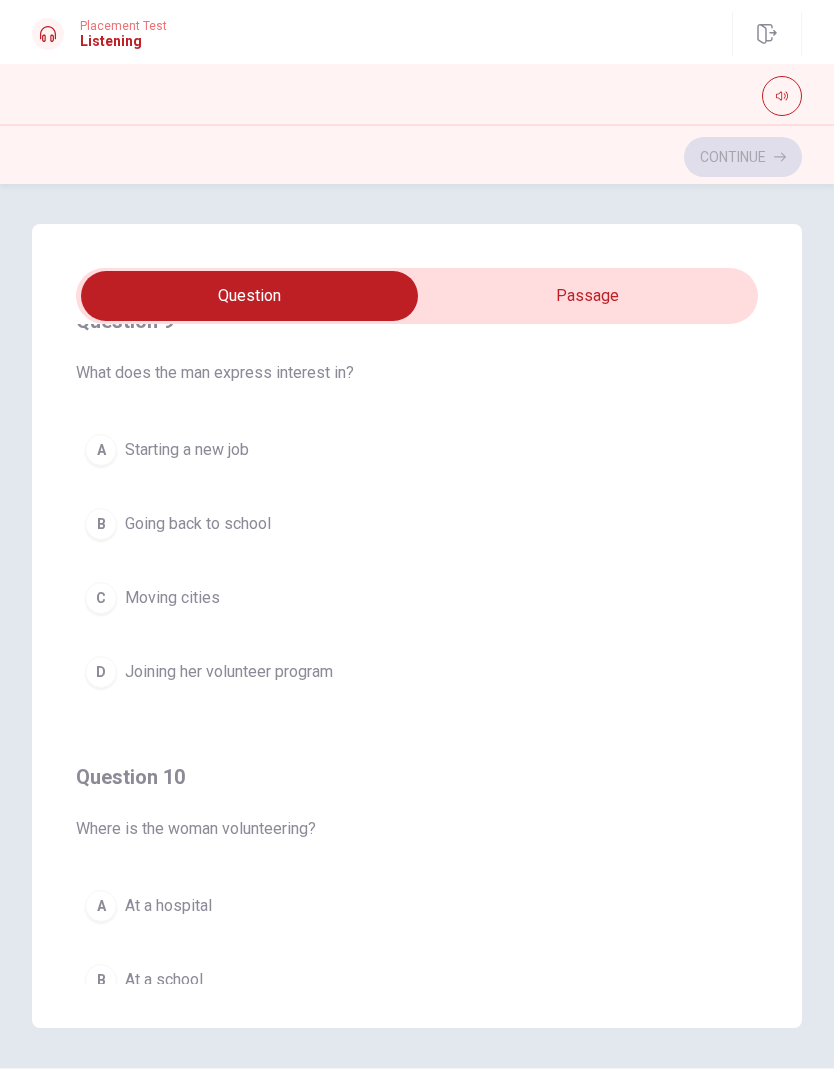 click on "Joining her volunteer program" at bounding box center [229, 672] 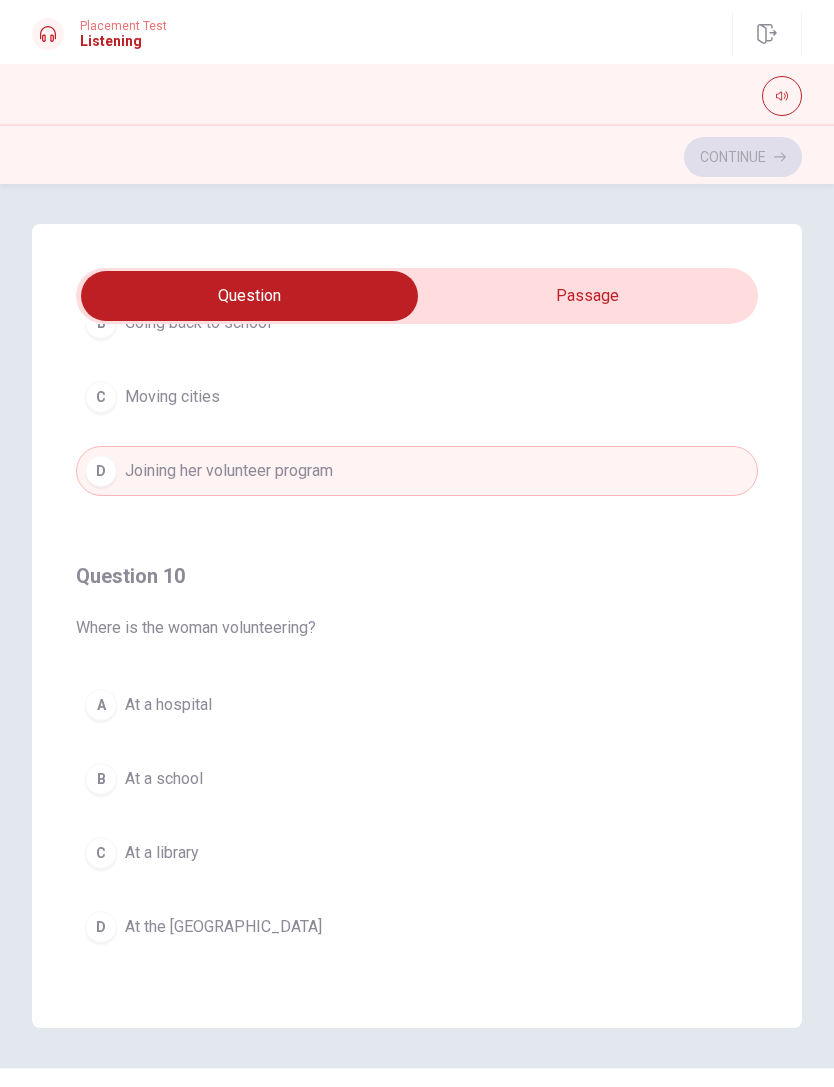 scroll, scrollTop: 1620, scrollLeft: 0, axis: vertical 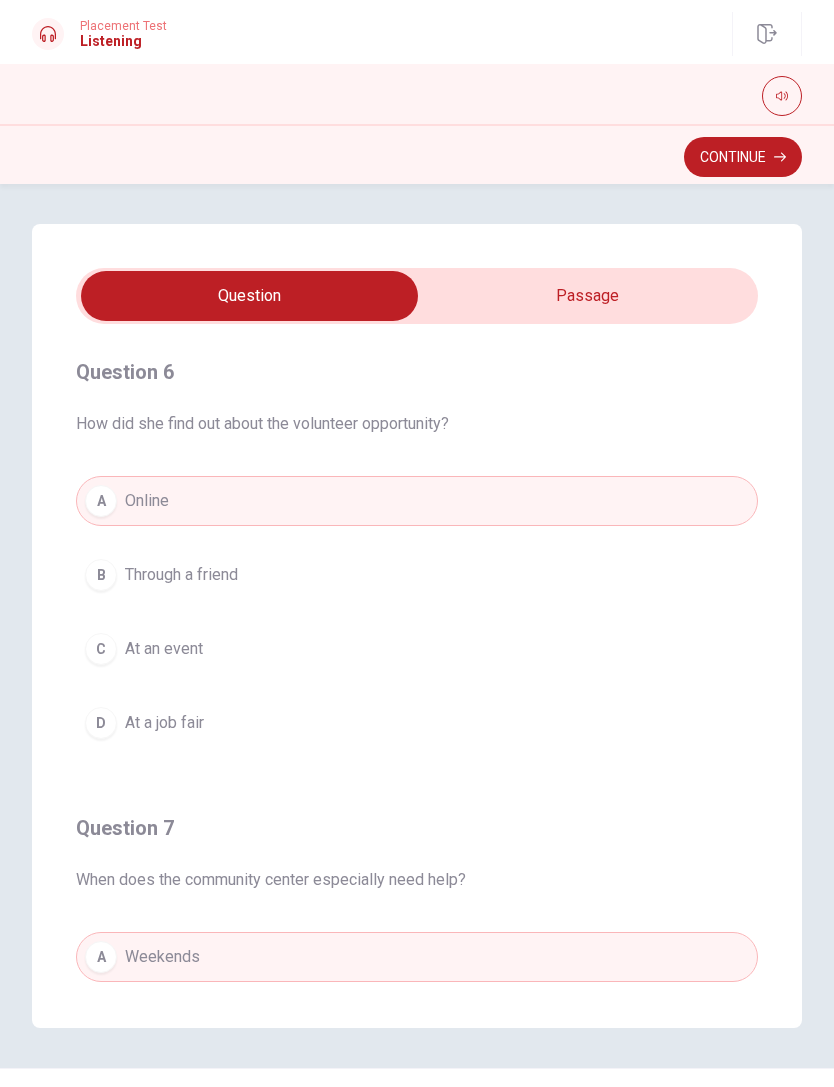 click on "Continue" at bounding box center (743, 157) 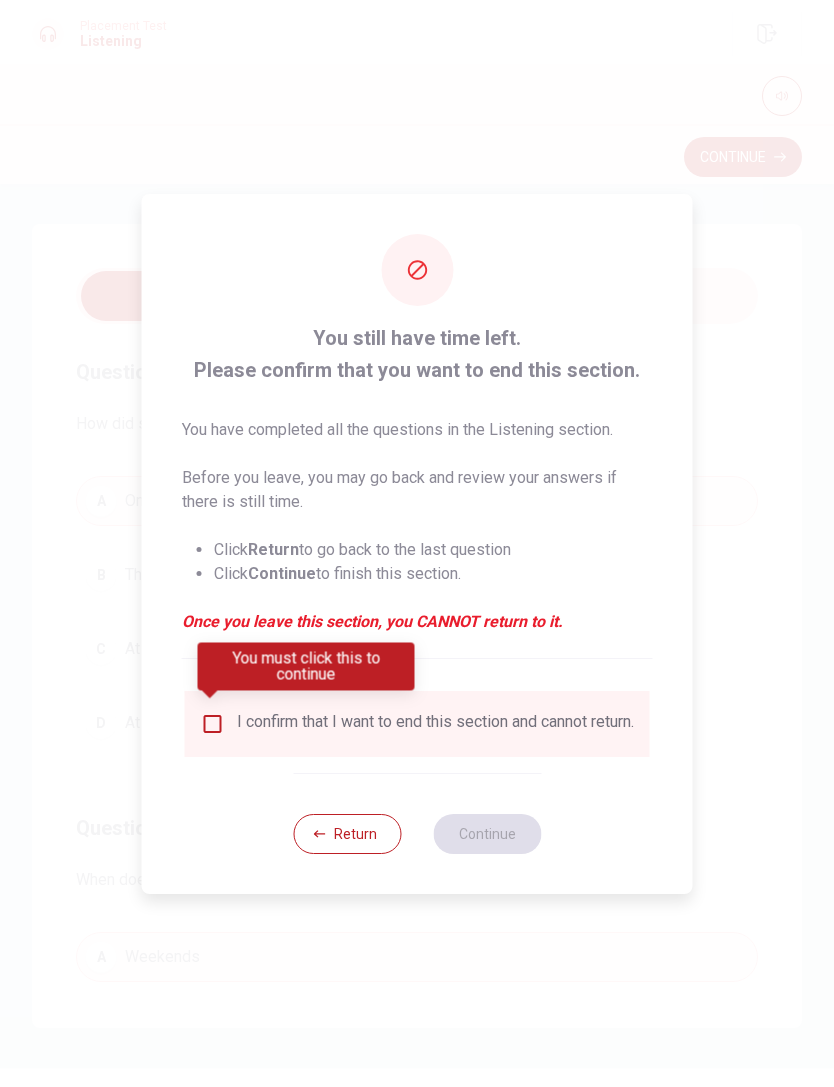 click at bounding box center [213, 724] 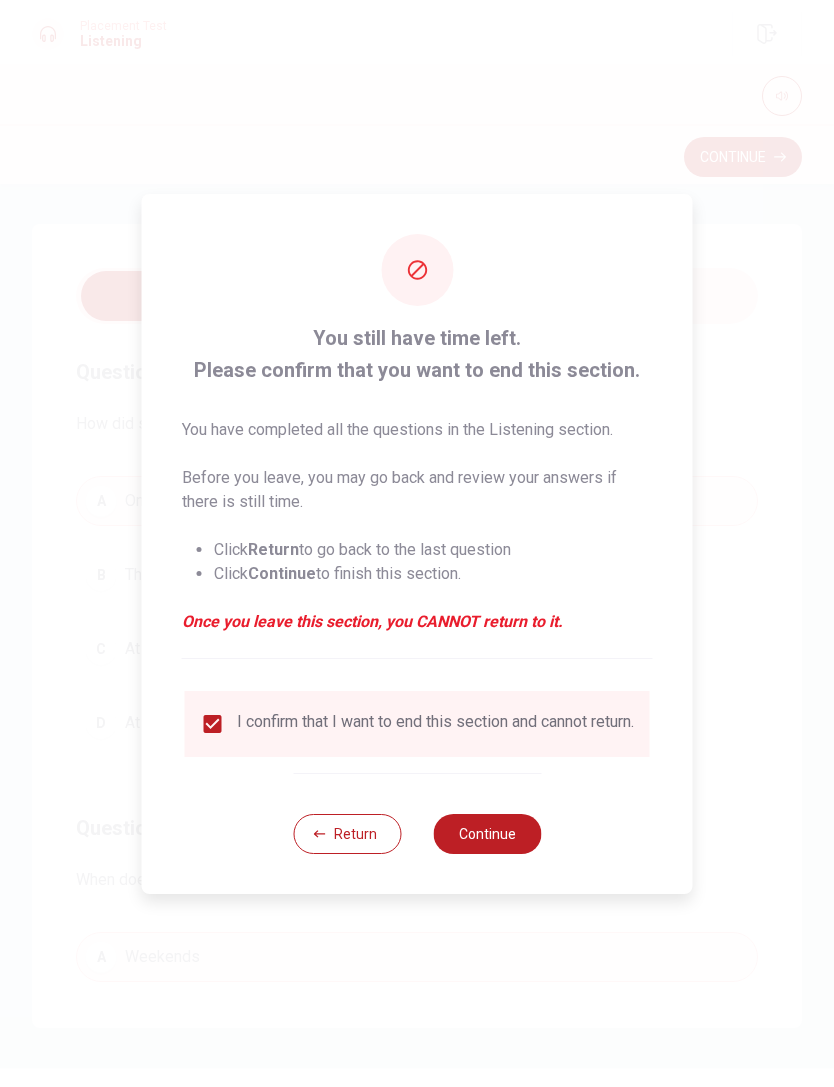 click on "Continue" at bounding box center [487, 834] 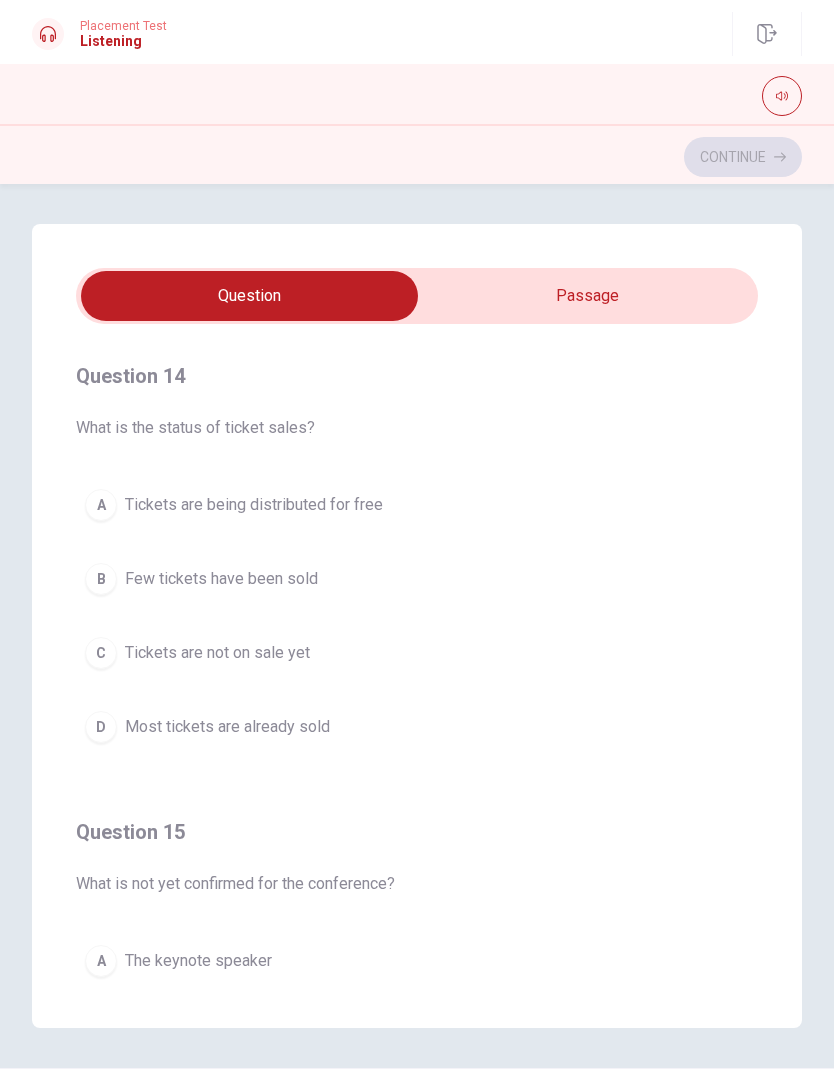 scroll, scrollTop: 1366, scrollLeft: 0, axis: vertical 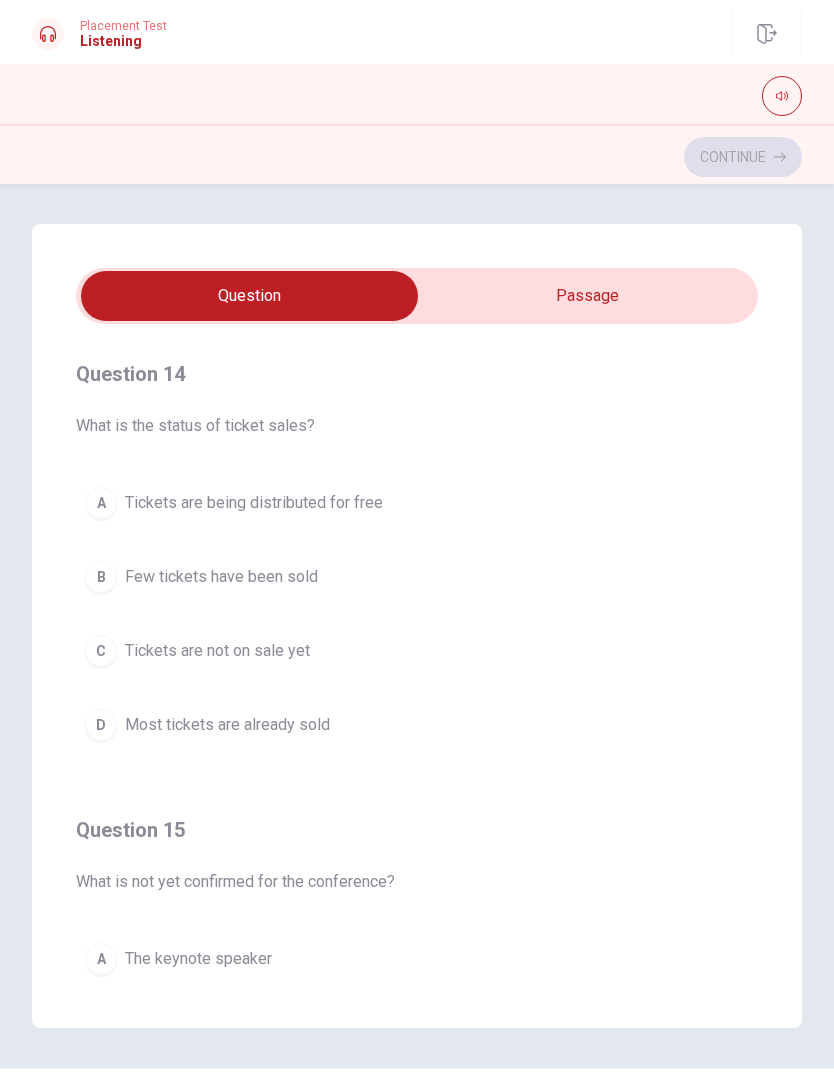 click on "D Most tickets are already sold" at bounding box center (417, 725) 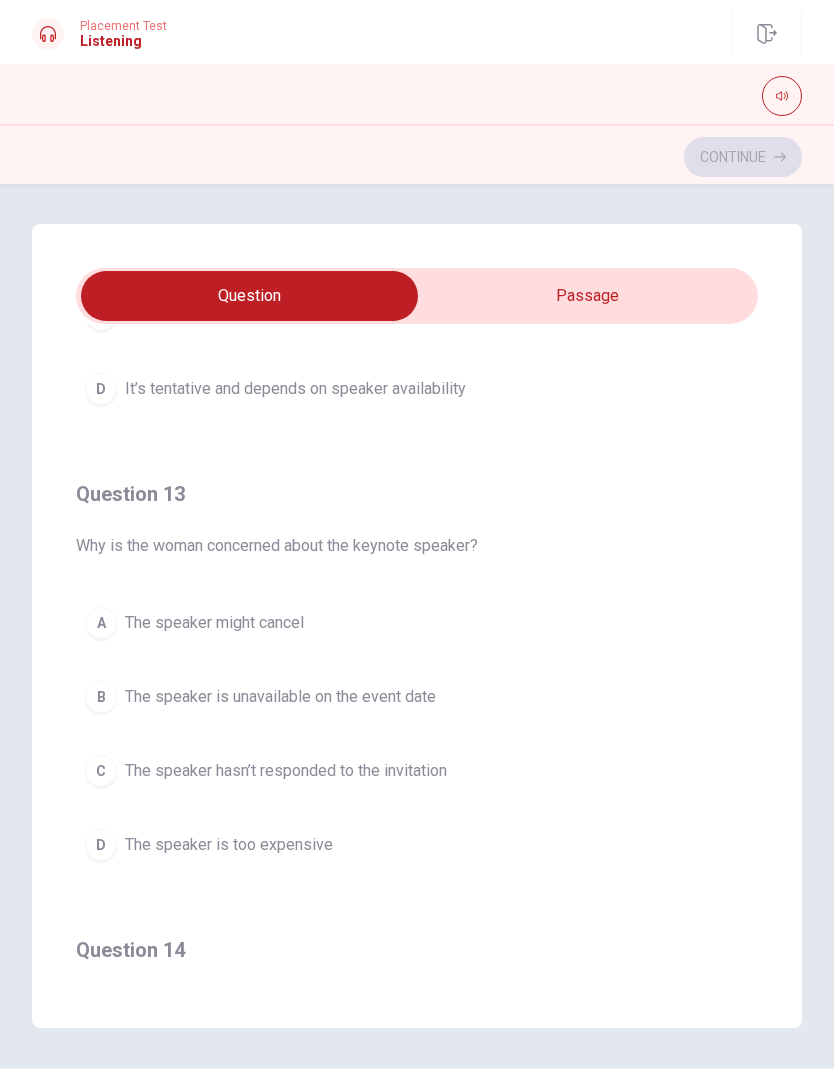scroll, scrollTop: 789, scrollLeft: 0, axis: vertical 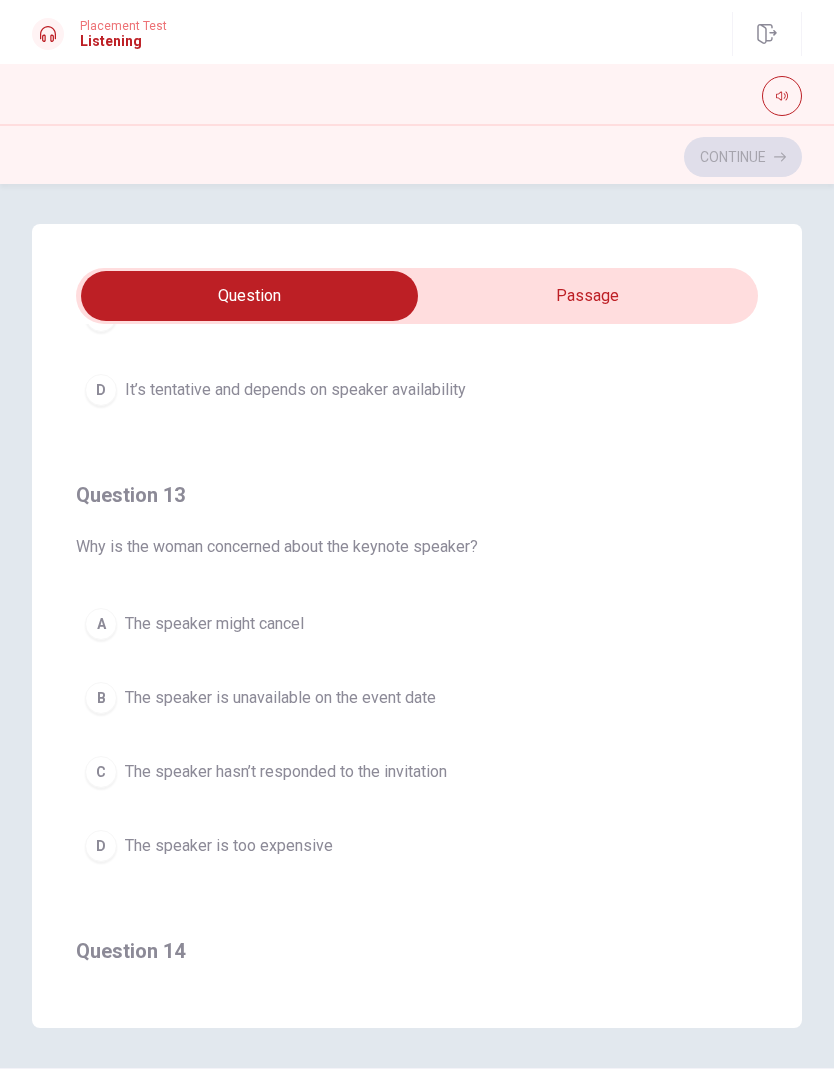 click on "The speaker hasn’t responded to the invitation" at bounding box center [286, 772] 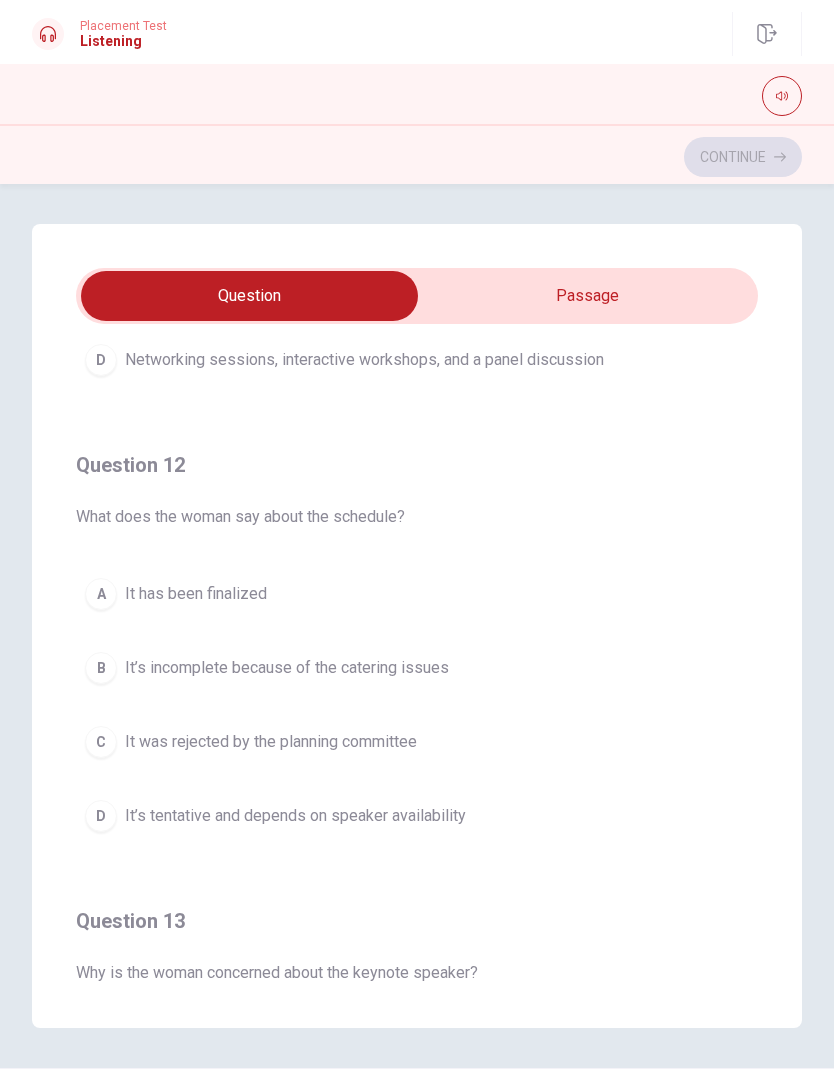 scroll, scrollTop: 362, scrollLeft: 0, axis: vertical 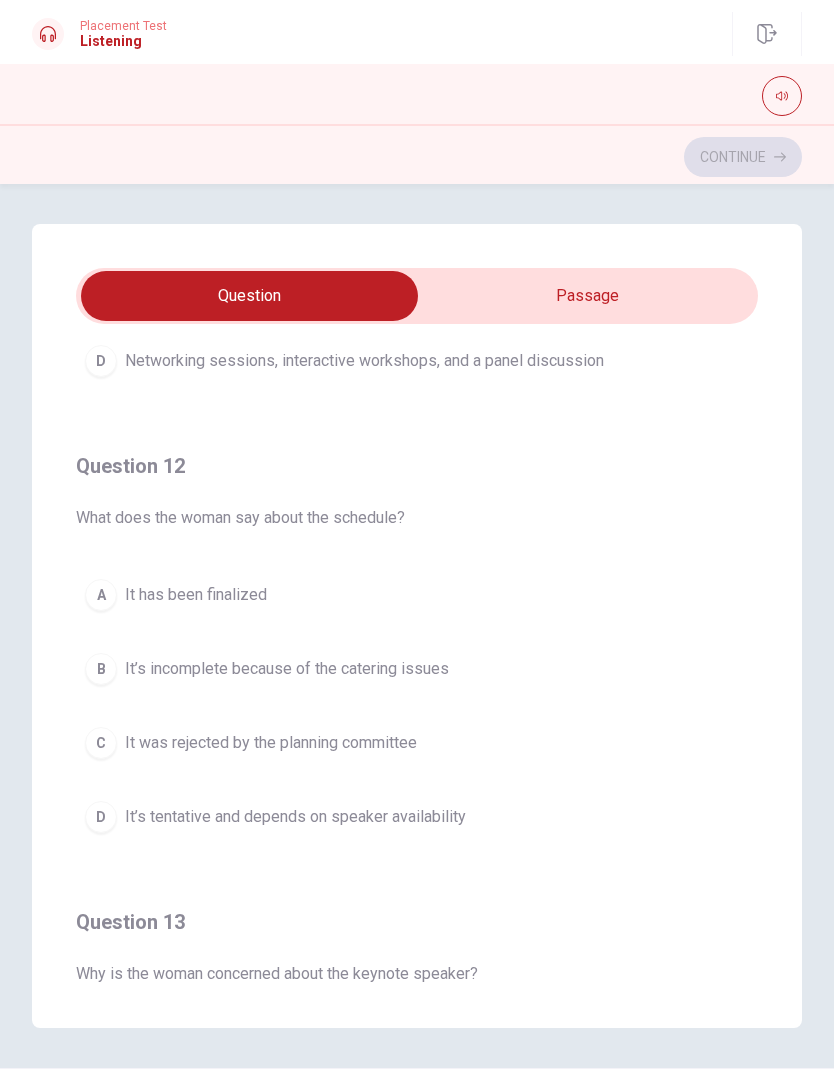 click on "It’s tentative and depends on speaker availability" at bounding box center [295, 817] 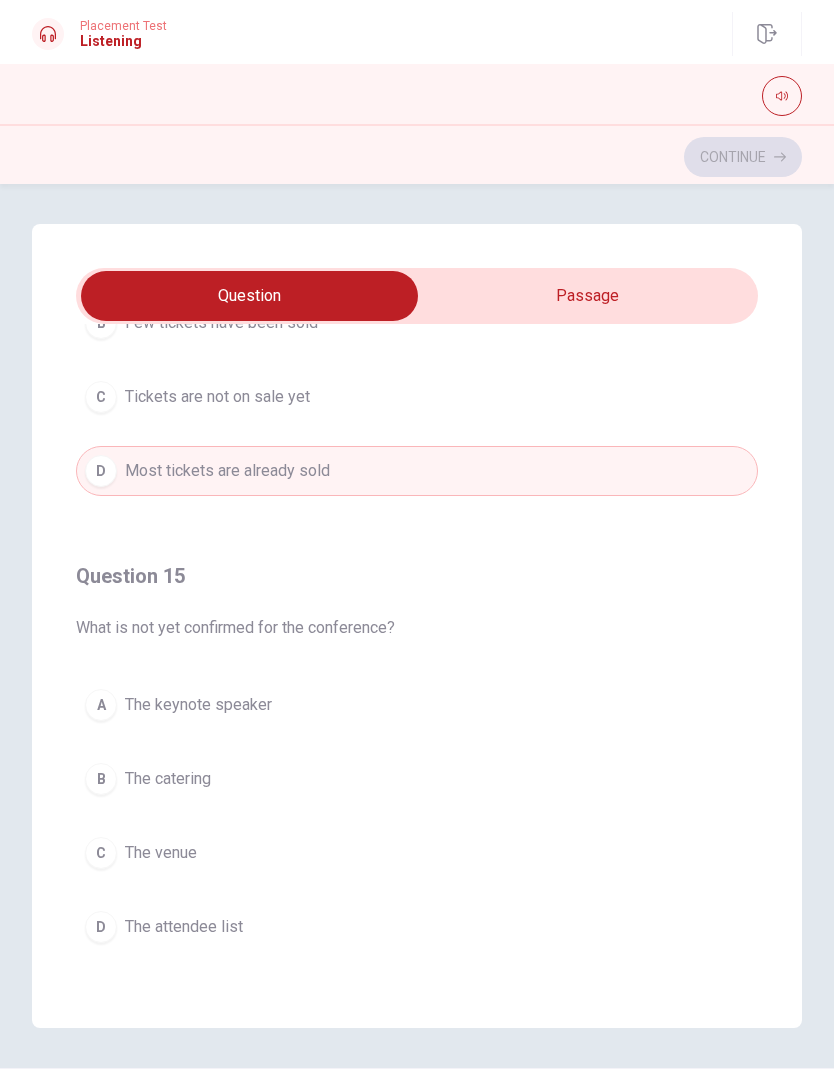 scroll, scrollTop: 1620, scrollLeft: 0, axis: vertical 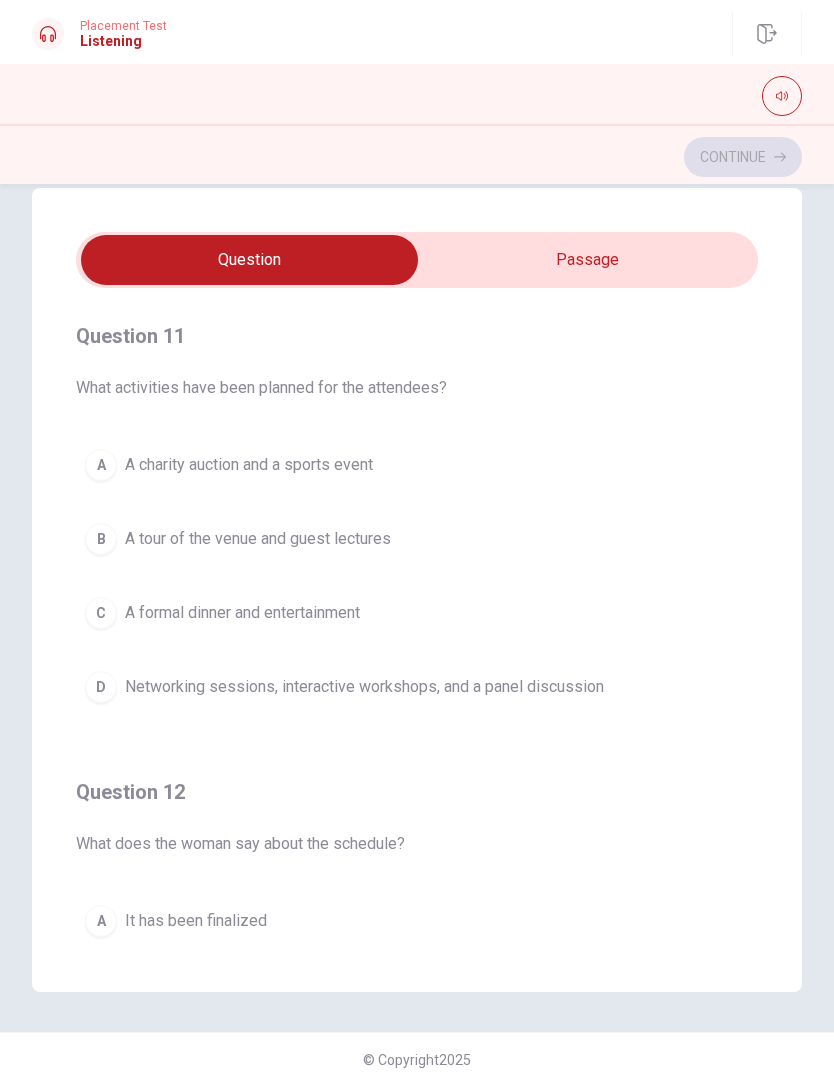click on "Networking sessions, interactive workshops, and a panel discussion" at bounding box center (364, 687) 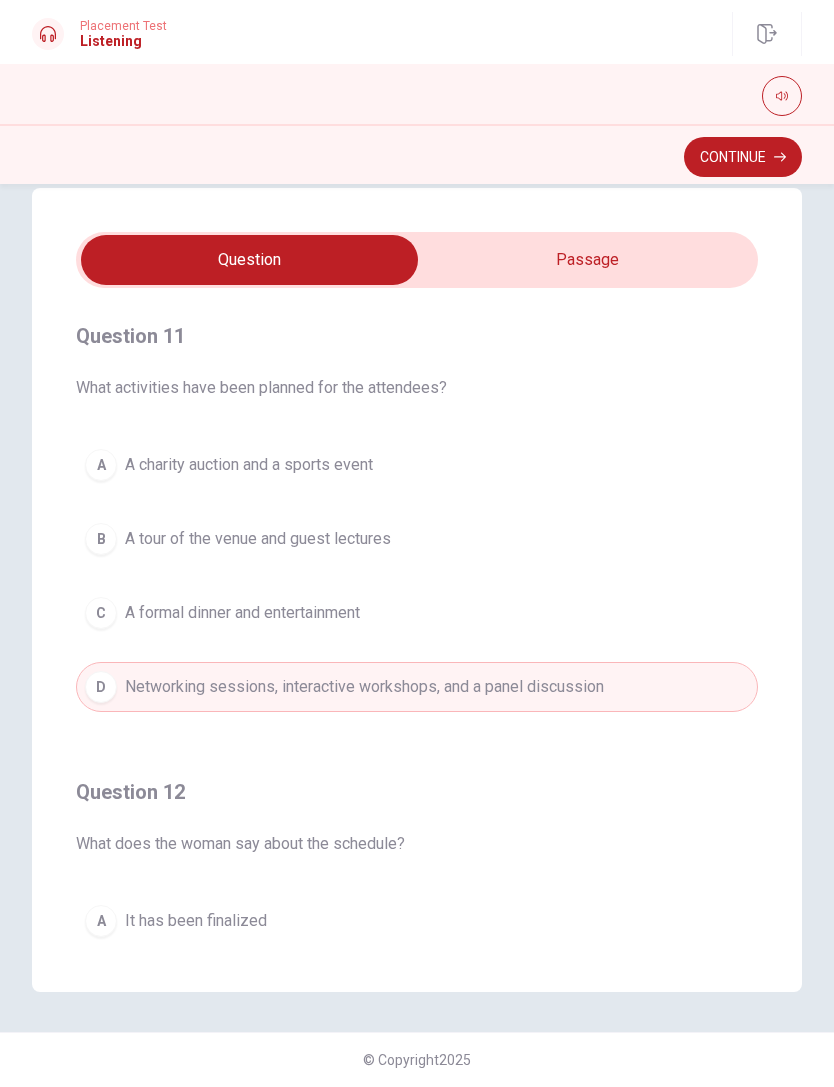click on "Continue" at bounding box center (743, 157) 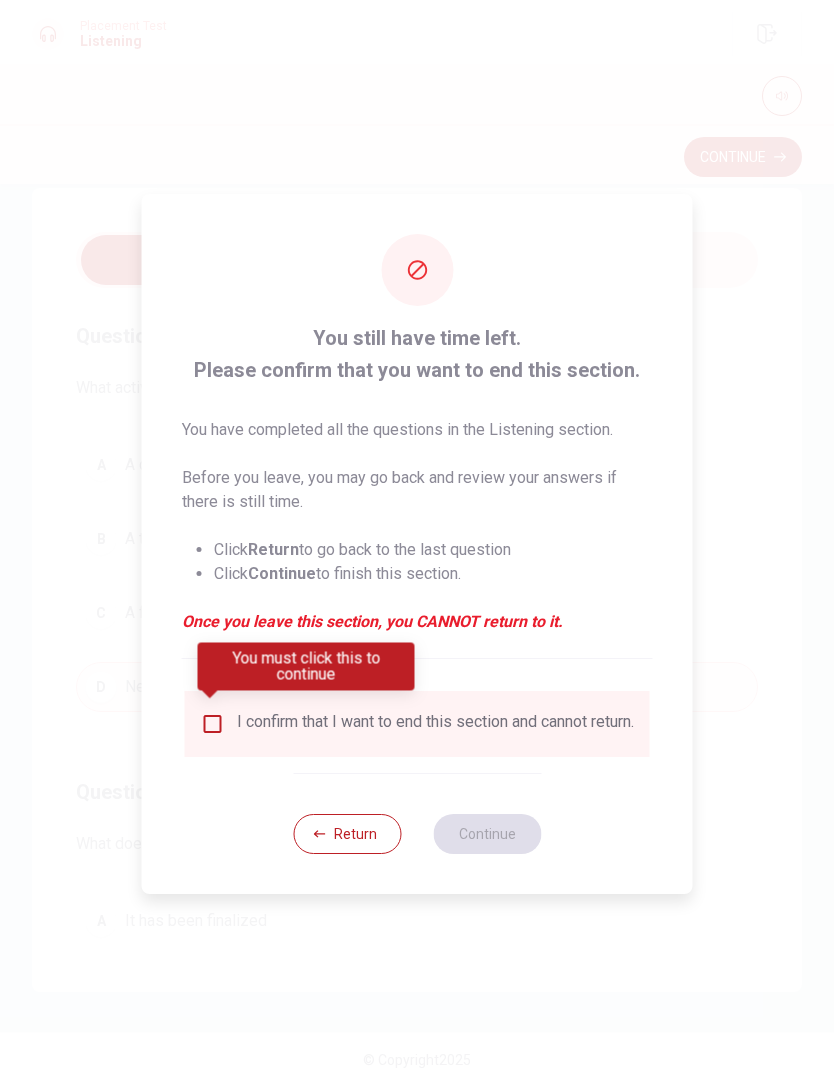 click on "I confirm that I want to end this section and cannot return." at bounding box center [435, 724] 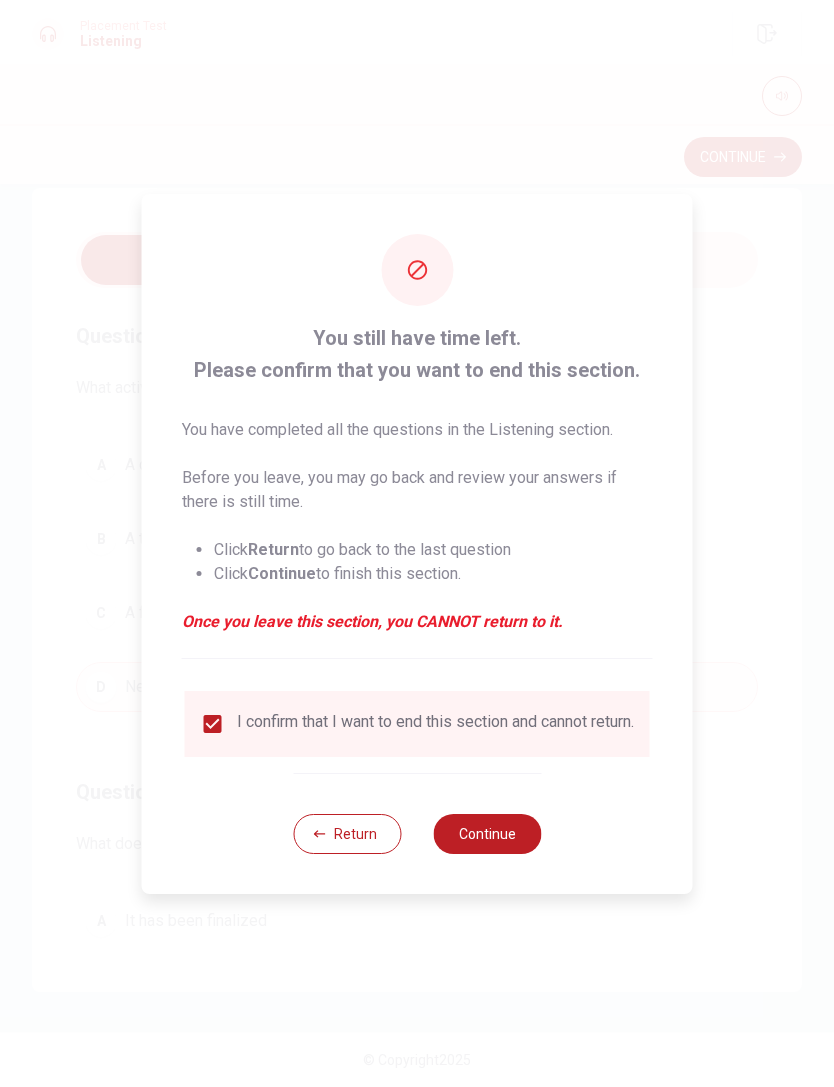 click on "Continue" at bounding box center [487, 834] 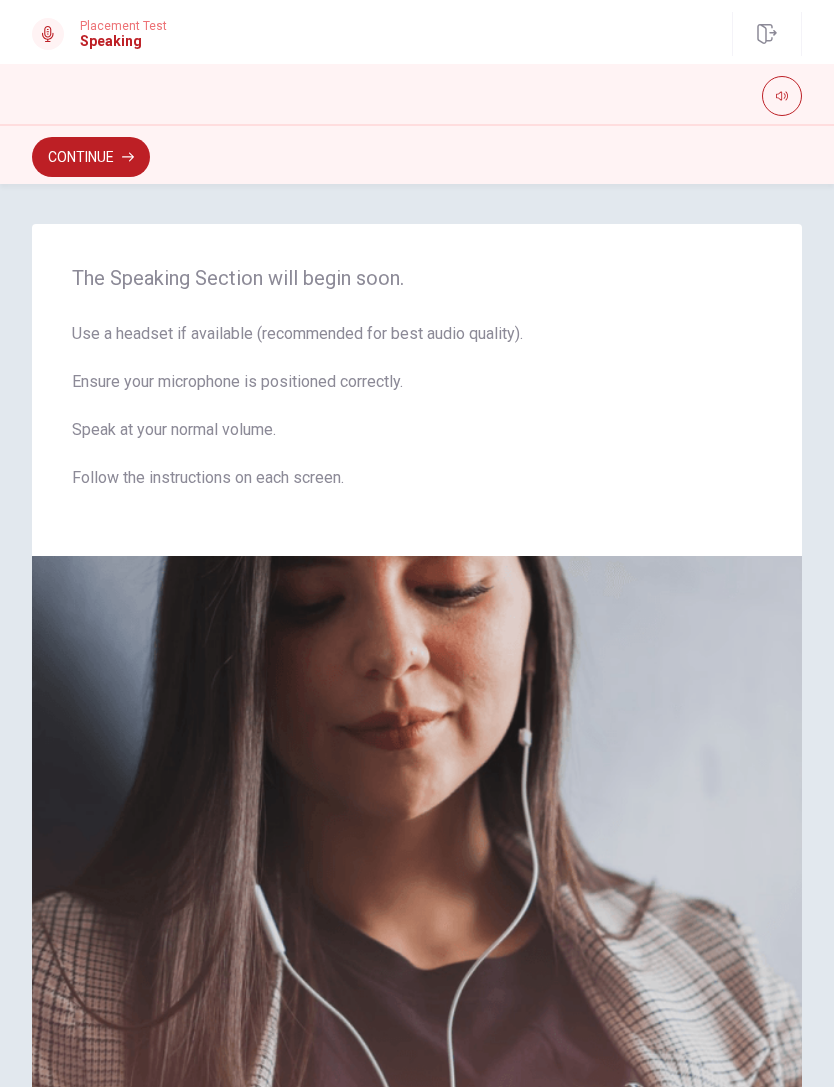 scroll, scrollTop: 0, scrollLeft: 0, axis: both 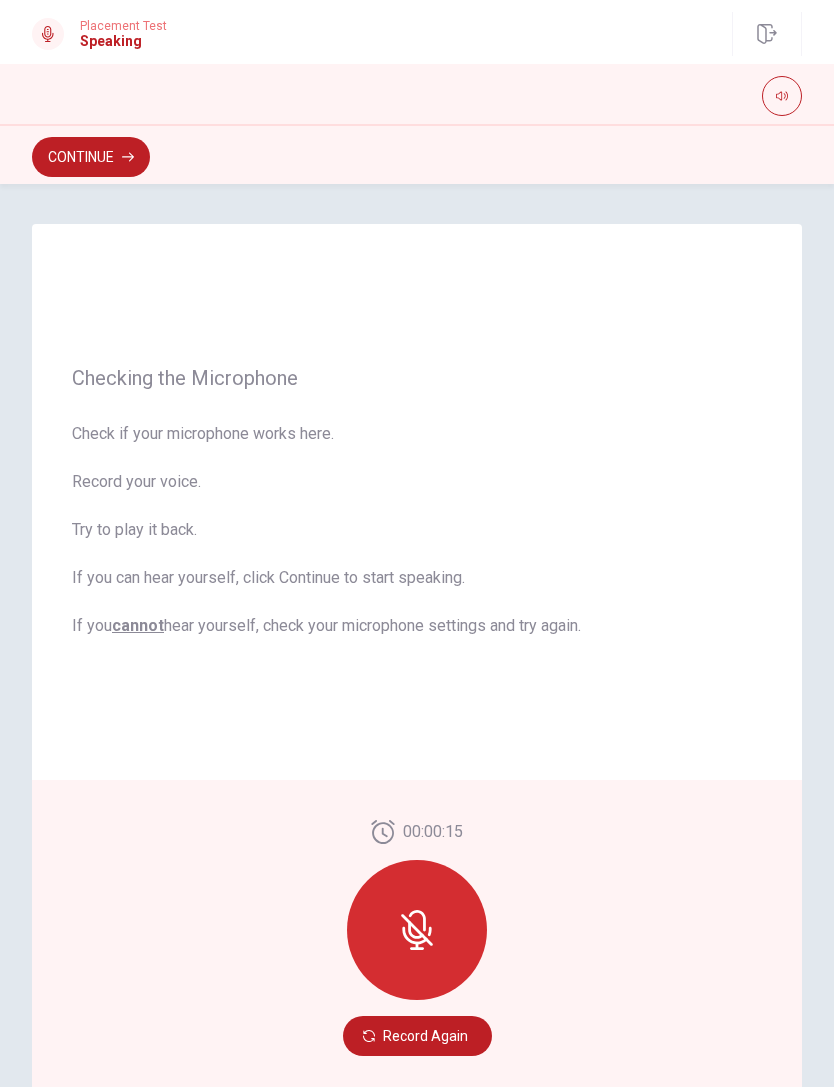 click on "Record Again" at bounding box center (417, 1036) 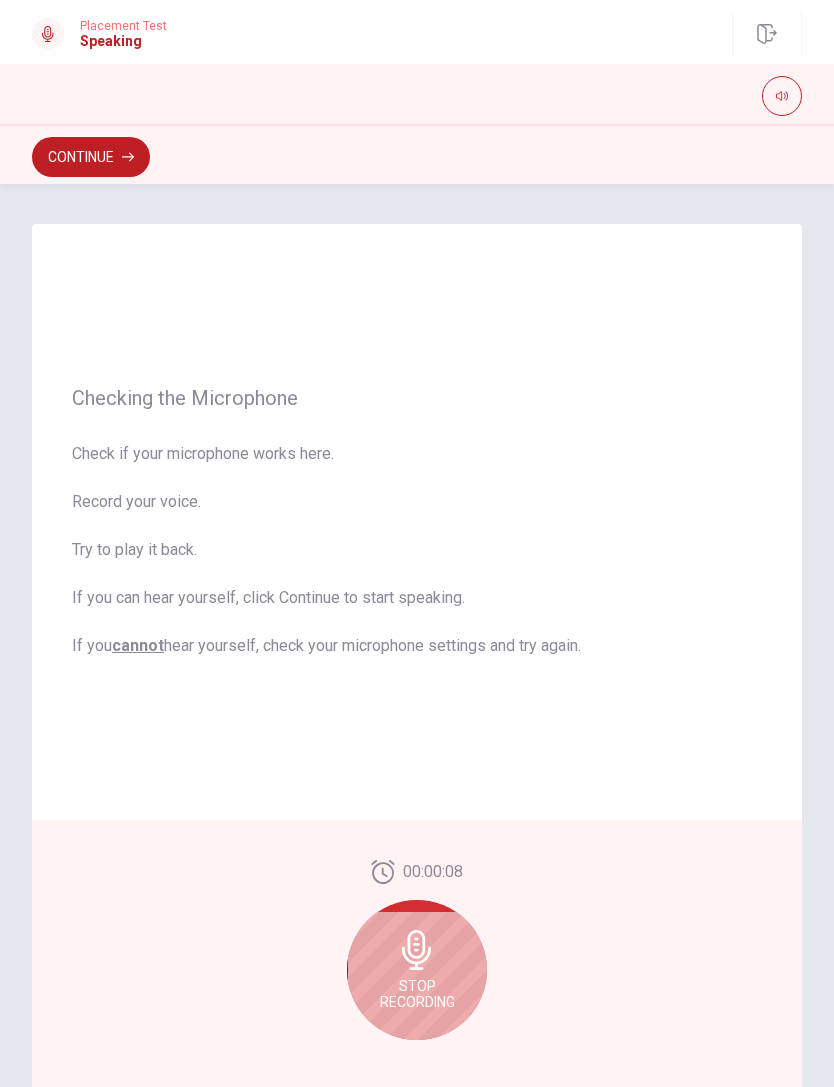 click on "Stop   Recording" at bounding box center [417, 994] 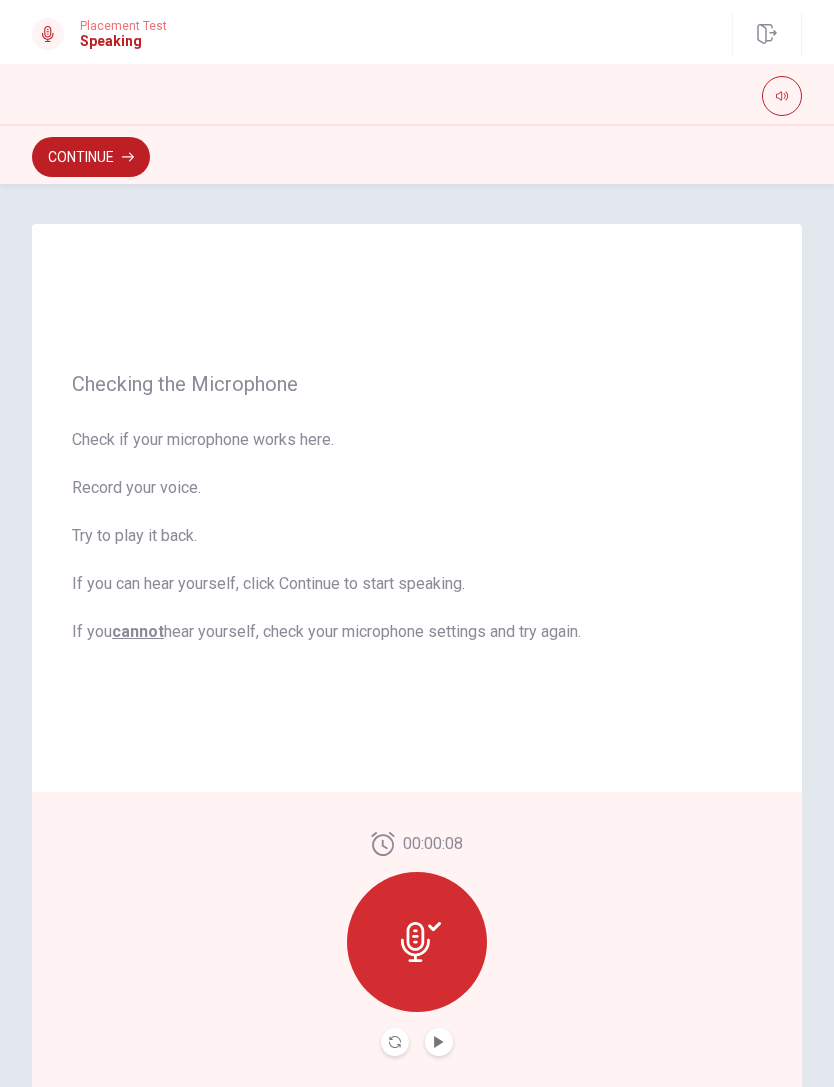click 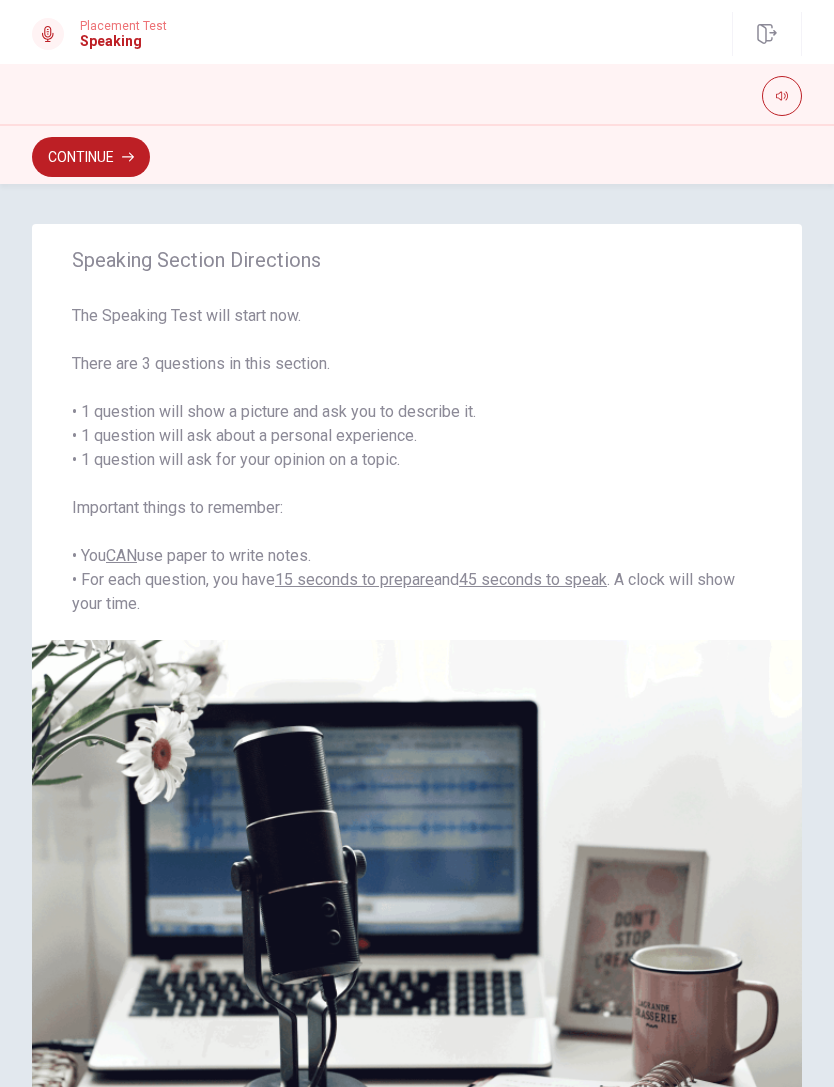 click on "Speaking Section Directions The Speaking Test will start now.
There are 3 questions in this section.
• 1 question will show a picture and ask you to describe it.
• 1 question will ask about a personal experience.
• 1 question will ask for your opinion on a topic.
Important things to remember:
• You  CAN  use paper to write notes.
• For each question, you have  15 seconds to prepare  and  45 seconds to speak . A clock will show your time." at bounding box center [417, 702] 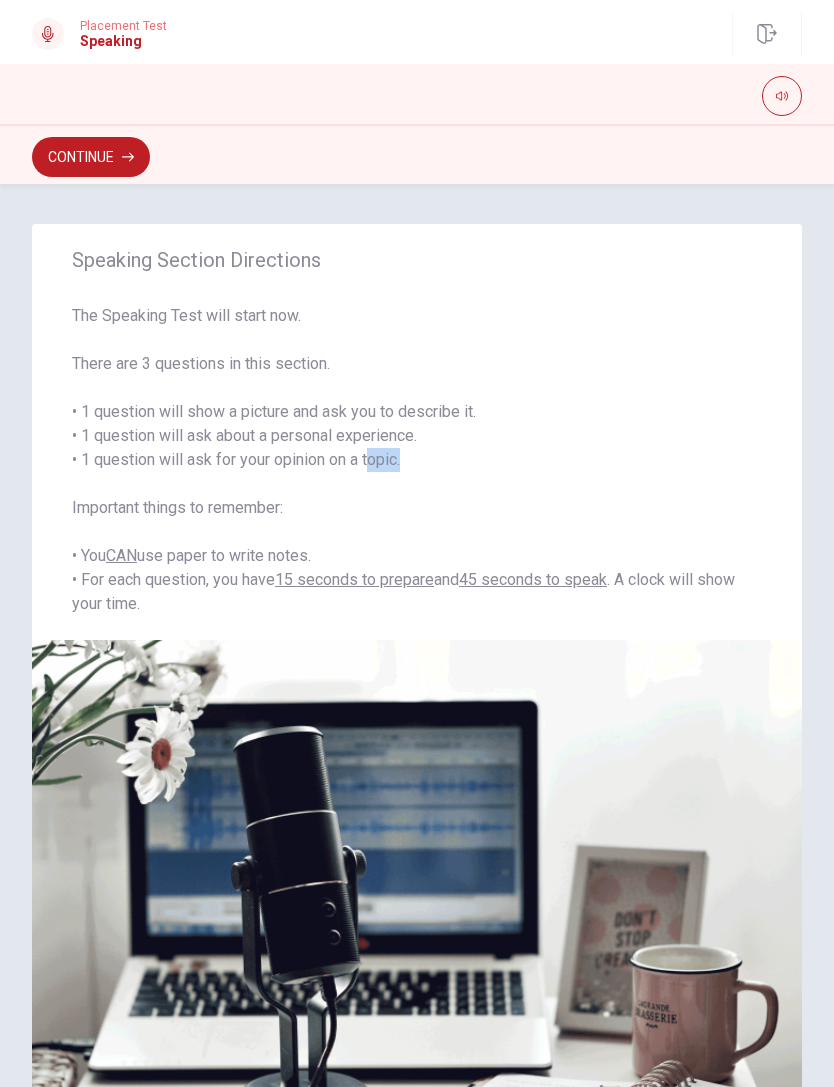 click on "The Speaking Test will start now.
There are 3 questions in this section.
• 1 question will show a picture and ask you to describe it.
• 1 question will ask about a personal experience.
• 1 question will ask for your opinion on a topic.
Important things to remember:
• You  CAN  use paper to write notes.
• For each question, you have  15 seconds to prepare  and  45 seconds to speak . A clock will show your time." at bounding box center (417, 460) 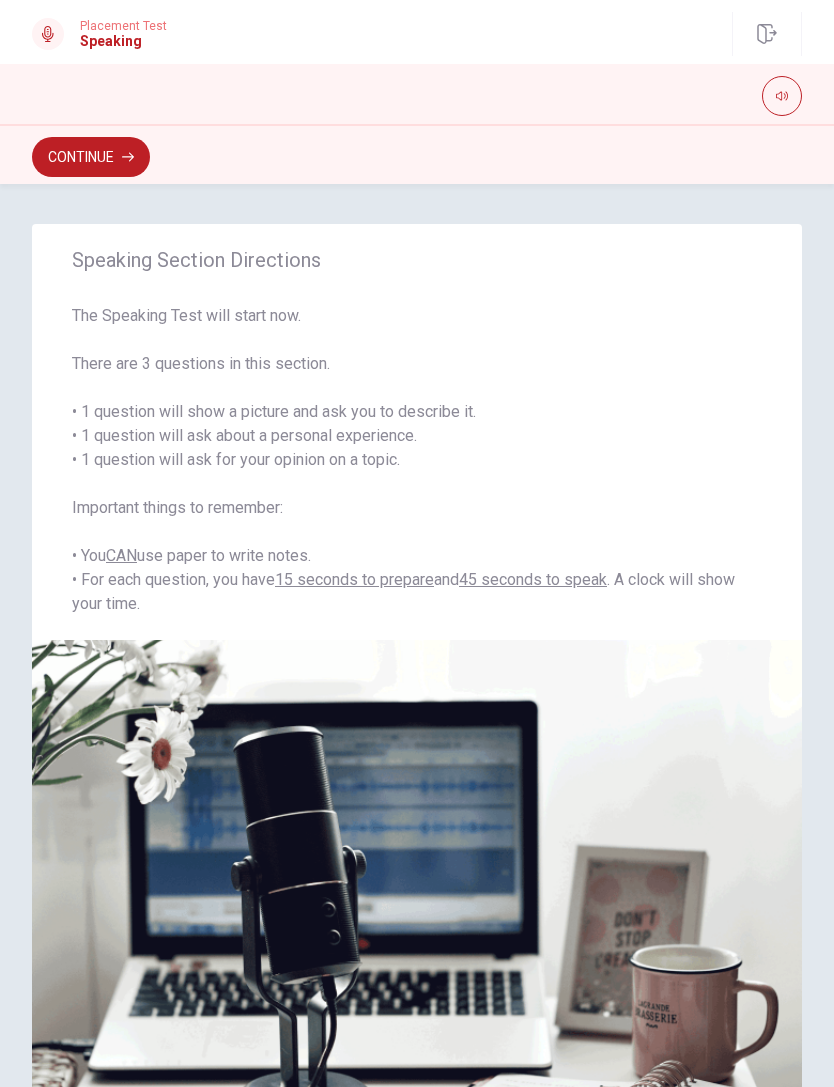 scroll, scrollTop: 0, scrollLeft: 0, axis: both 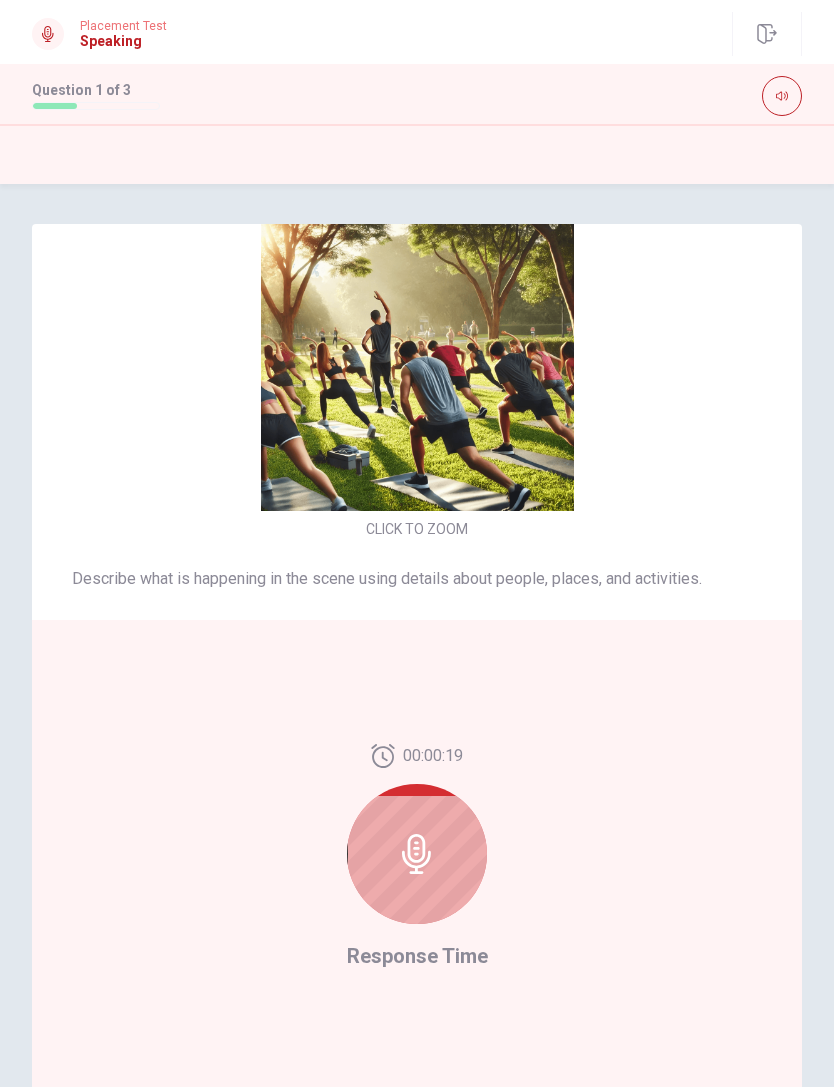 click 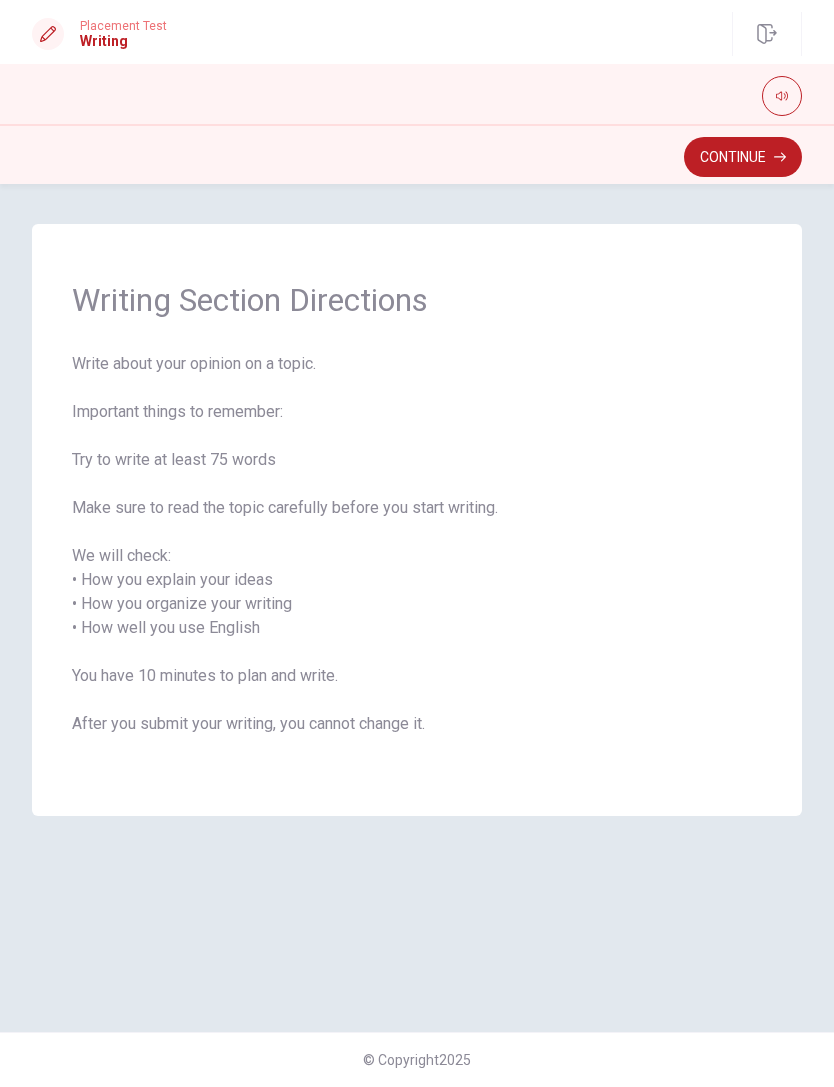 click on "Continue" at bounding box center (743, 157) 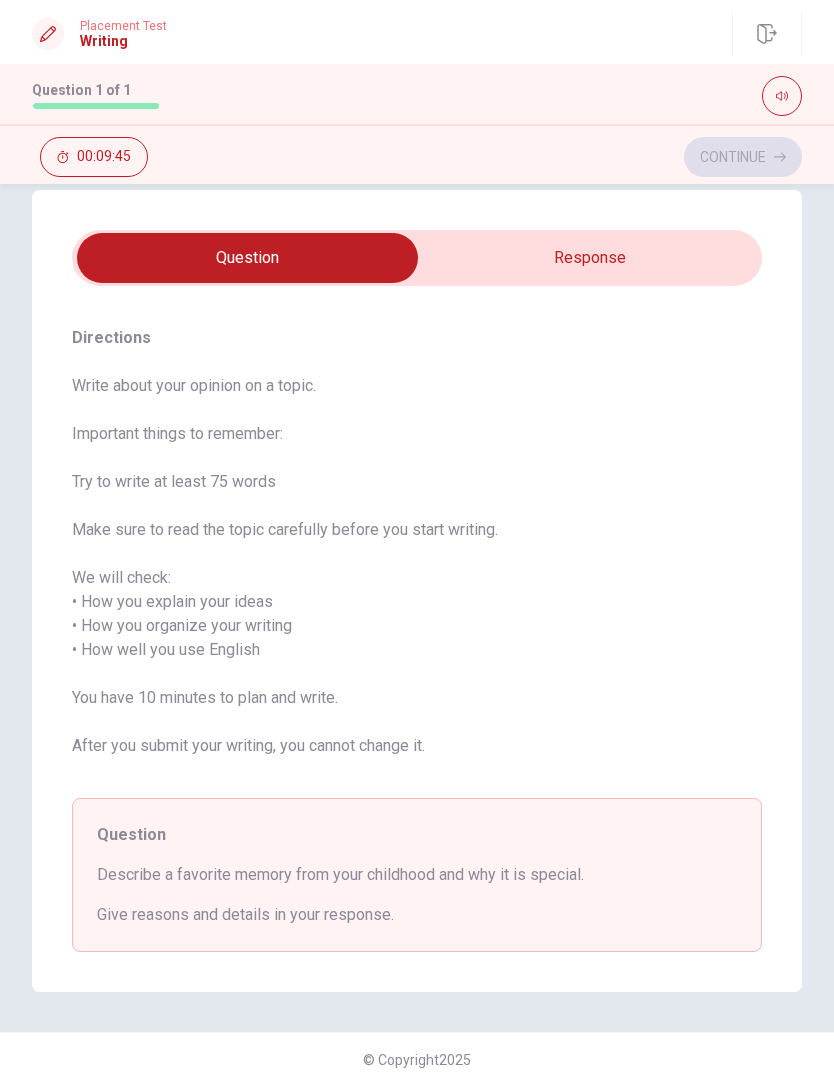 scroll, scrollTop: 34, scrollLeft: 0, axis: vertical 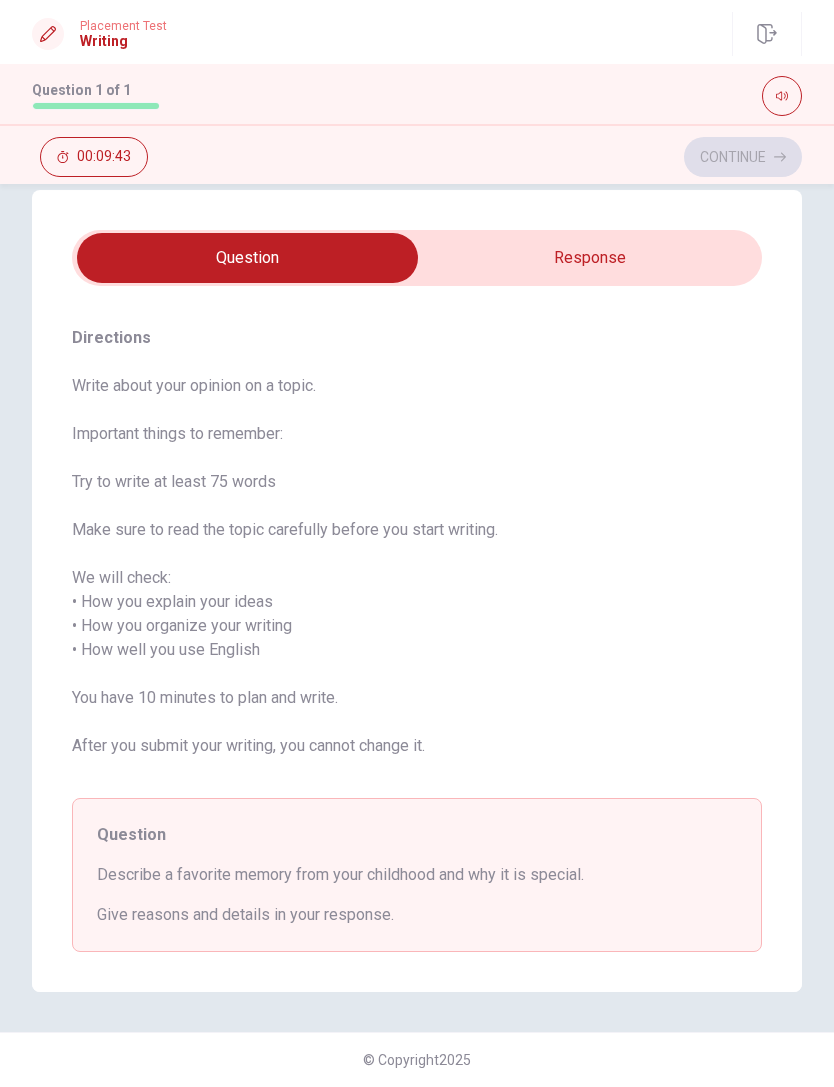 click at bounding box center (247, 258) 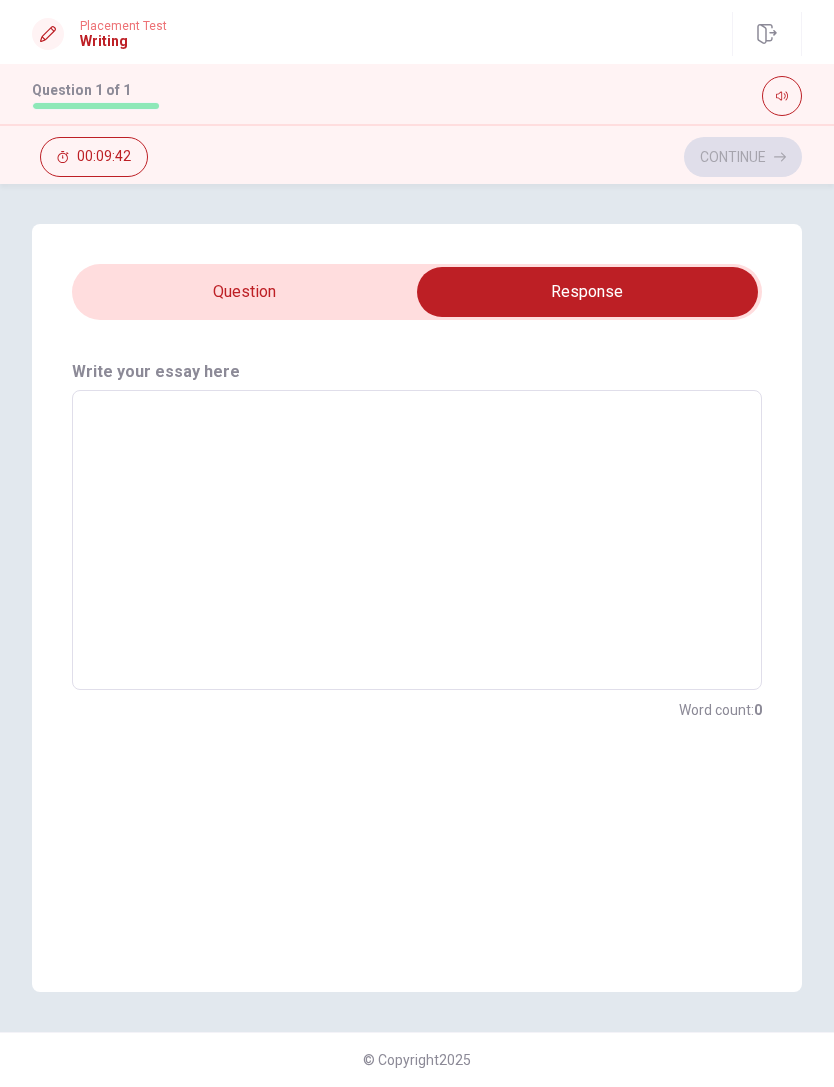 click at bounding box center [587, 292] 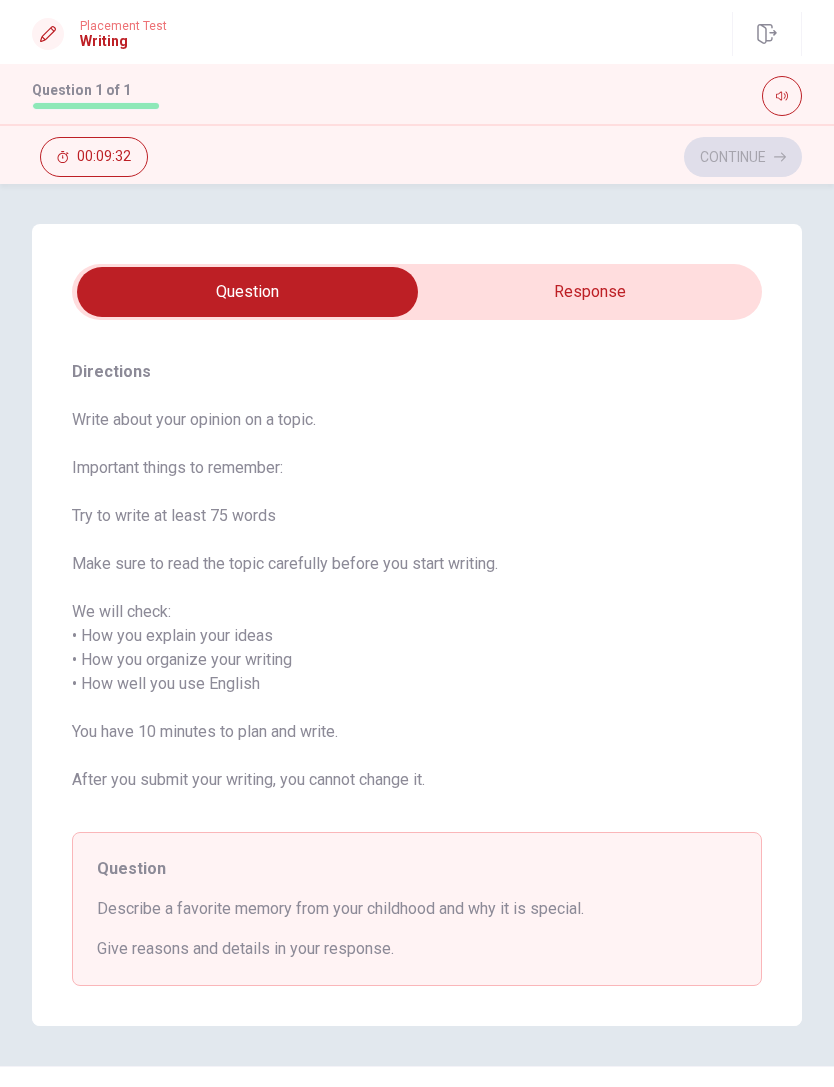 click at bounding box center [247, 292] 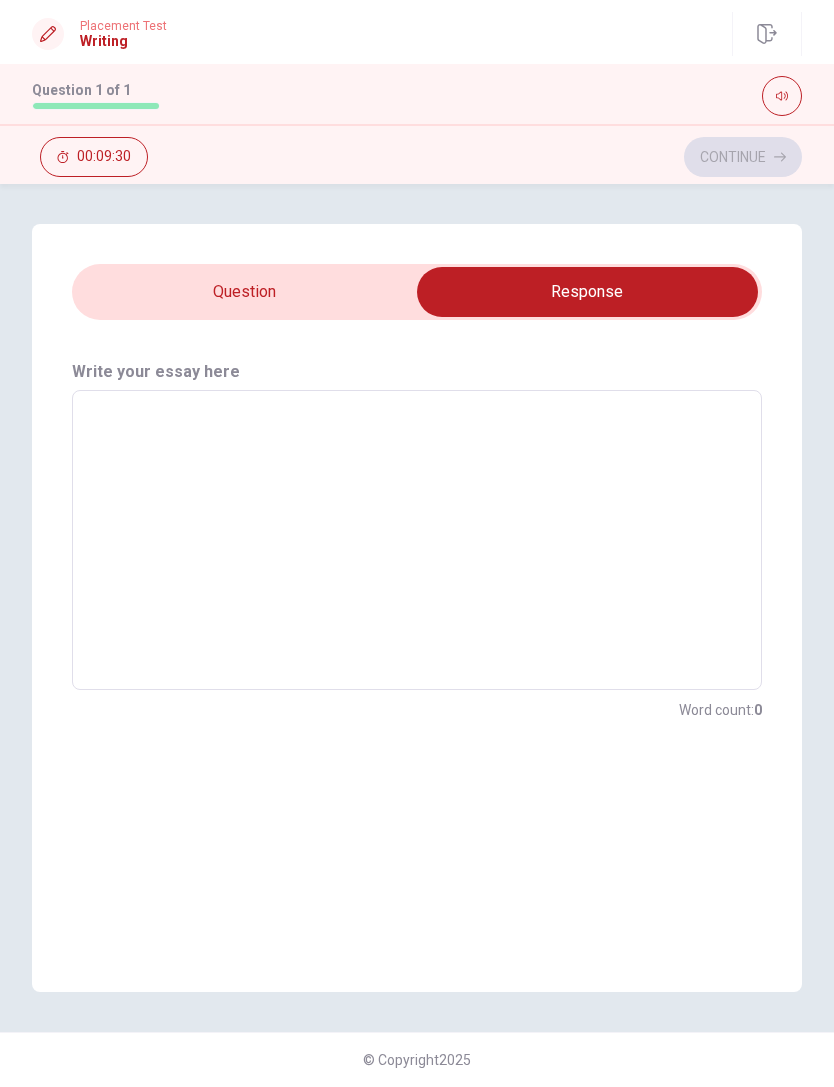 click at bounding box center (587, 292) 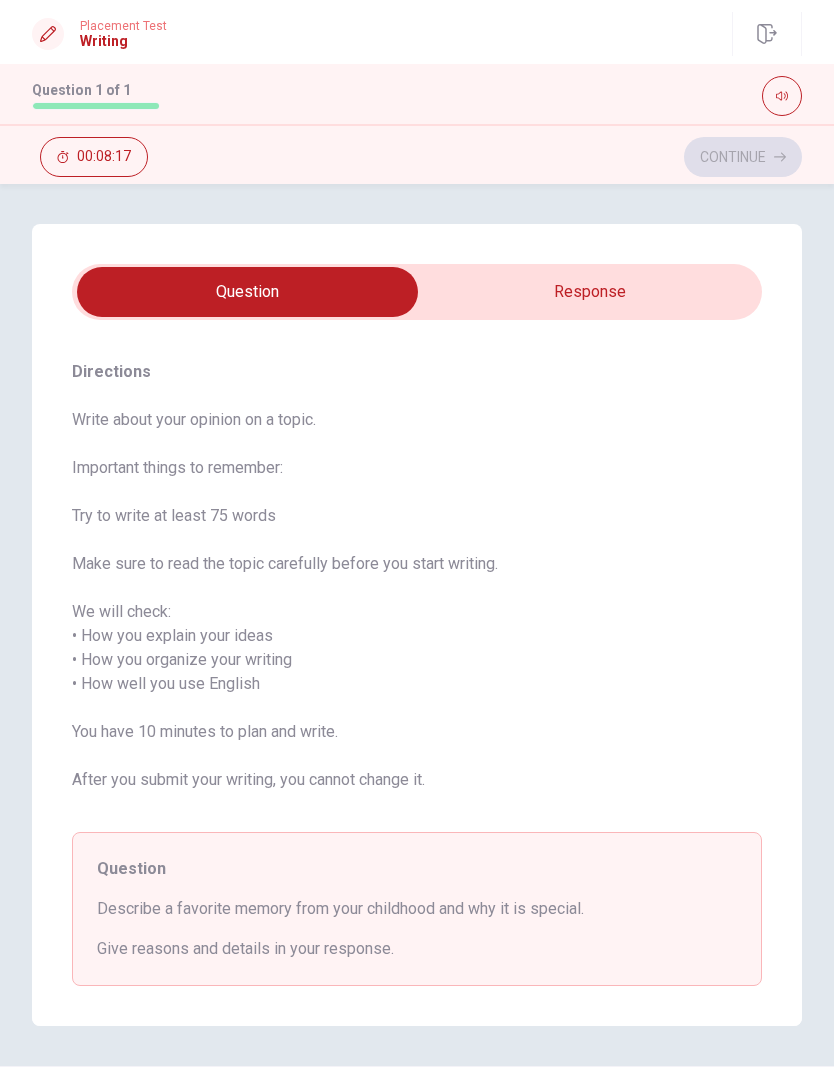 click at bounding box center (247, 292) 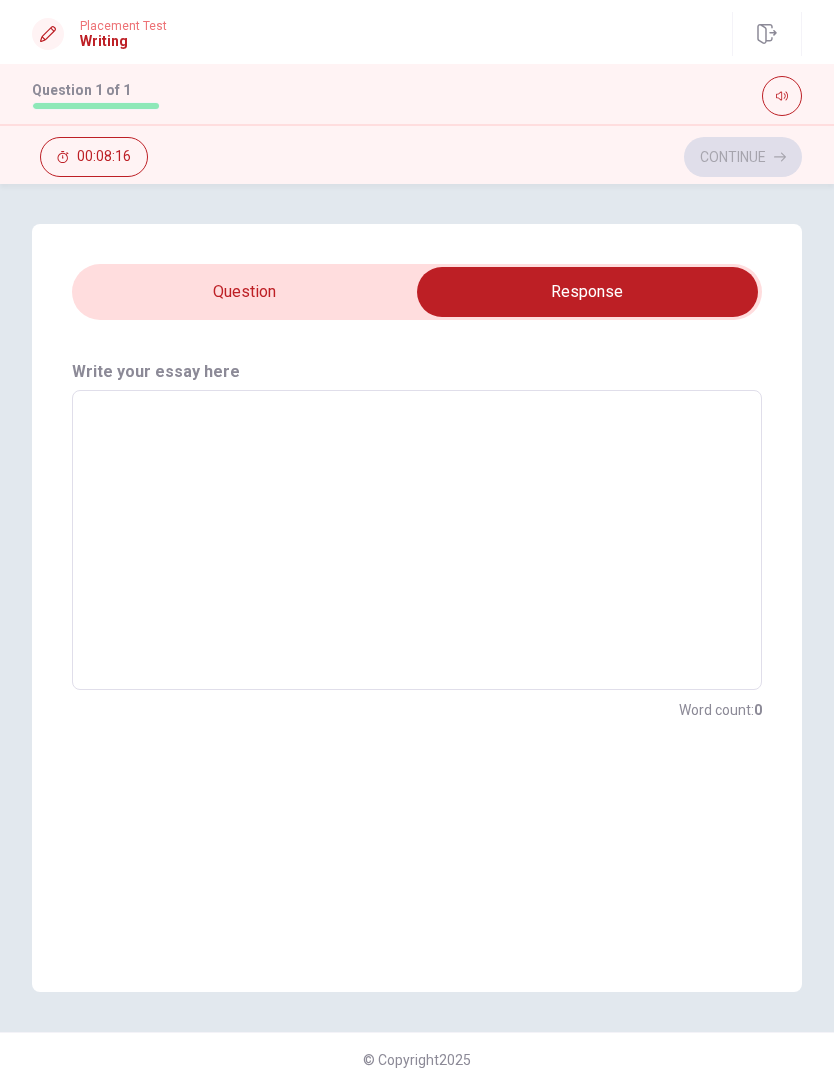 click at bounding box center [587, 292] 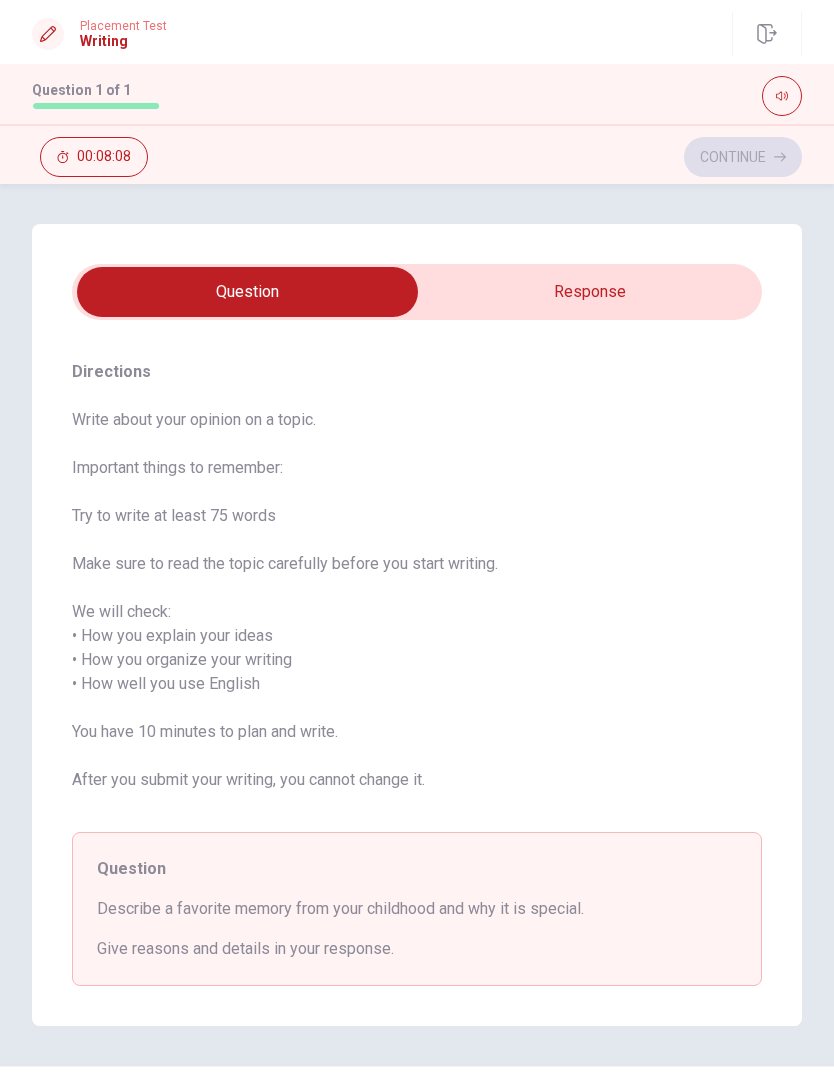 click at bounding box center (247, 292) 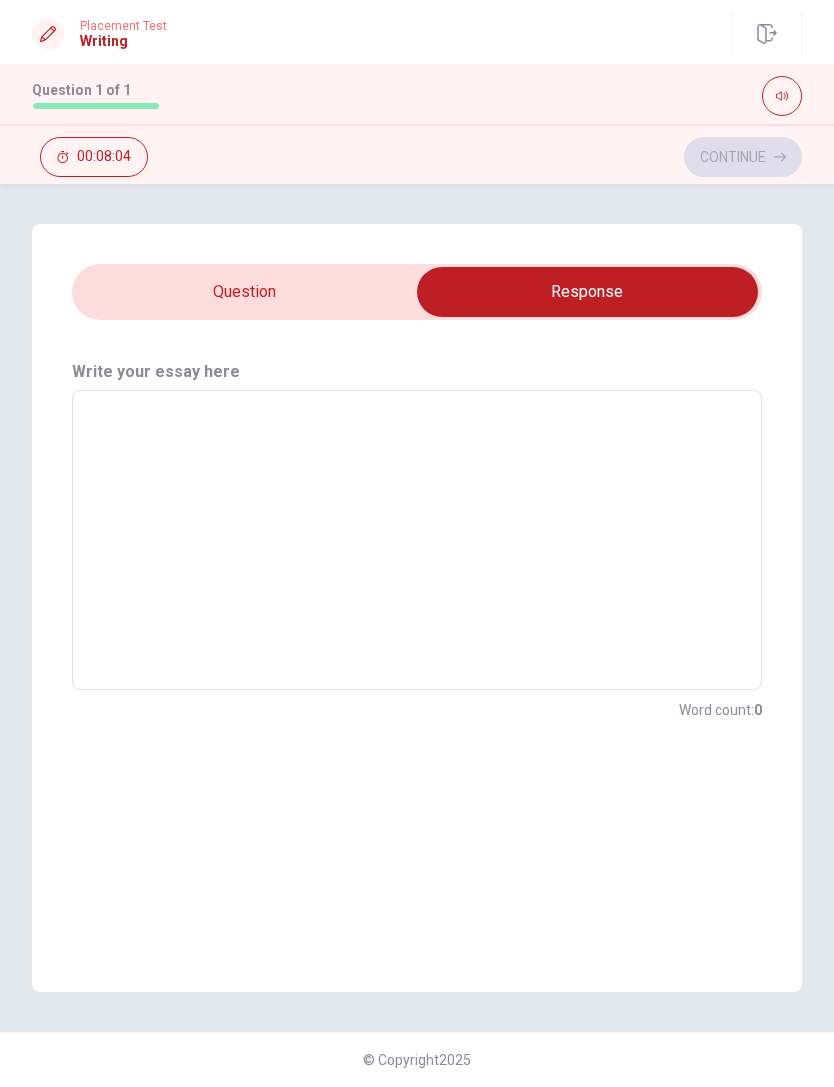 type on "M" 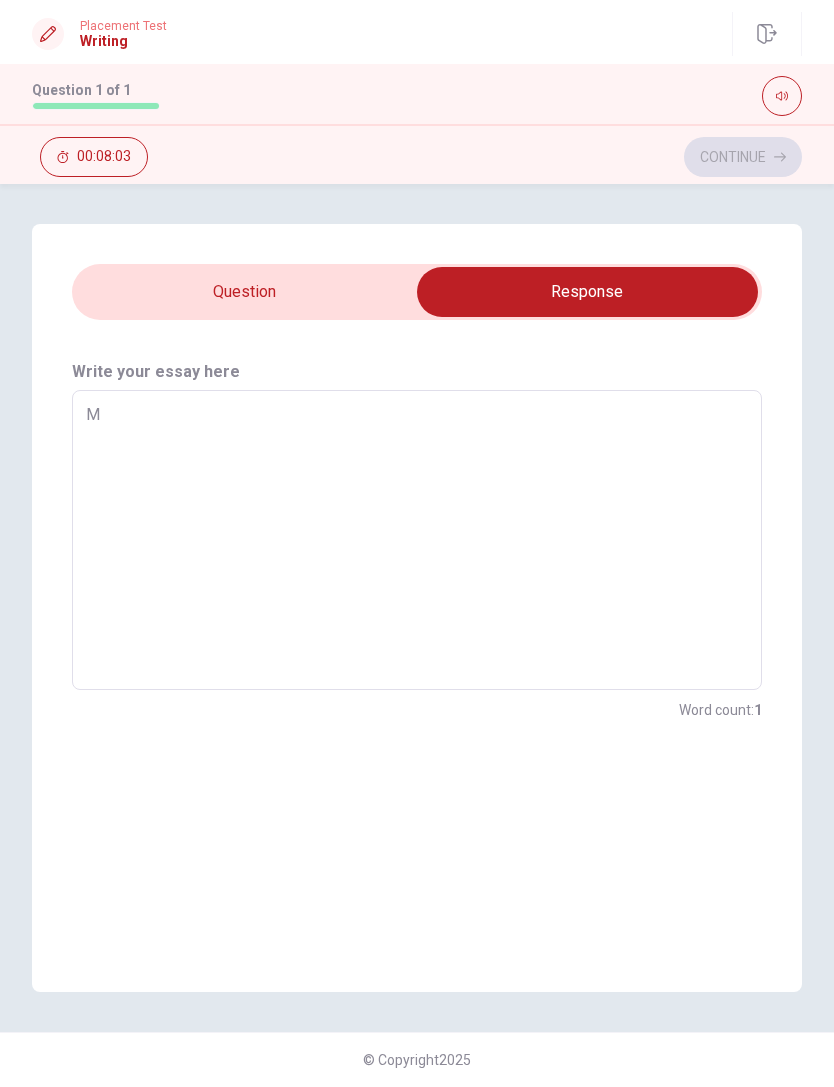 type on "x" 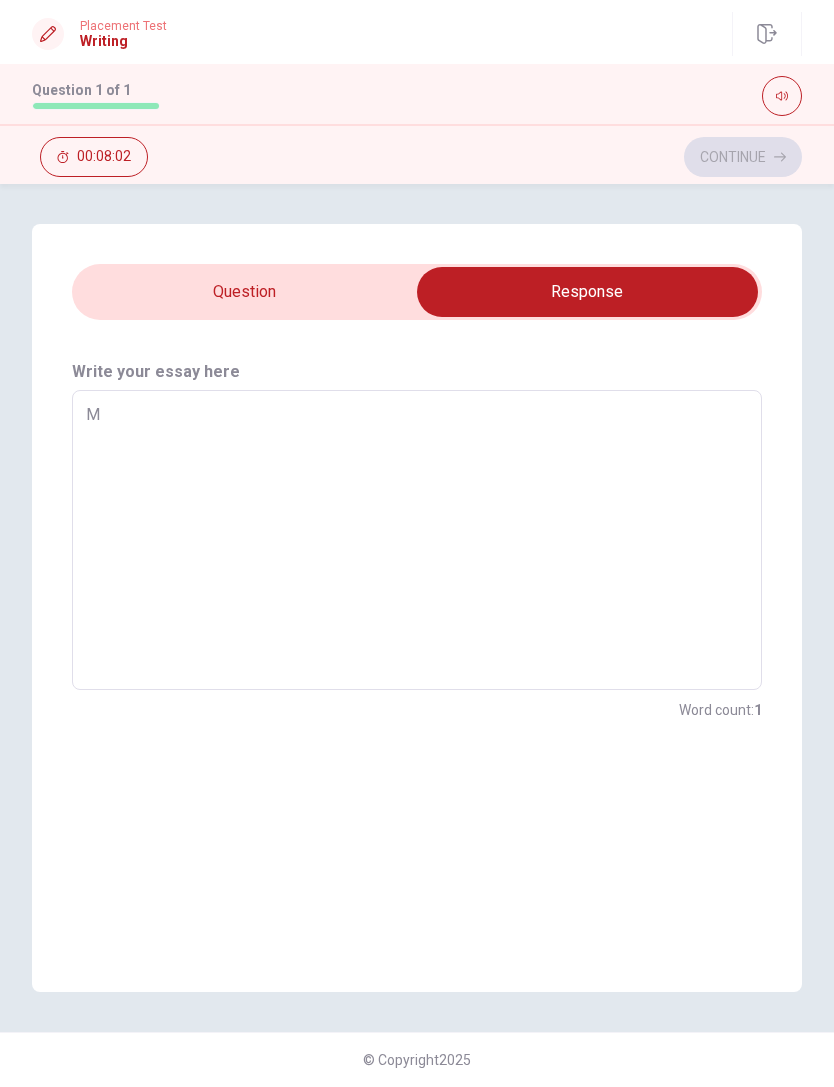 type on "My" 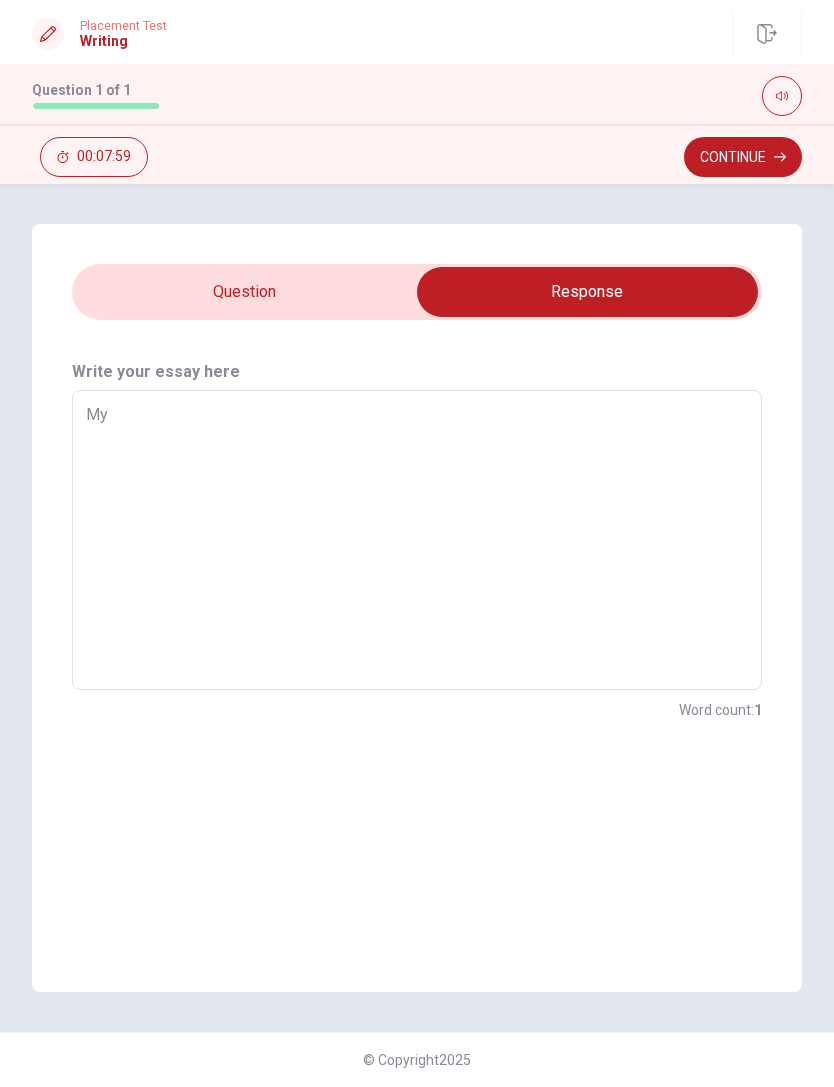 type on "x" 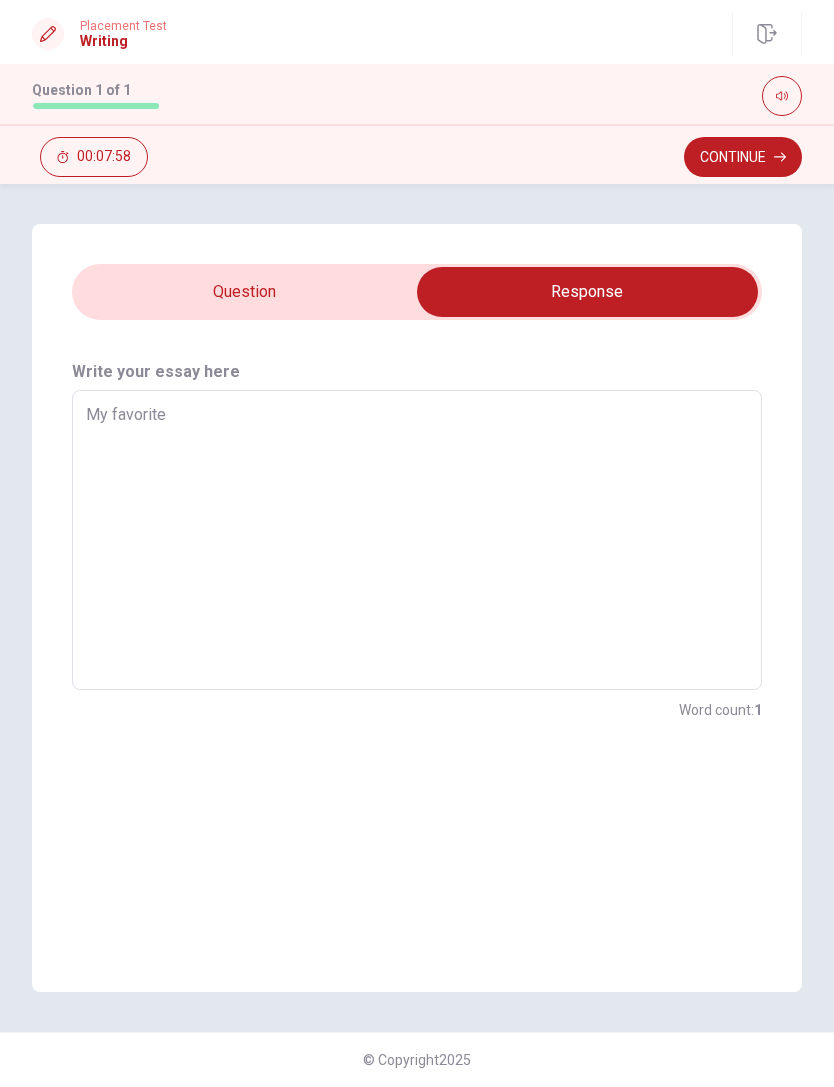type on "My favorite" 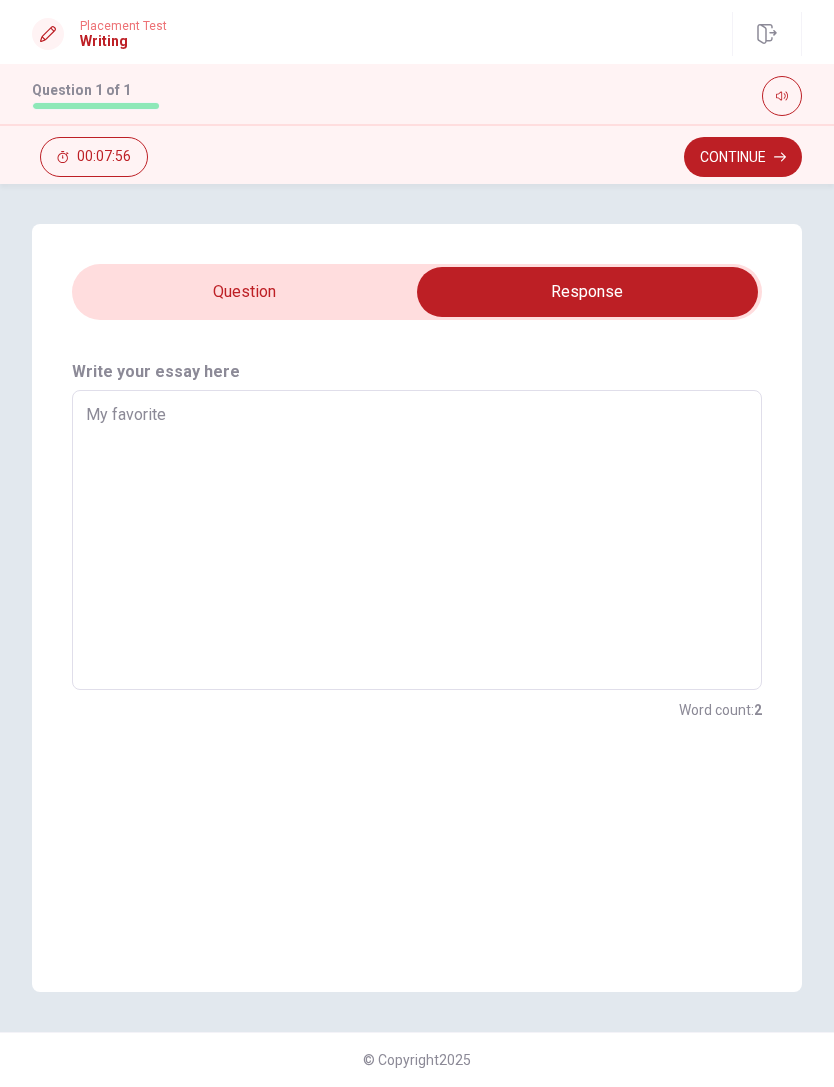 type on "x" 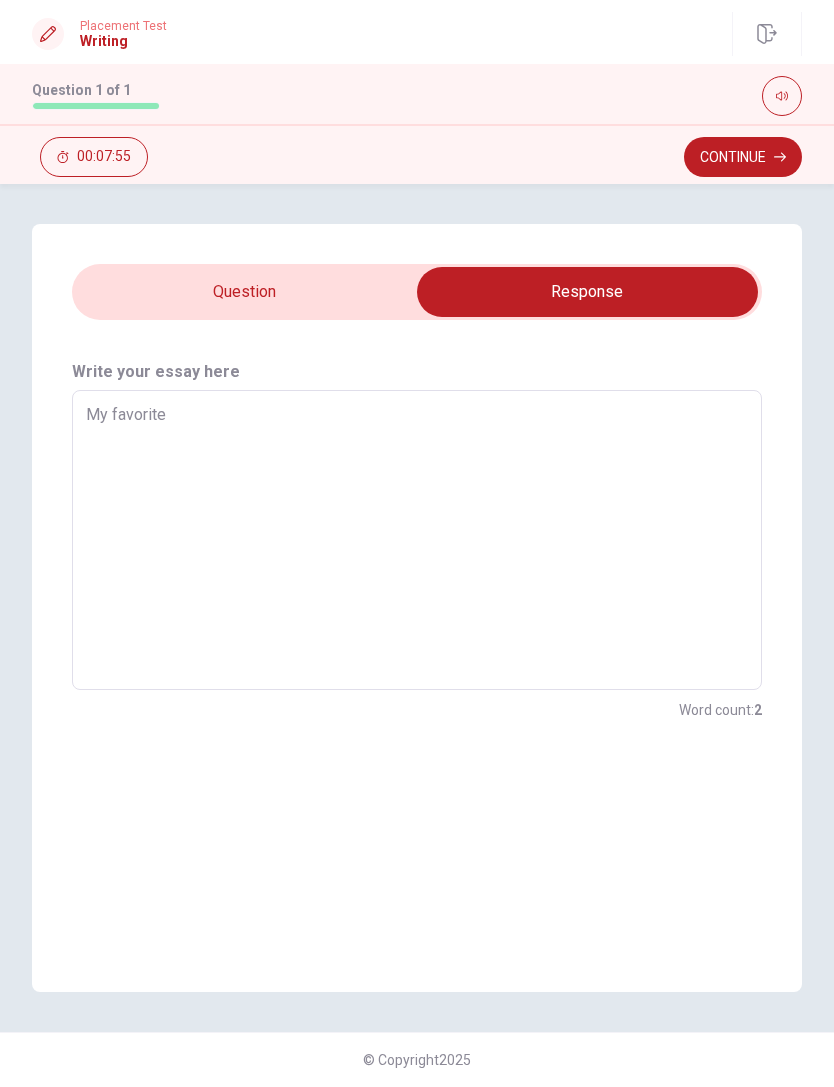 click at bounding box center [587, 292] 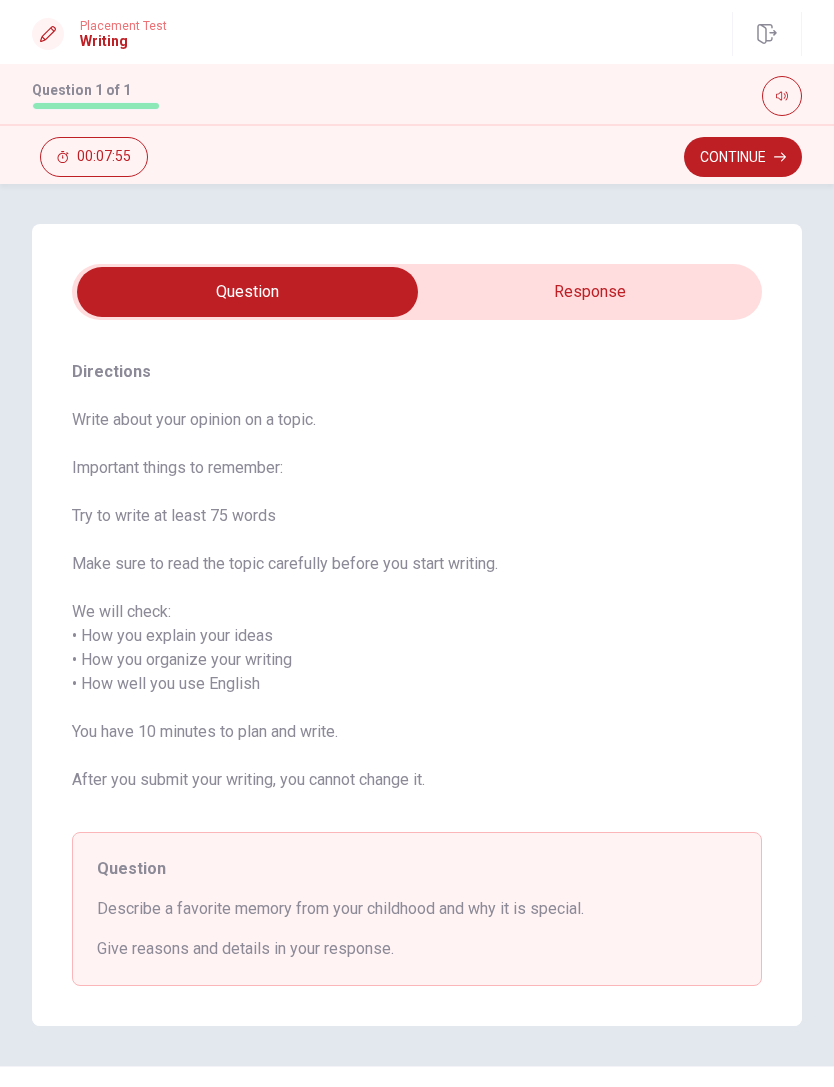 type on "x" 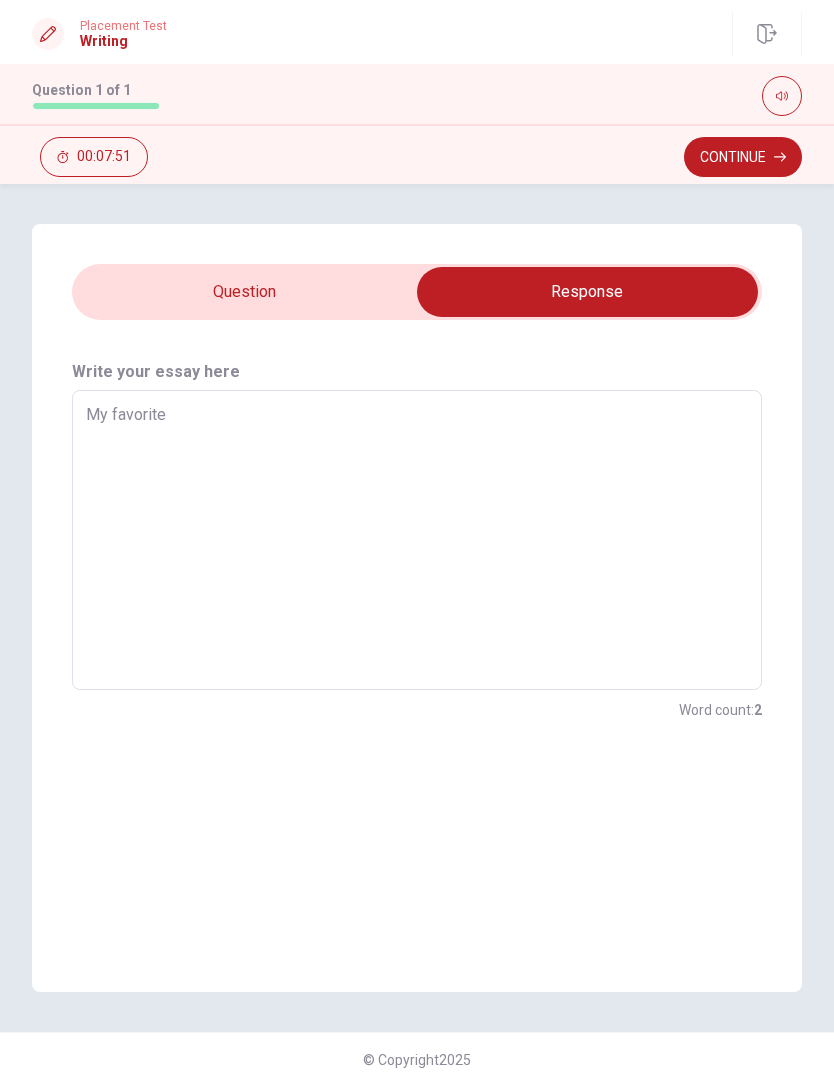 type on "x" 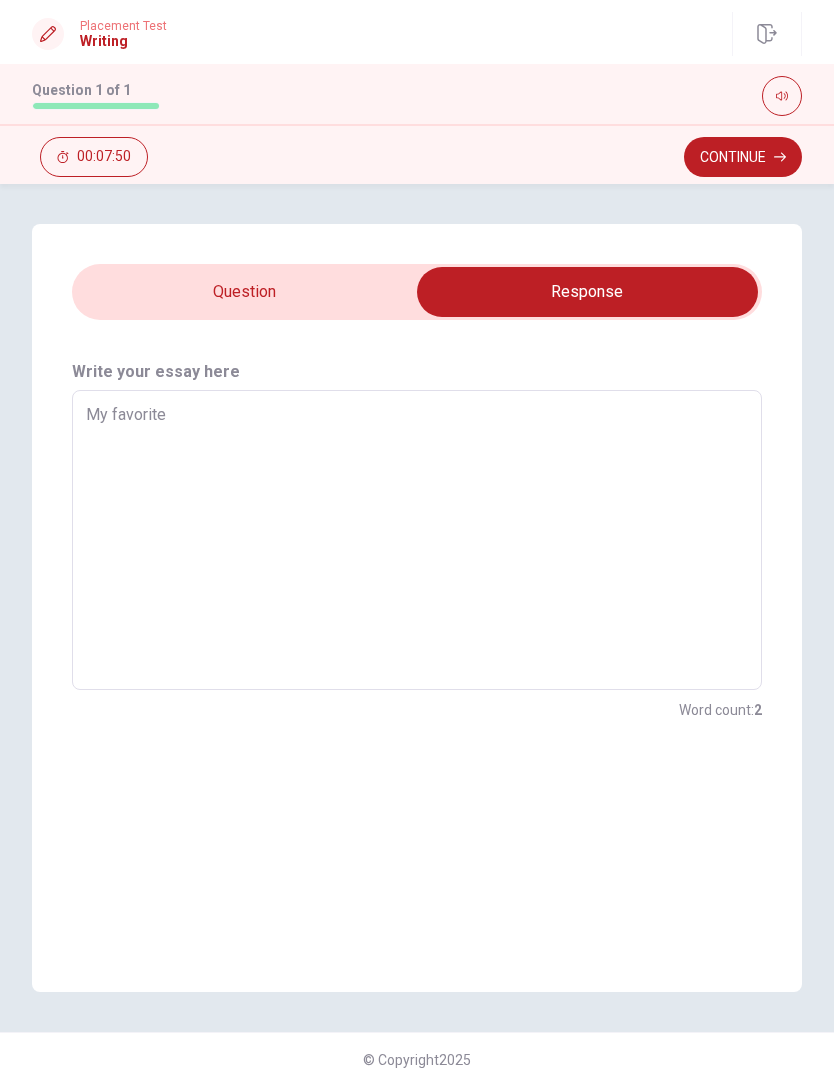 type on "My favorite memory" 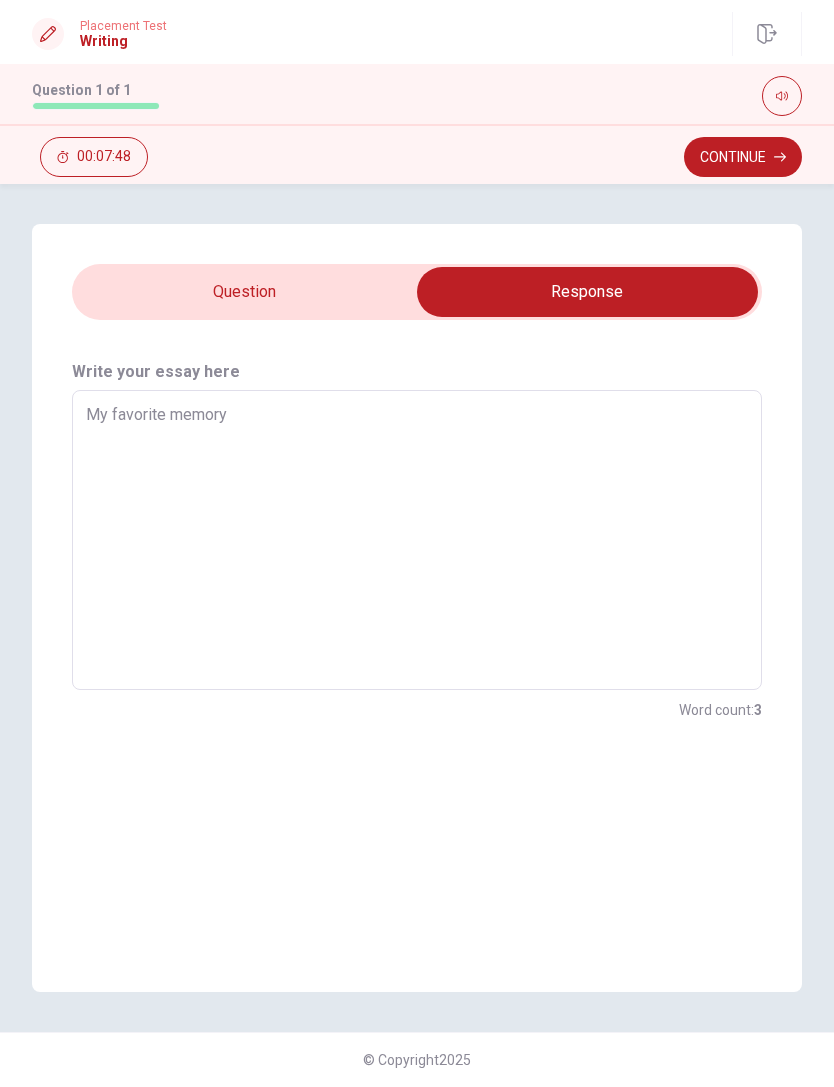 type on "x" 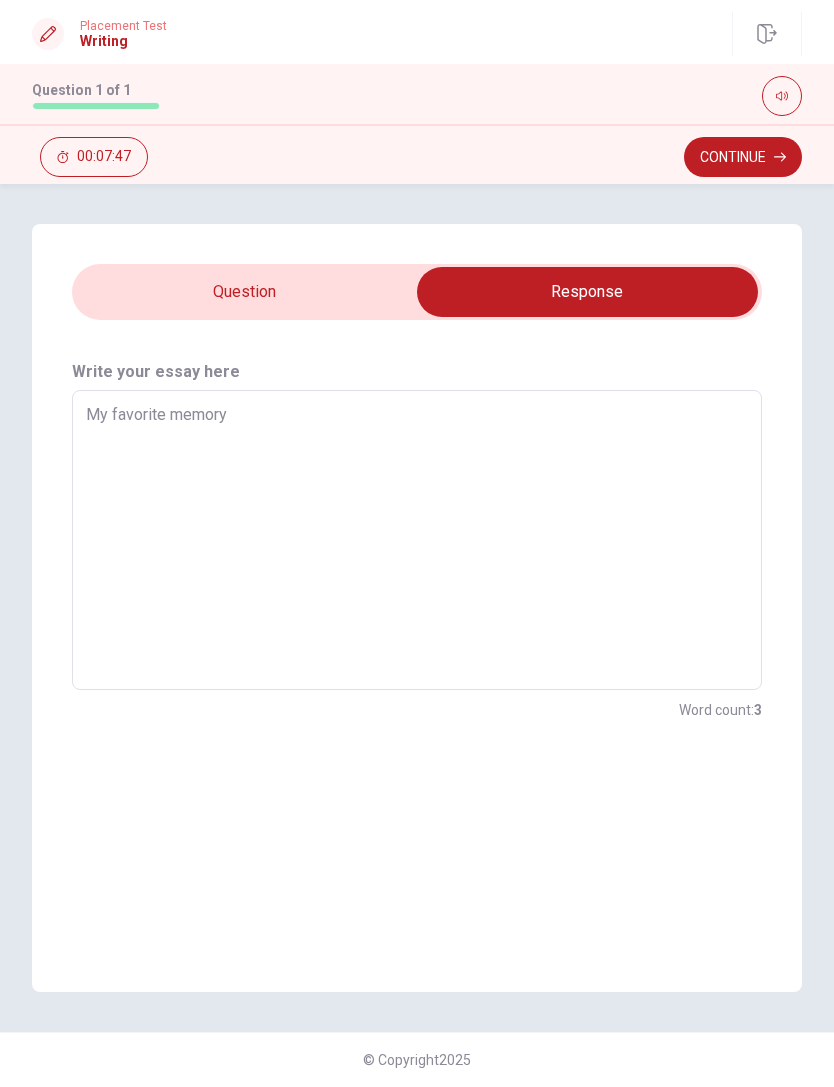 type on "My favorite memory from" 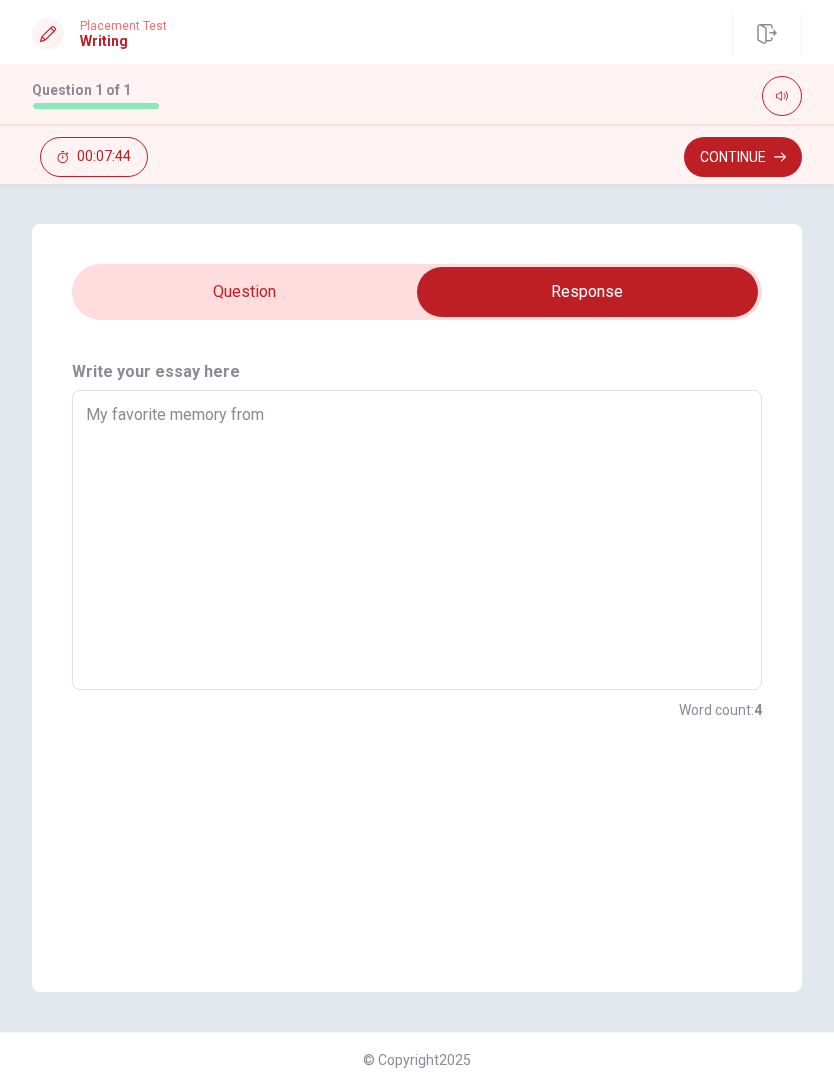 type on "x" 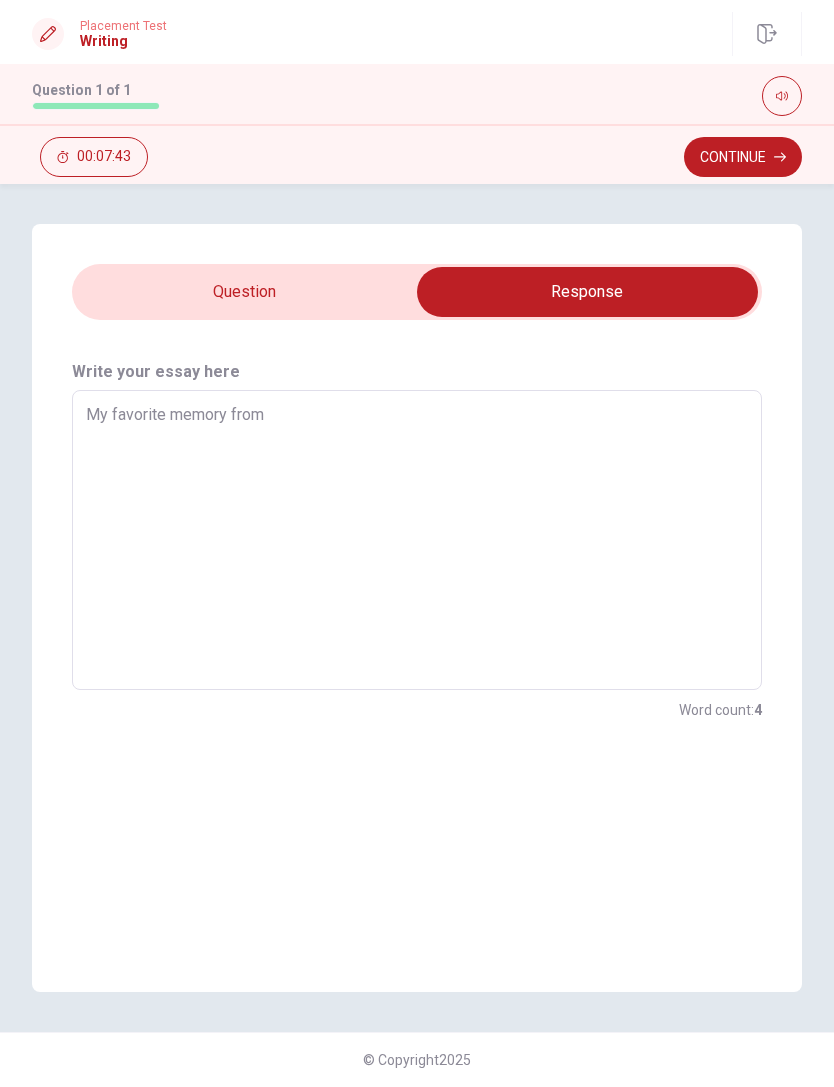 type on "My favorite memory from childhood" 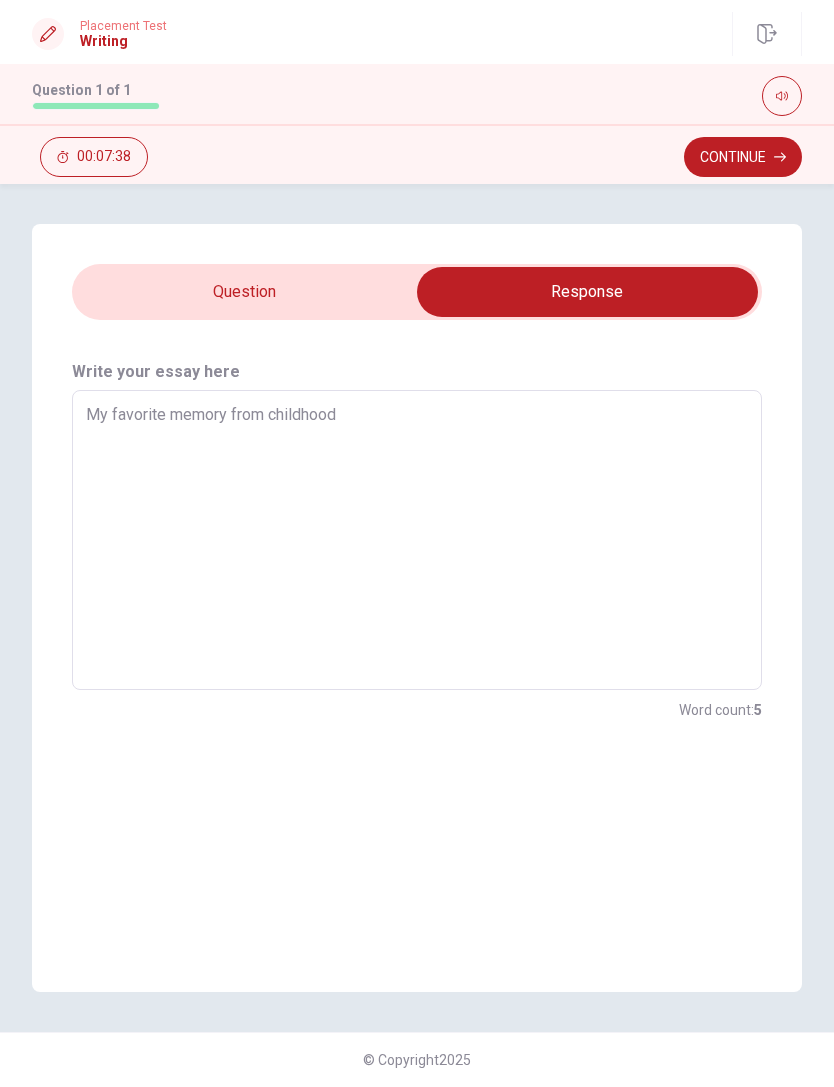 type on "x" 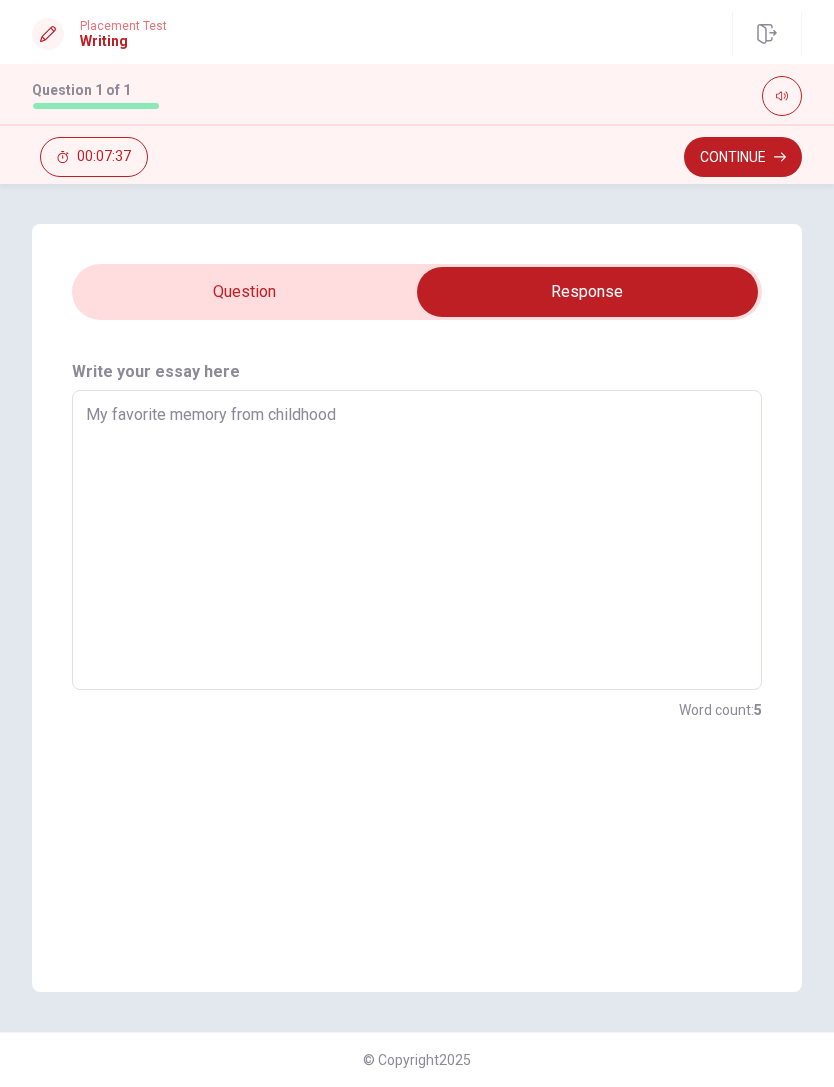 click at bounding box center (587, 292) 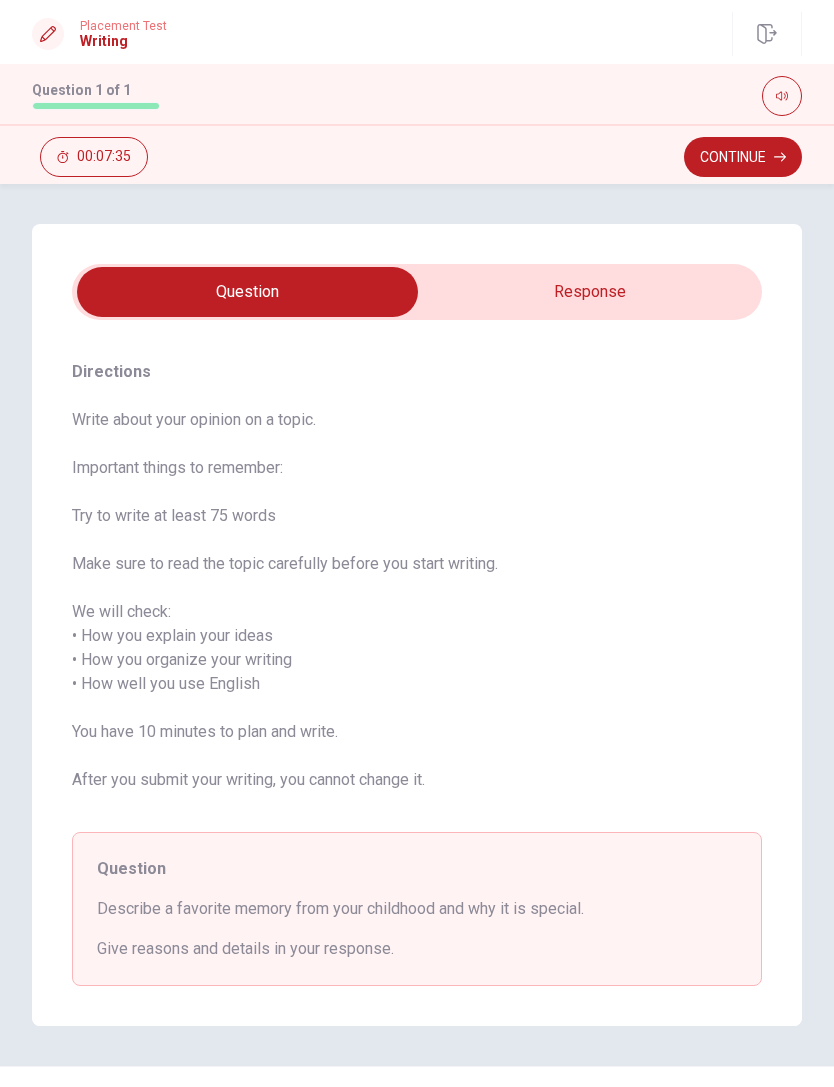 type on "x" 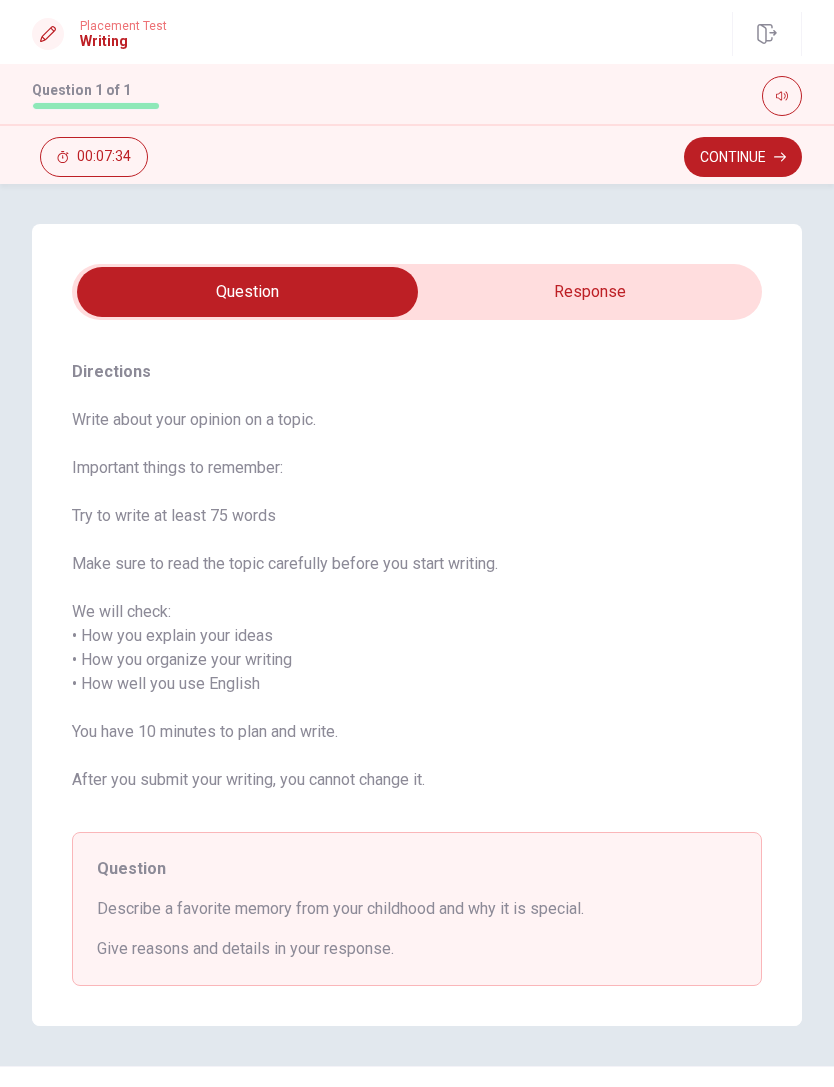 click at bounding box center [247, 292] 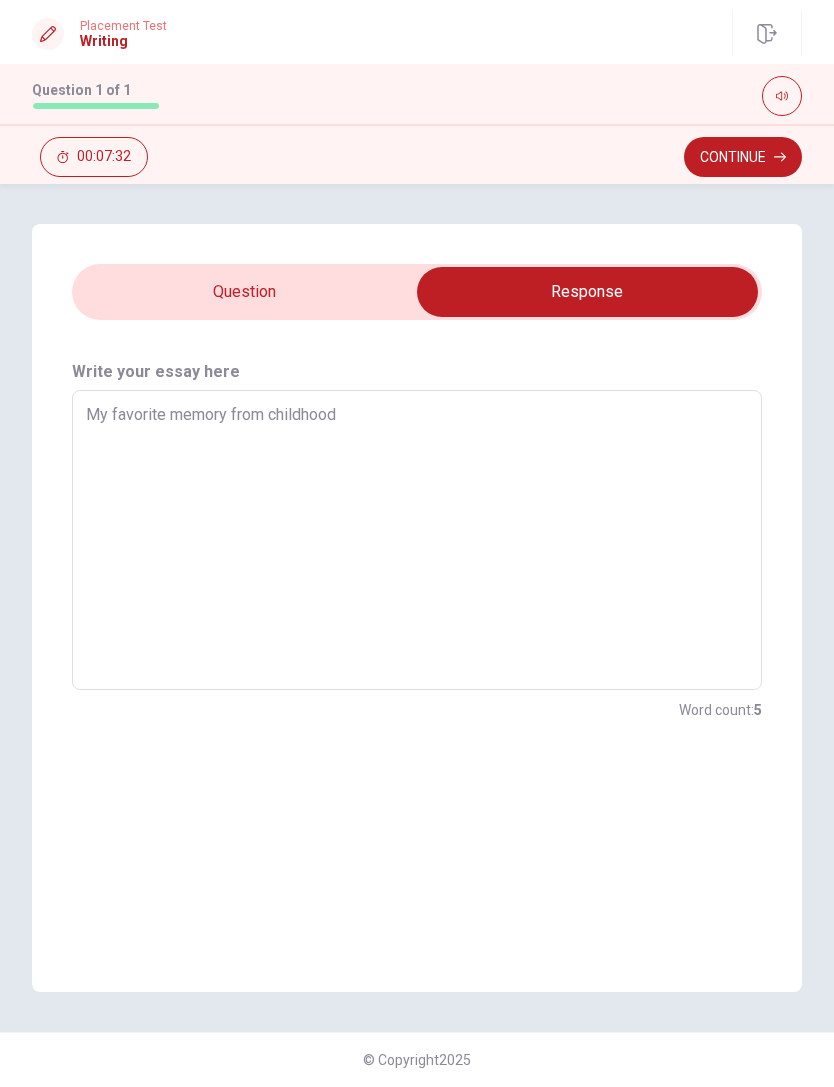 type on "x" 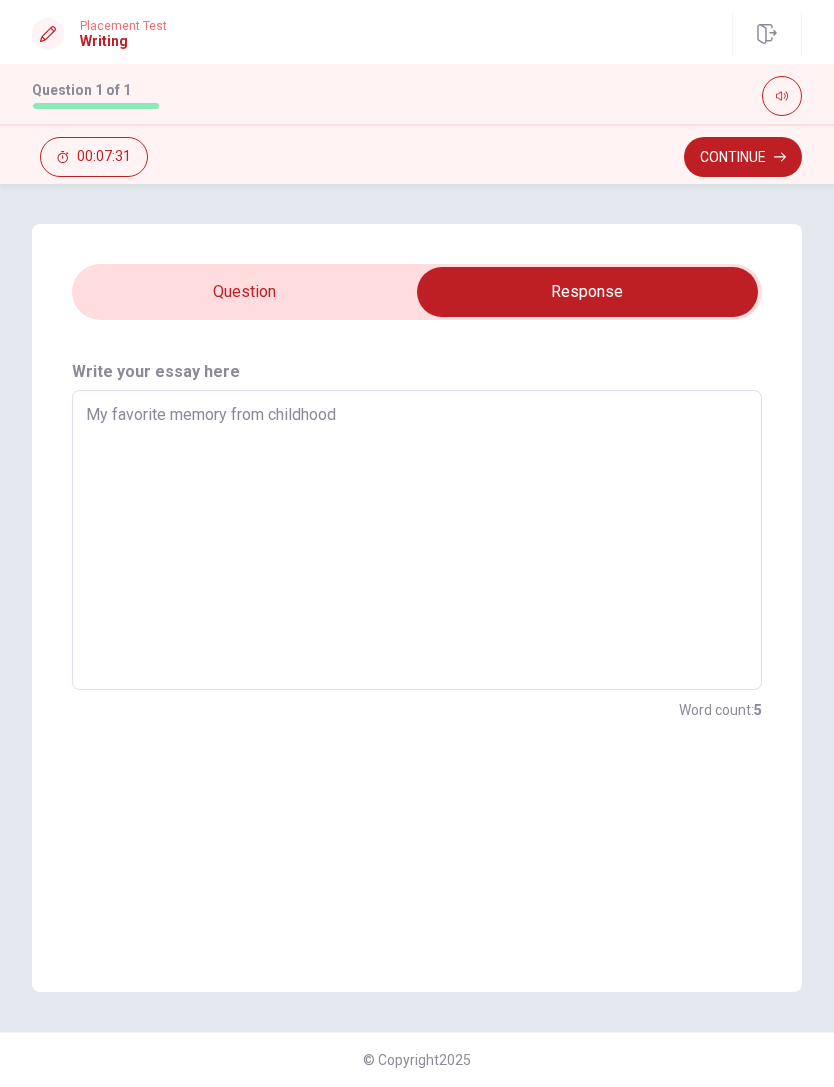 type on "My favorite memory from childhood" 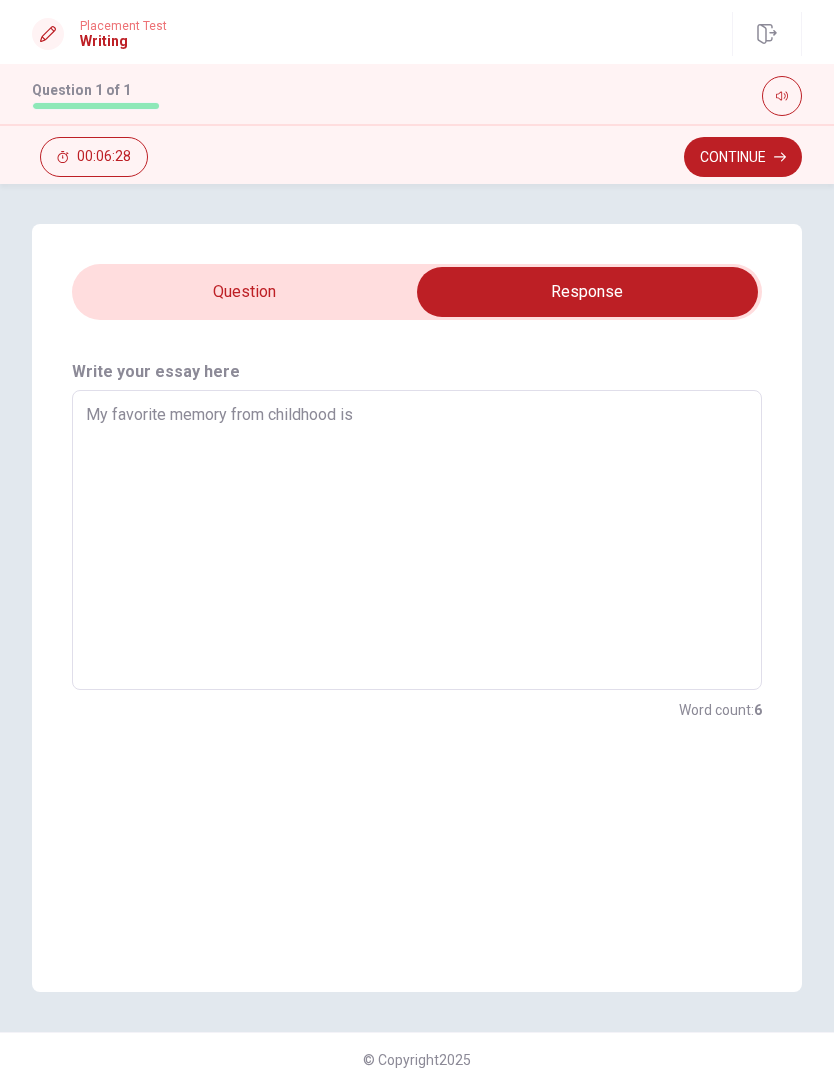 type on "x" 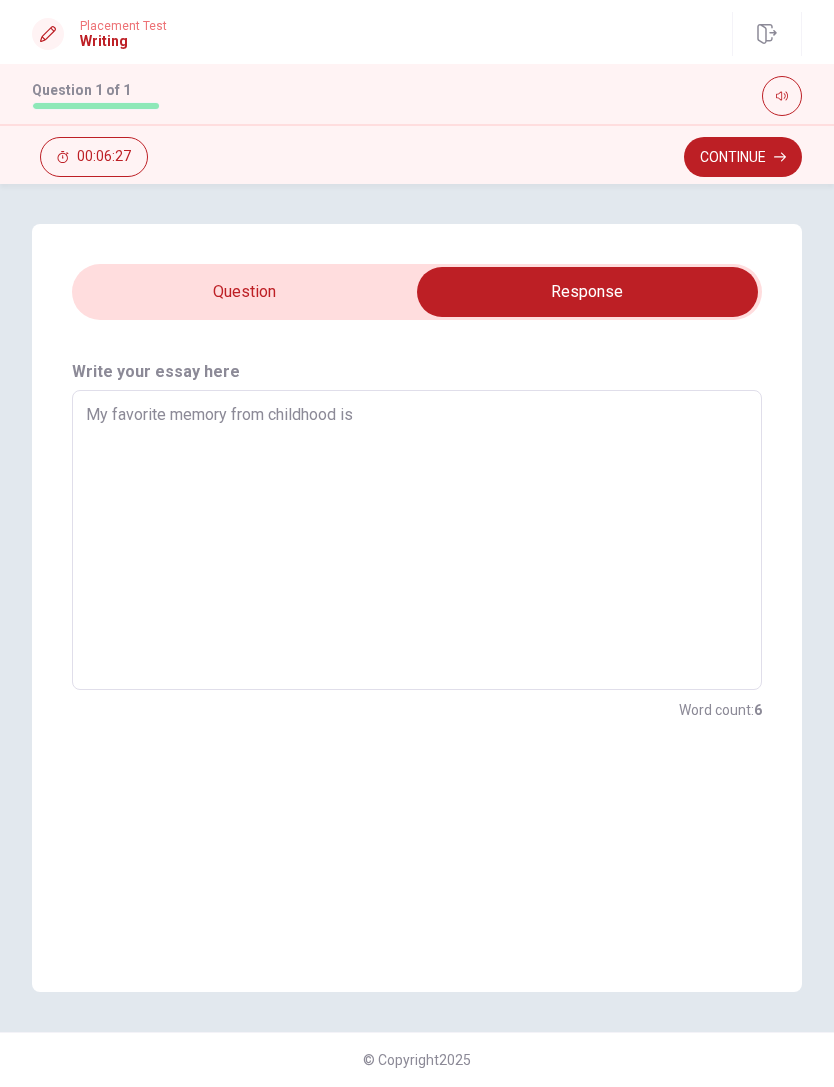 type on "My favorite memory from childhood is a" 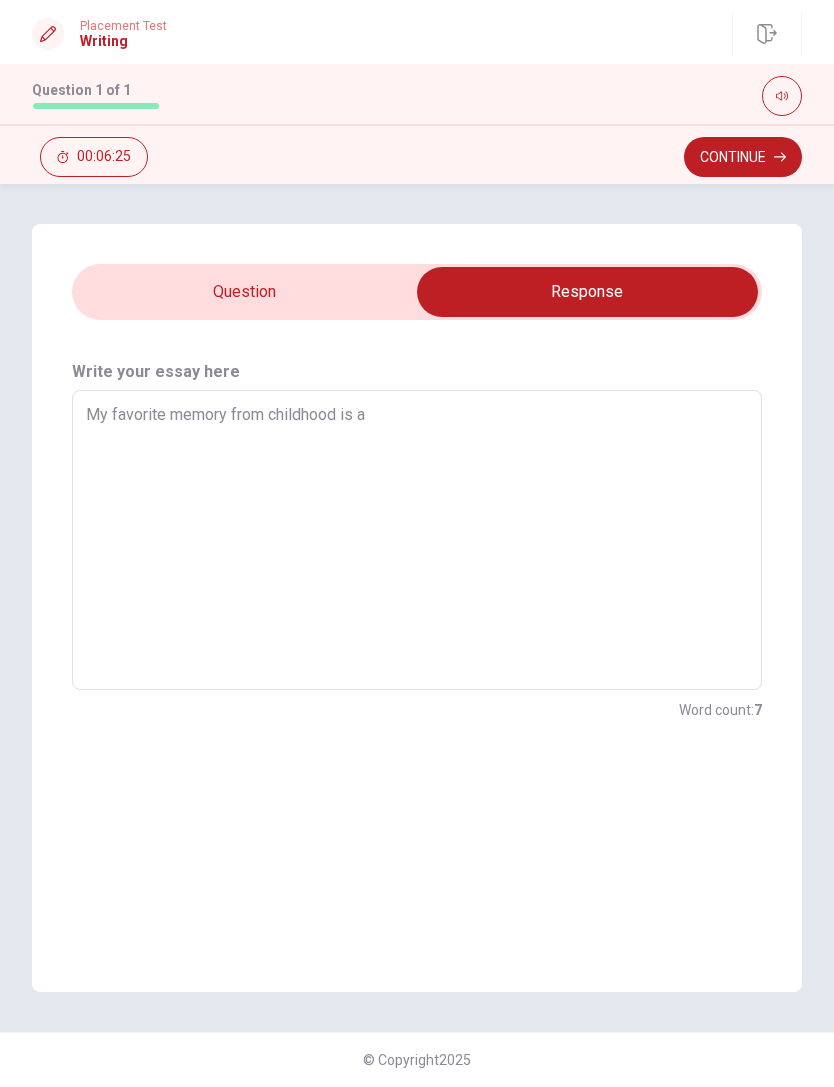 type on "x" 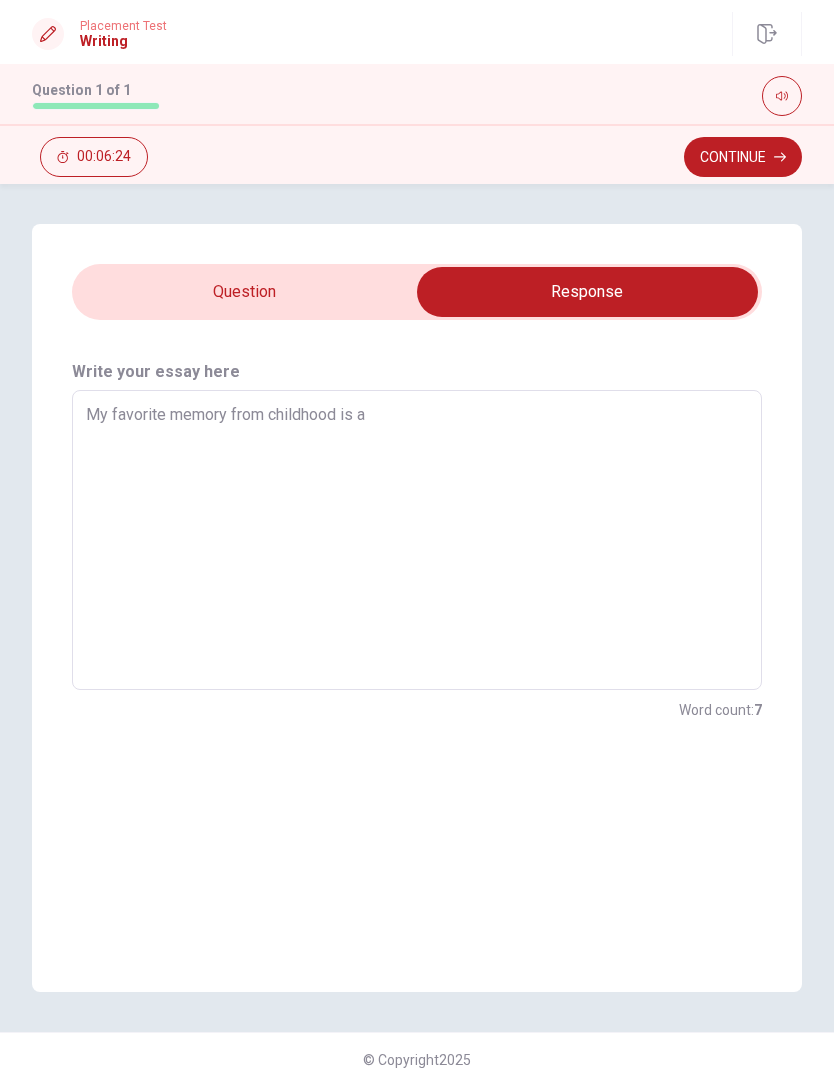 type on "My favorite memory from childhood is a singing" 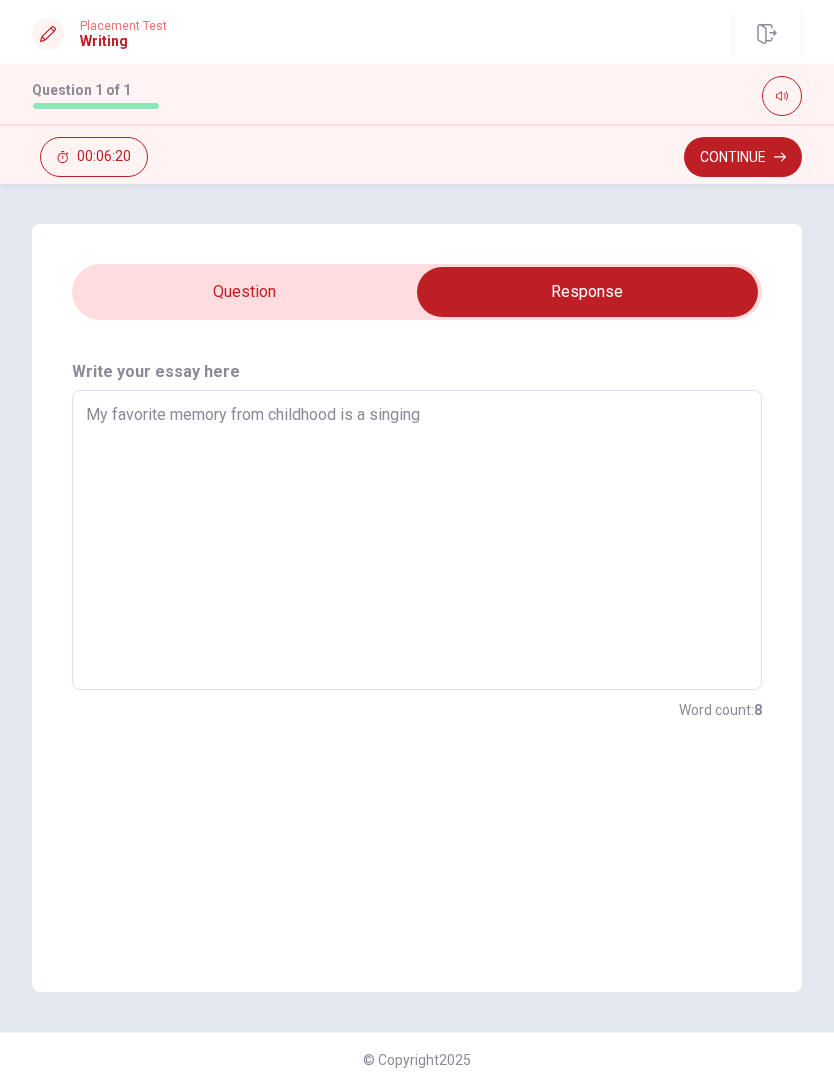type on "x" 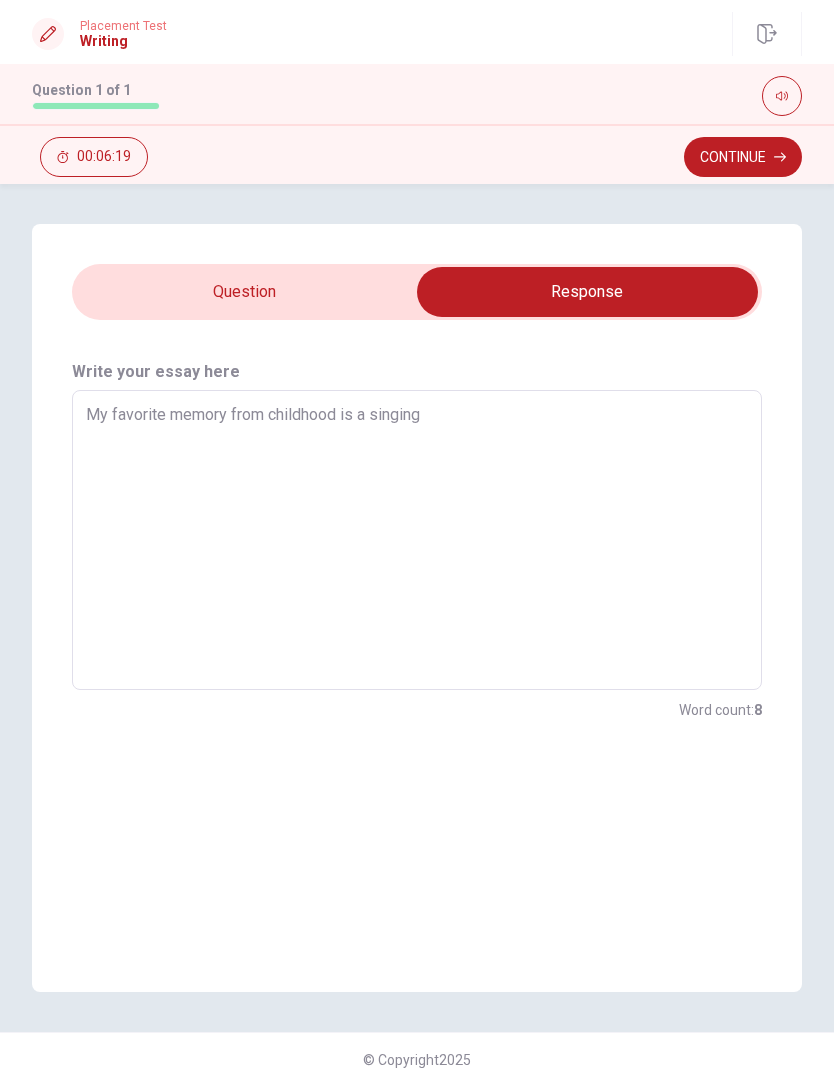 type on "My favorite memory from childhood is a singing competiton" 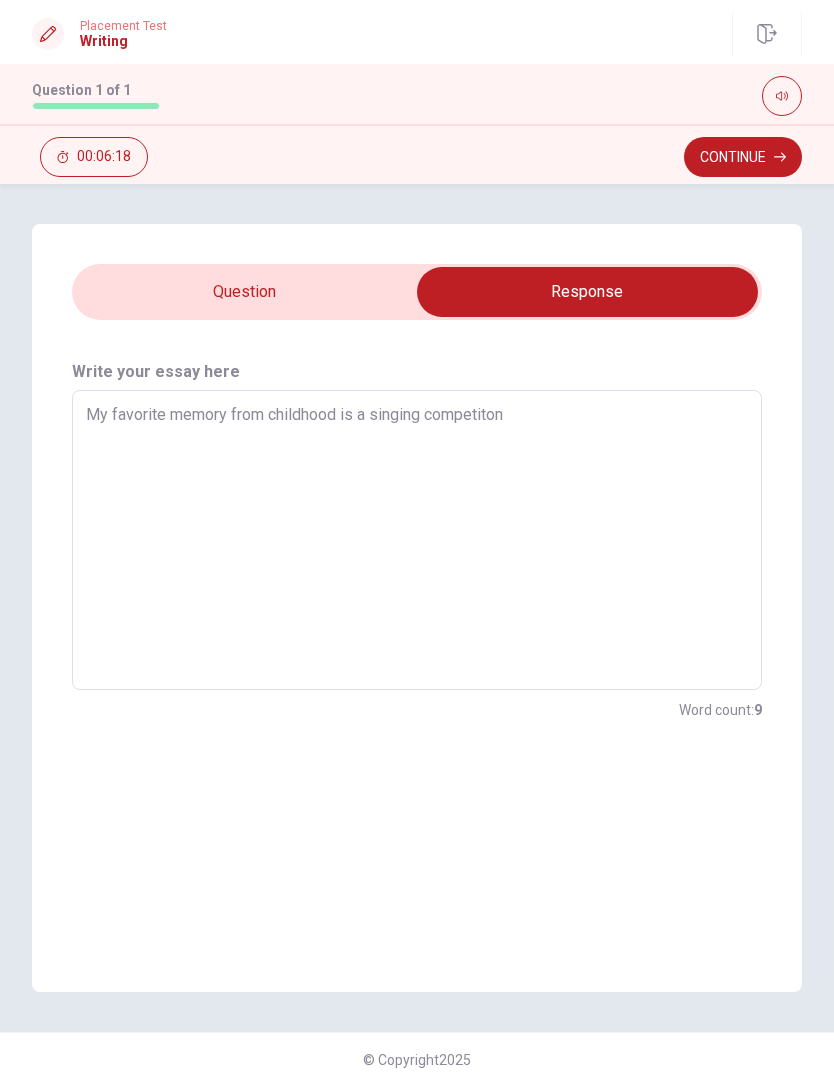 type on "x" 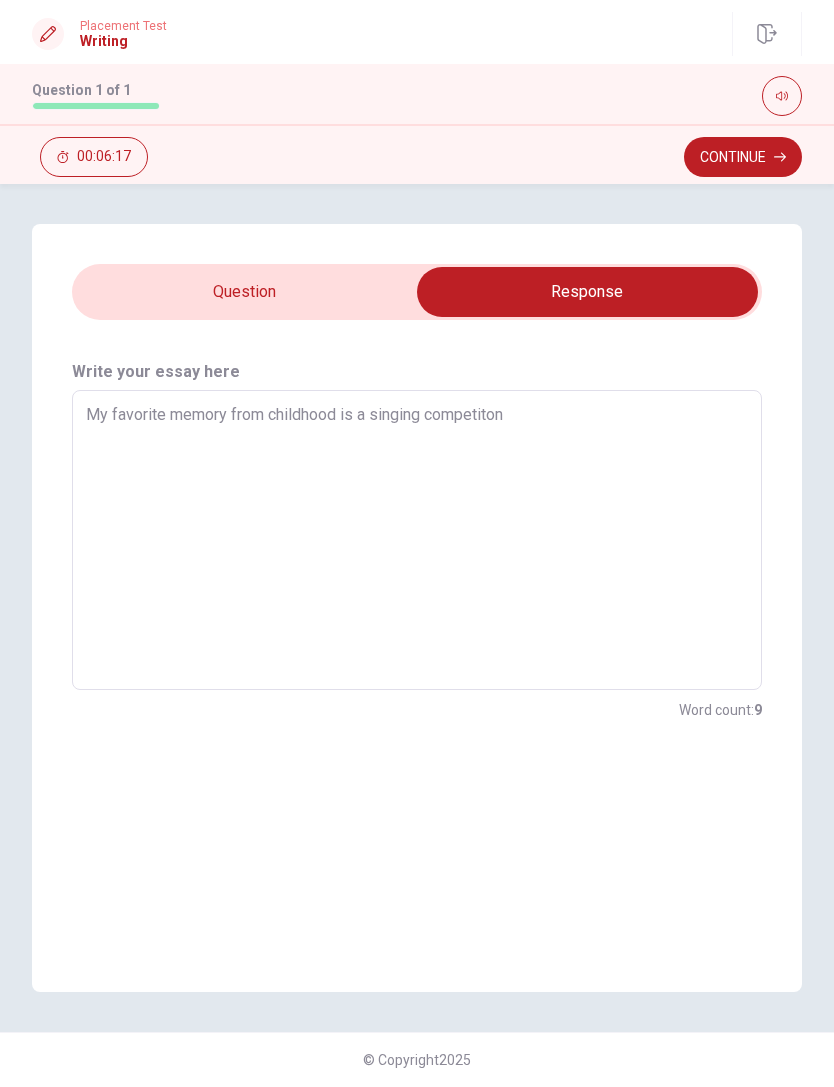 type on "My favorite memory from childhood is a singing competiton." 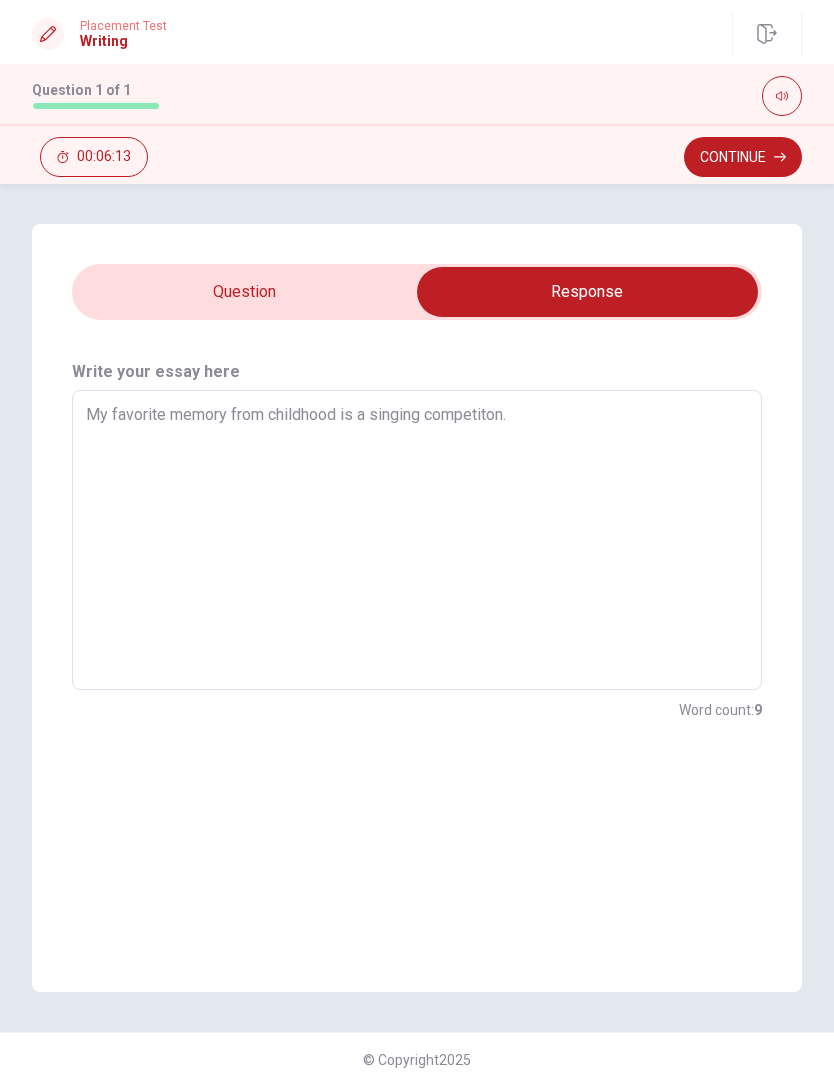 click on "My favorite memory from childhood is a singing competiton." at bounding box center (417, 540) 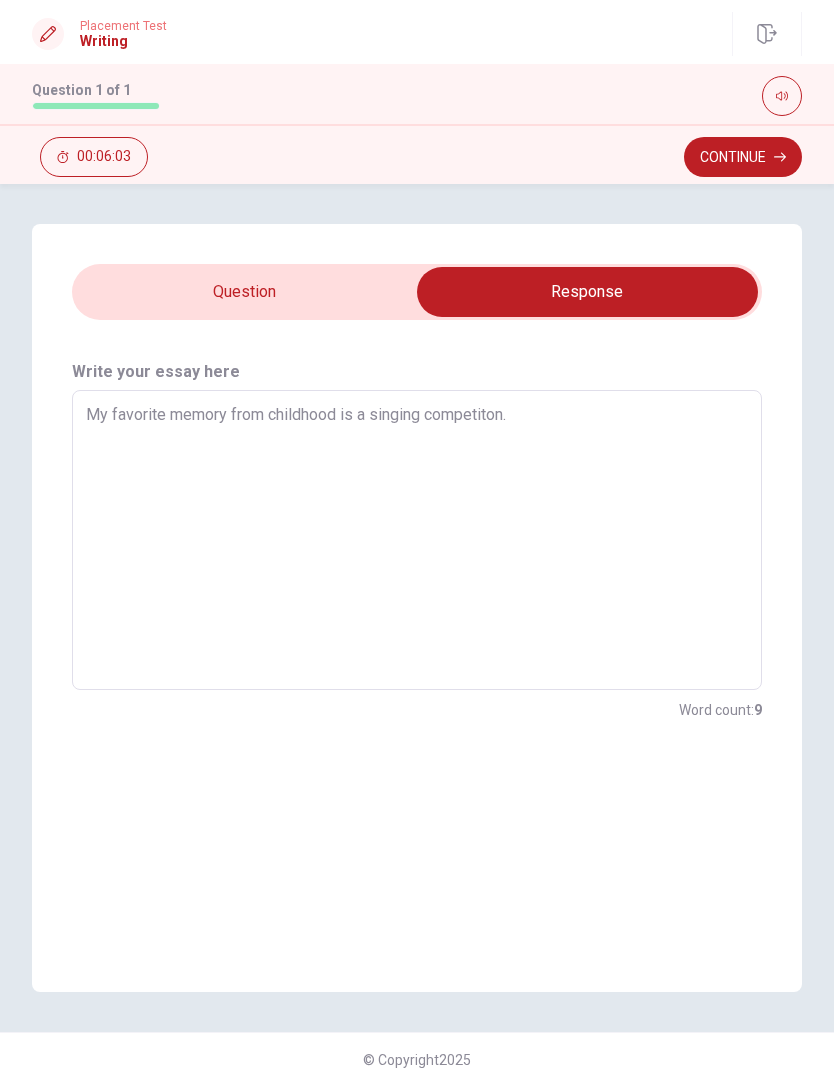 type on "x" 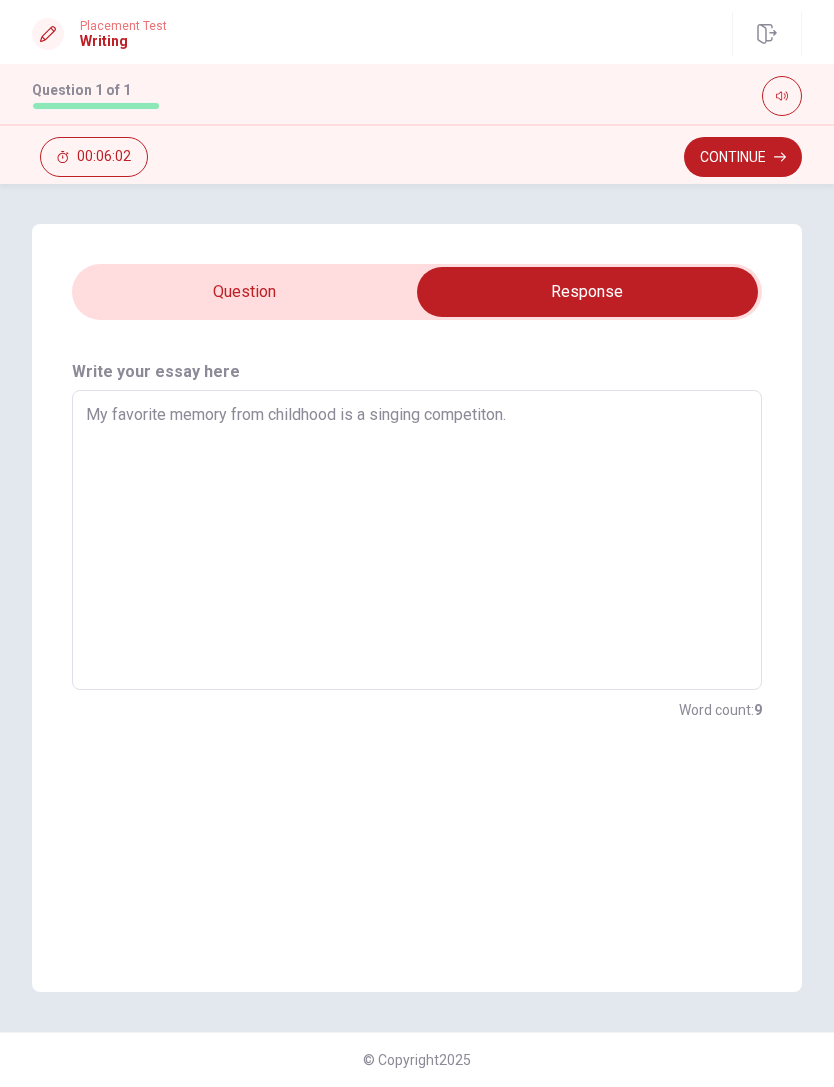 type on "My favorite memory from childhood is a singing competiton." 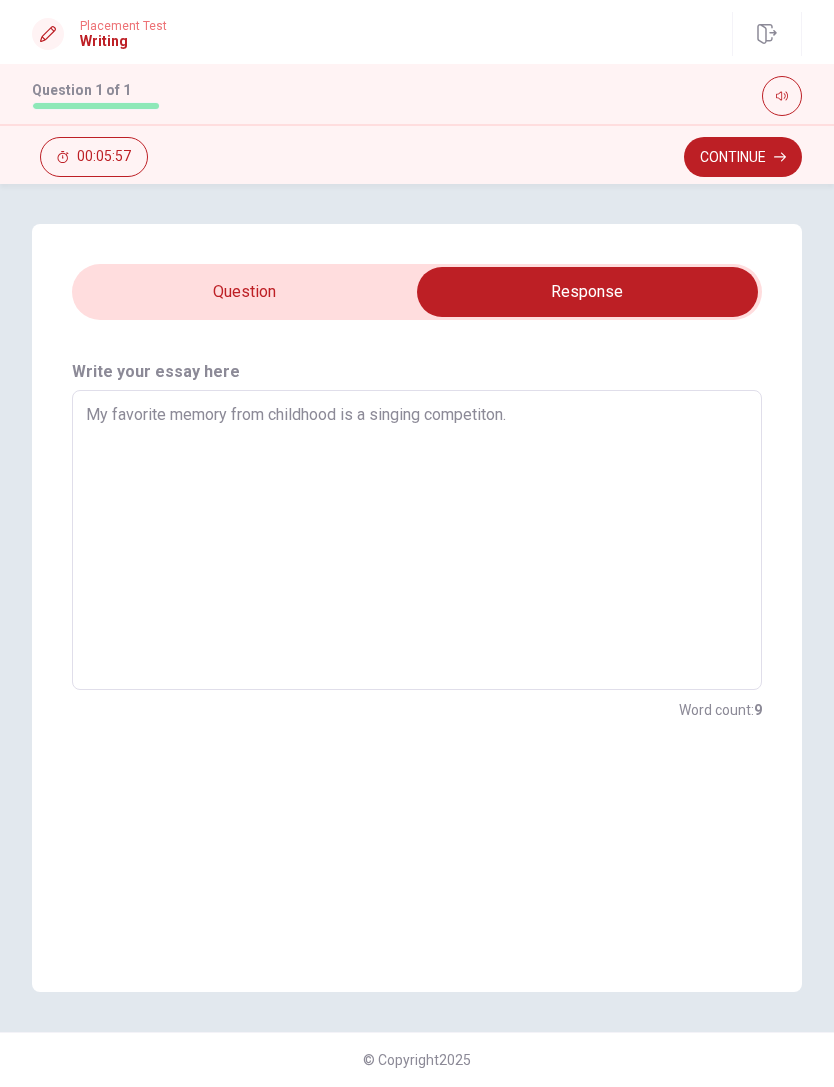 type on "x" 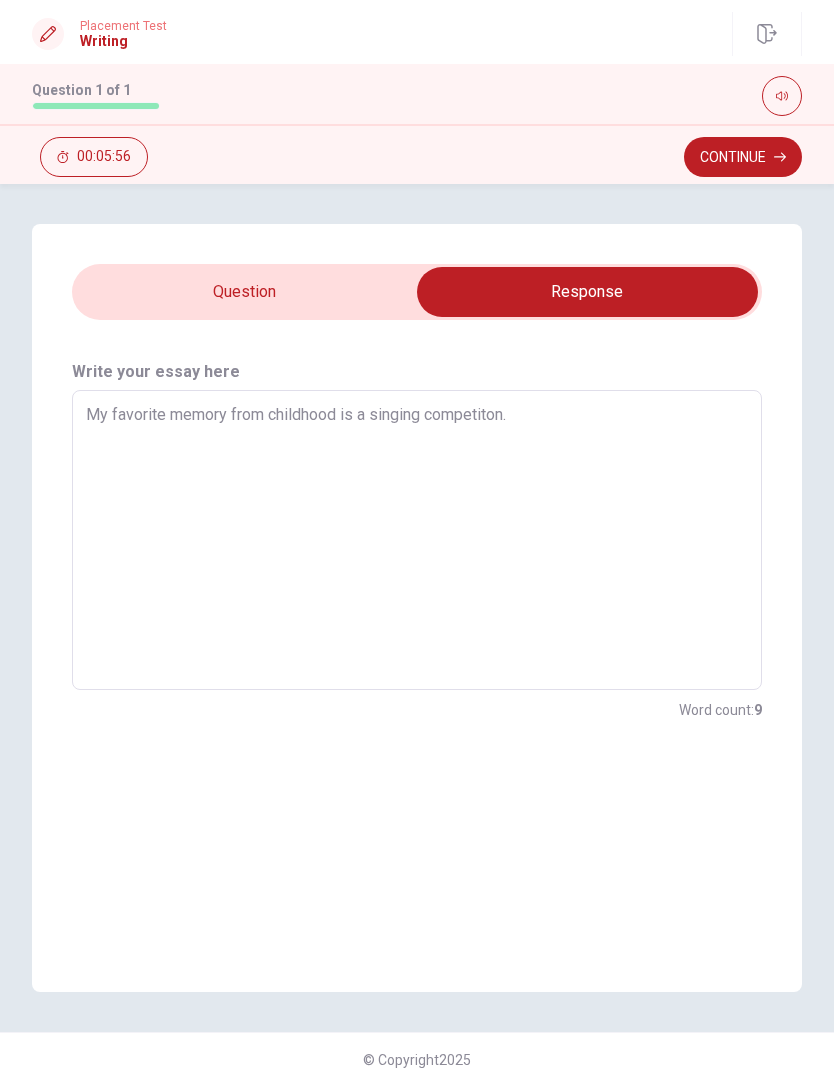 type on "My favorite memory from childhood is a singing competiton." 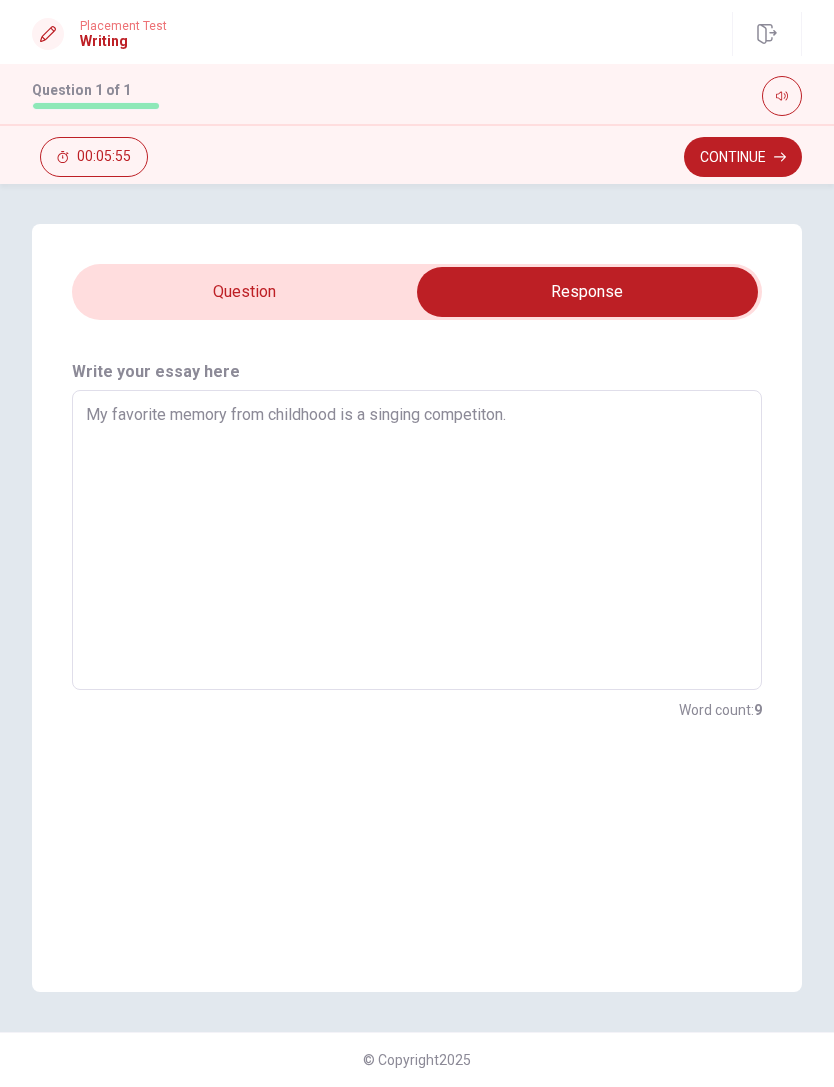 type on "My favorite memory from childhood is a singing competiton." 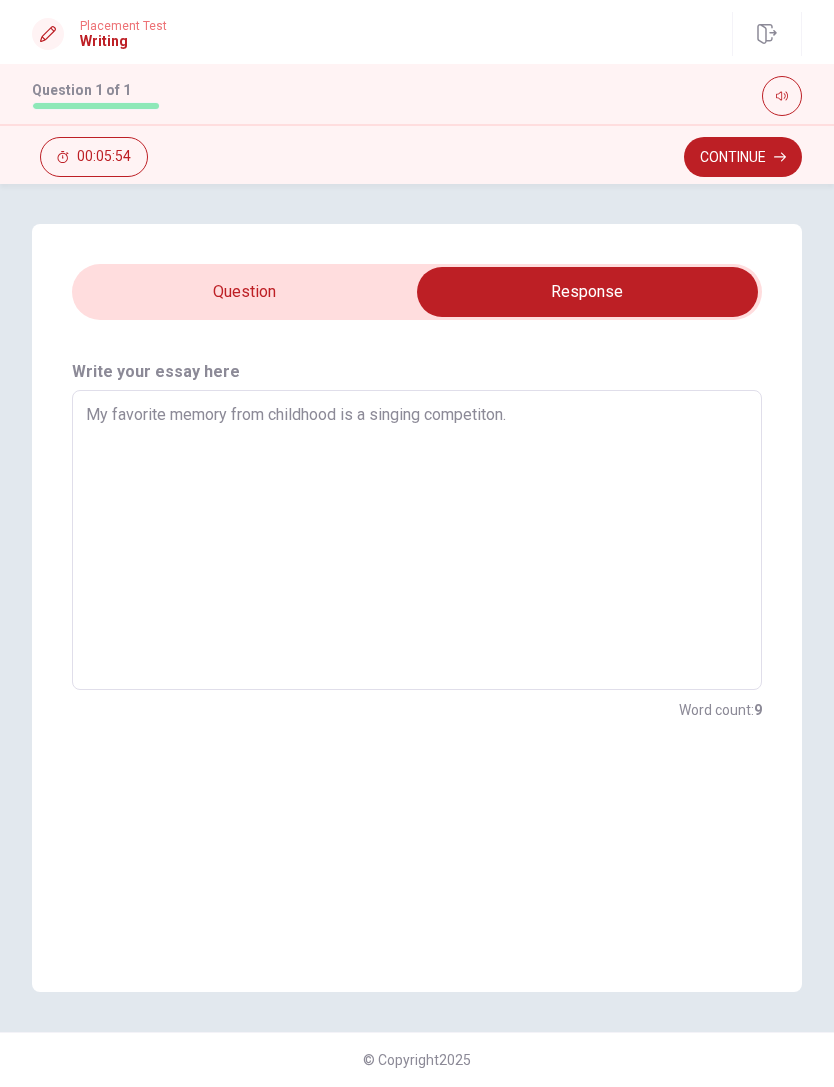 type on "My favorite memory from childhood is a singing competiton." 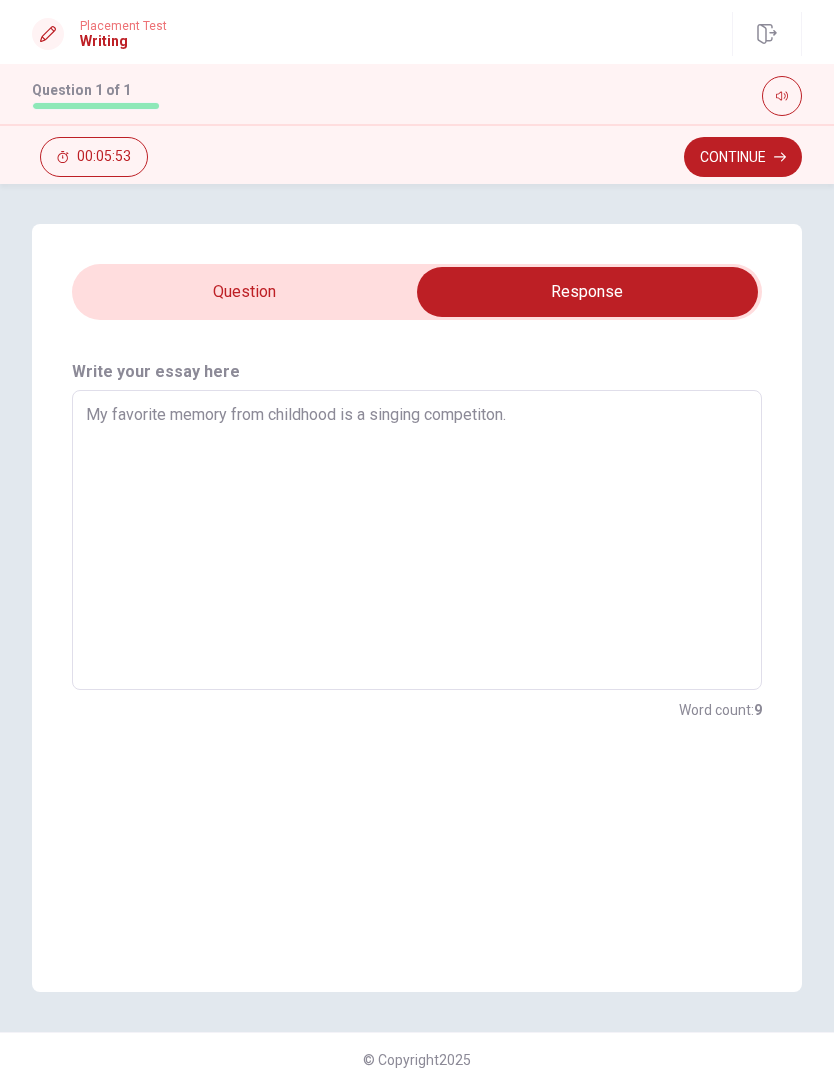 click on "My favorite memory from childhood is a singing competiton." at bounding box center (417, 540) 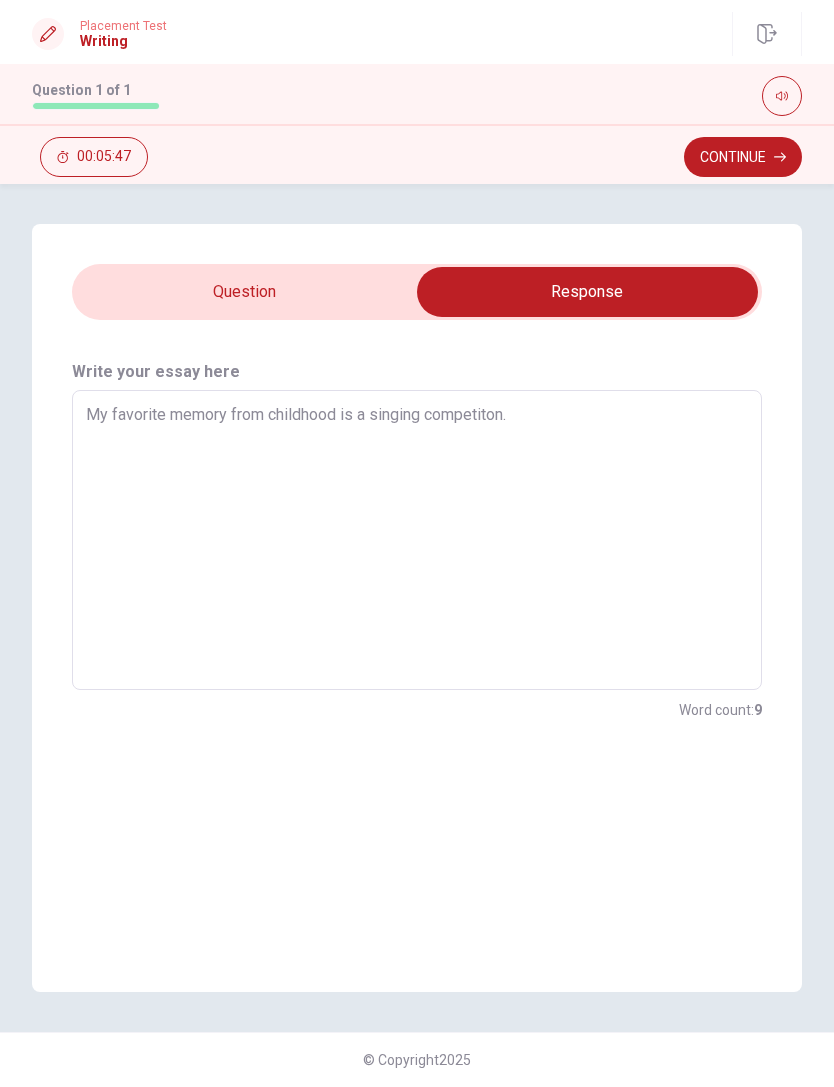 type on "x" 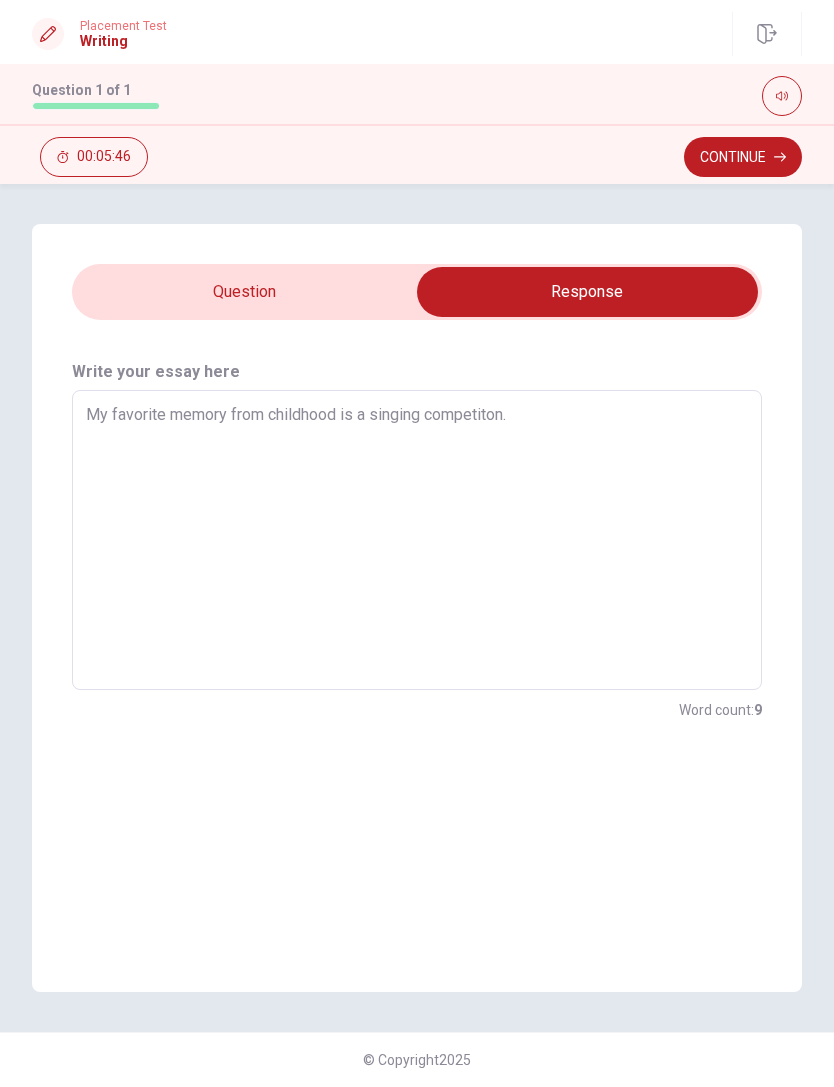type on "My favorite memory from childhood is a singing competiton. T" 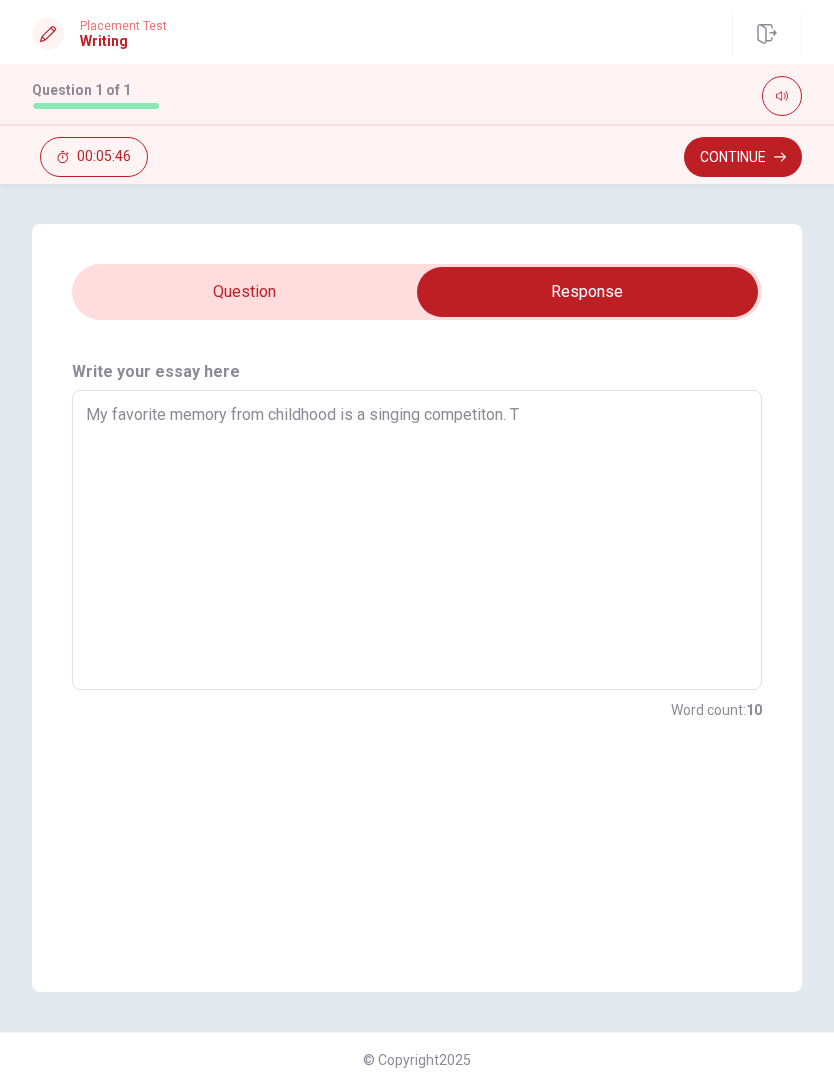 type on "x" 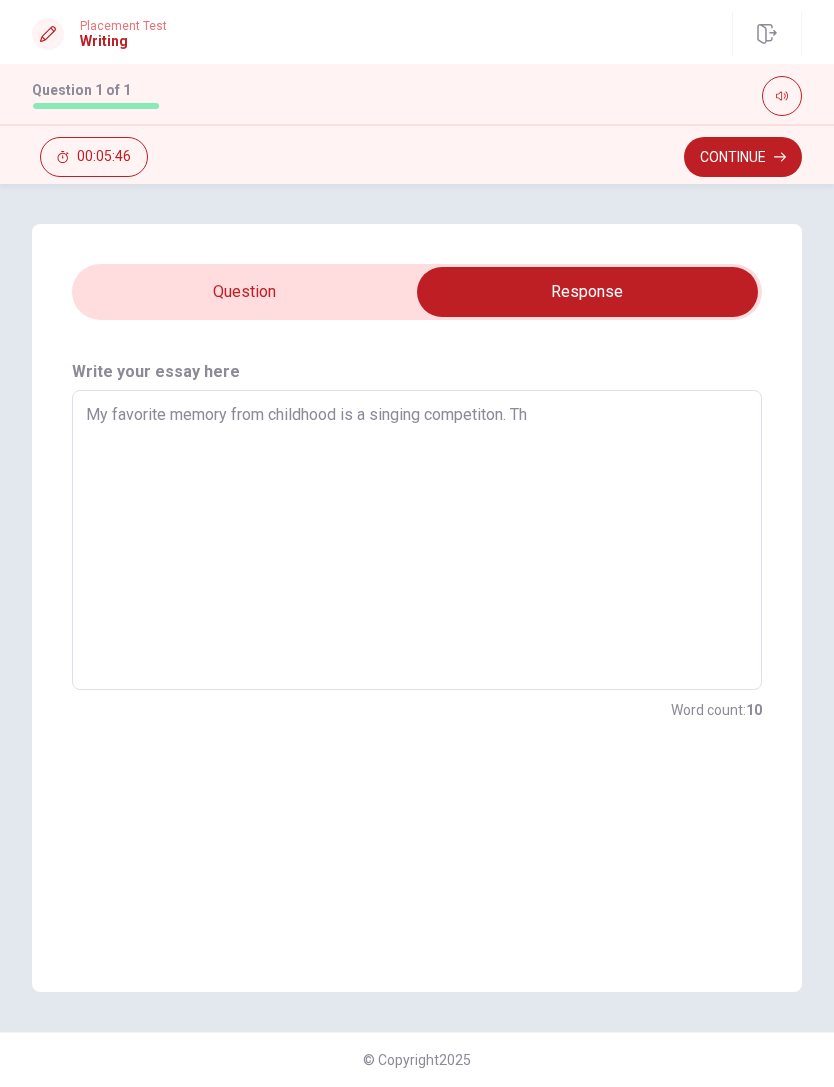 type on "x" 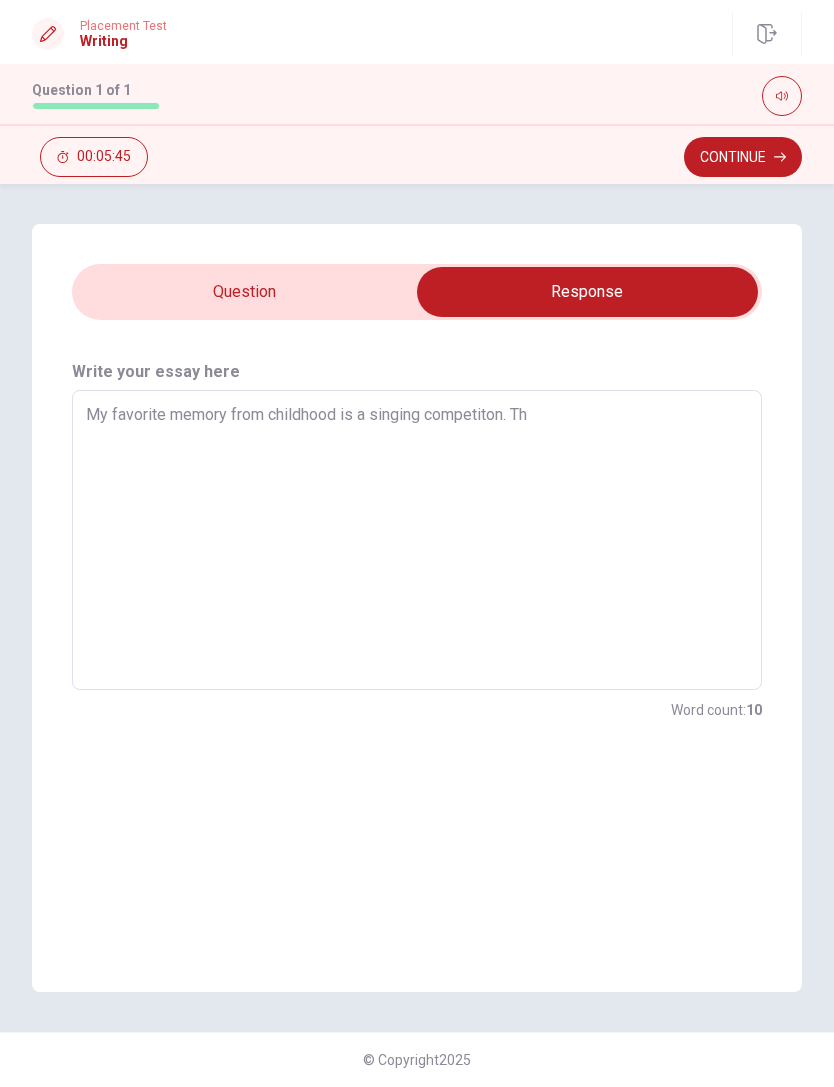 type on "My favorite memory from childhood is a singing competiton. The" 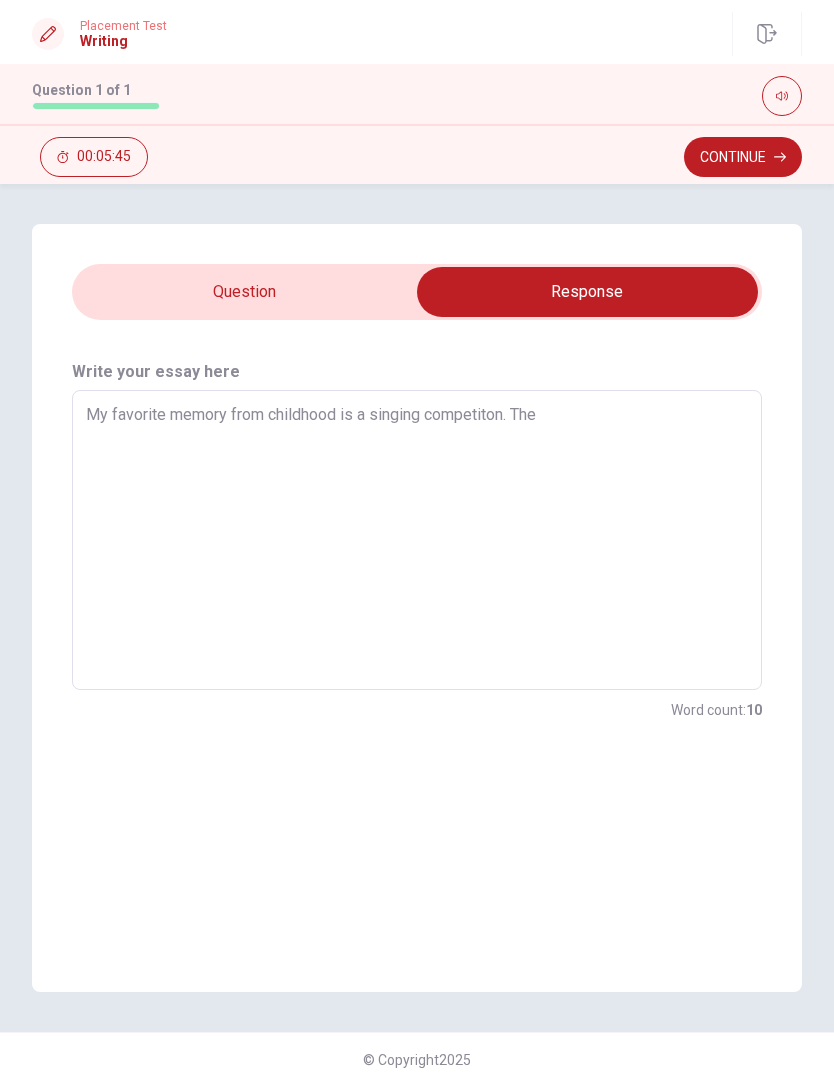 type on "x" 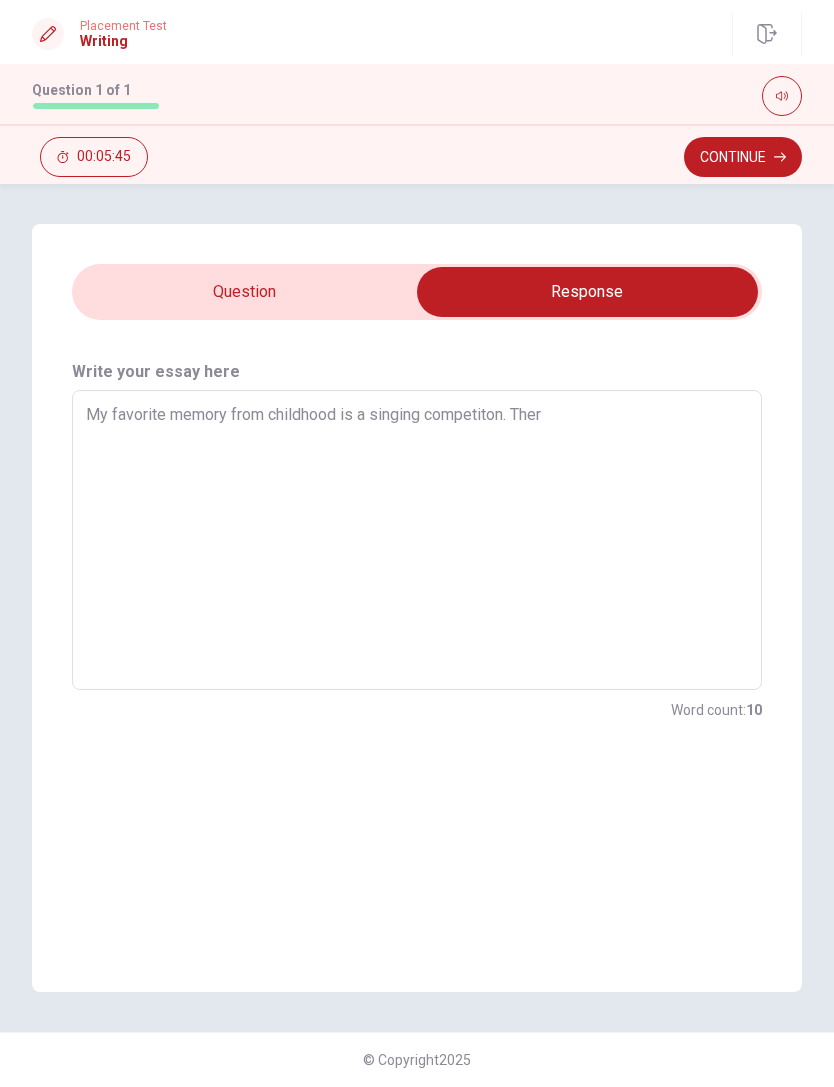 type on "x" 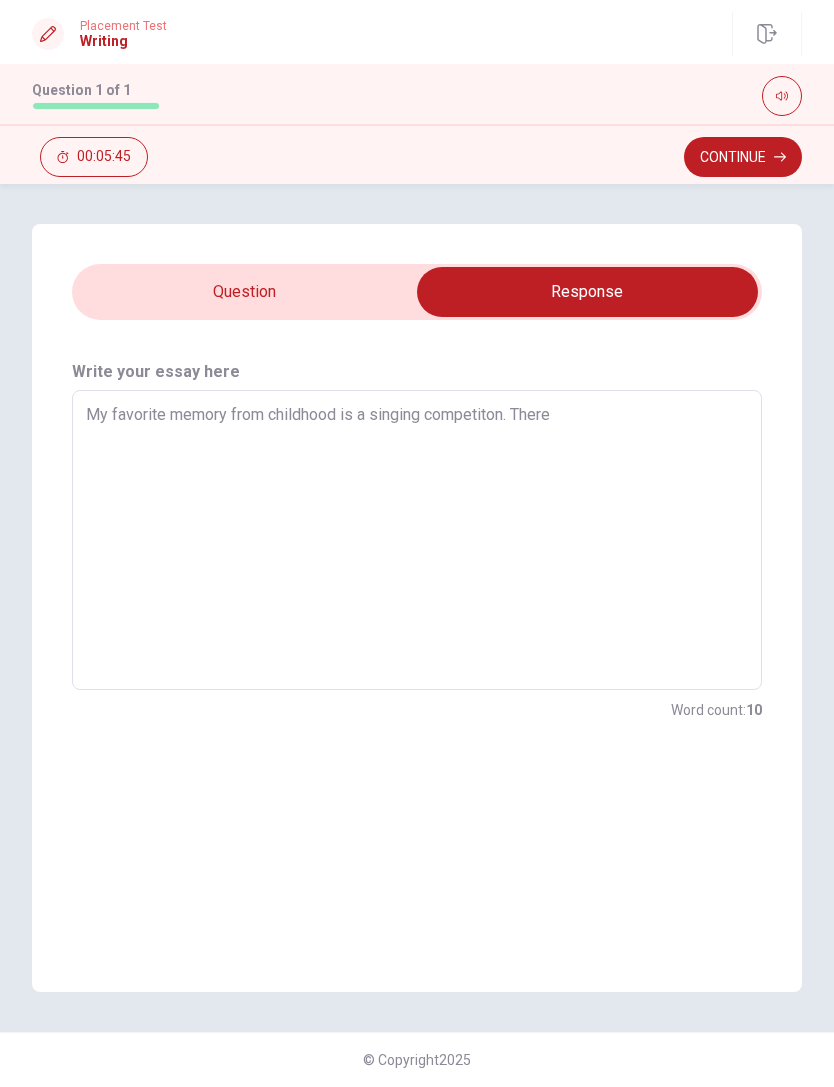 type on "x" 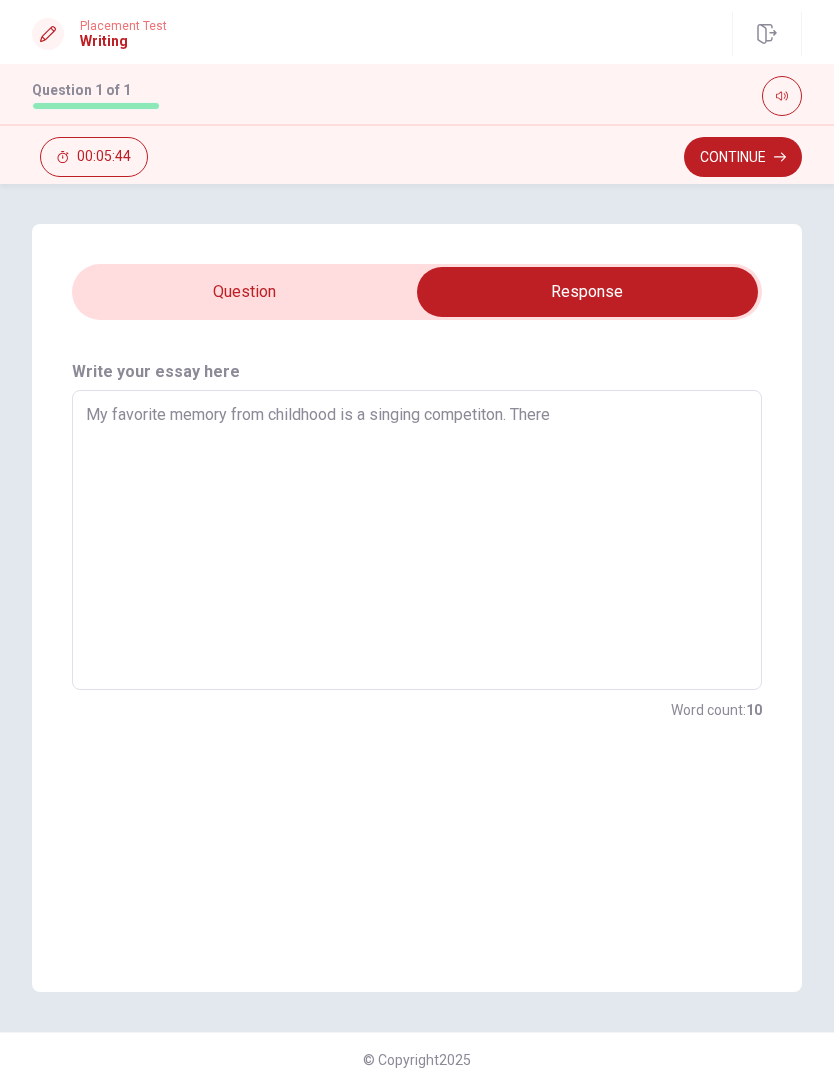 type on "My favorite memory from childhood is a singing competiton. There" 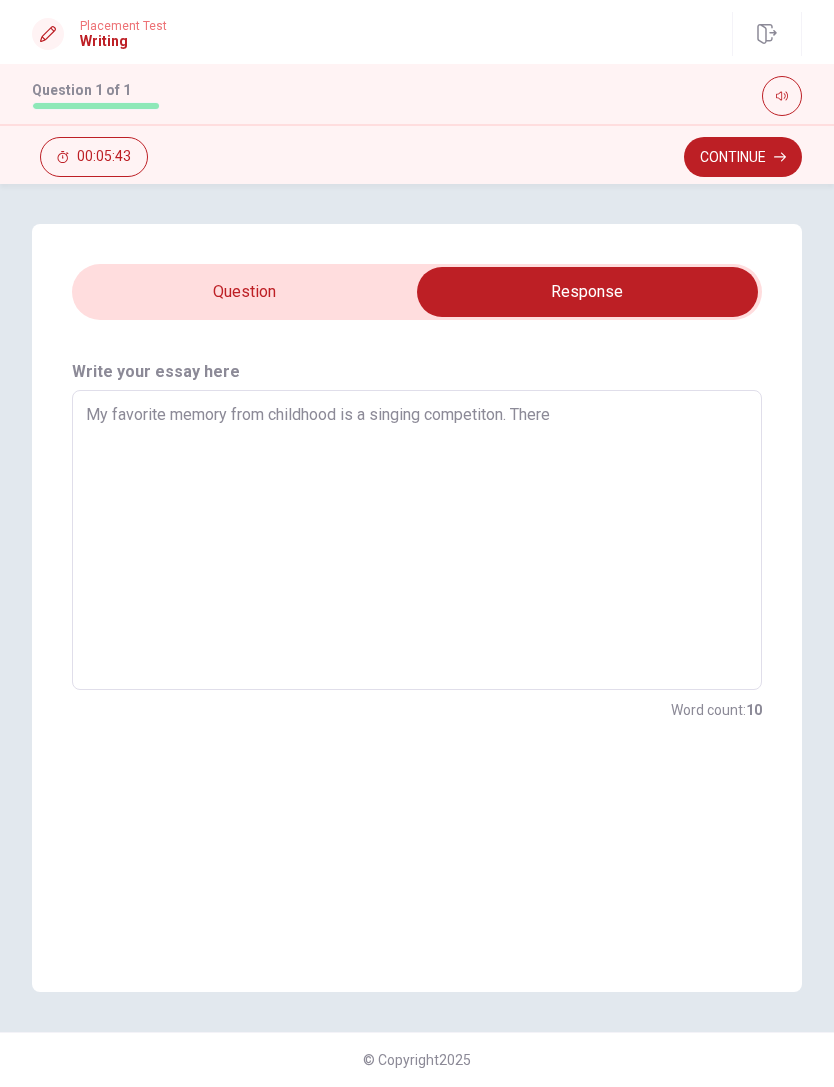 type on "My favorite memory from childhood is a singing competiton. There" 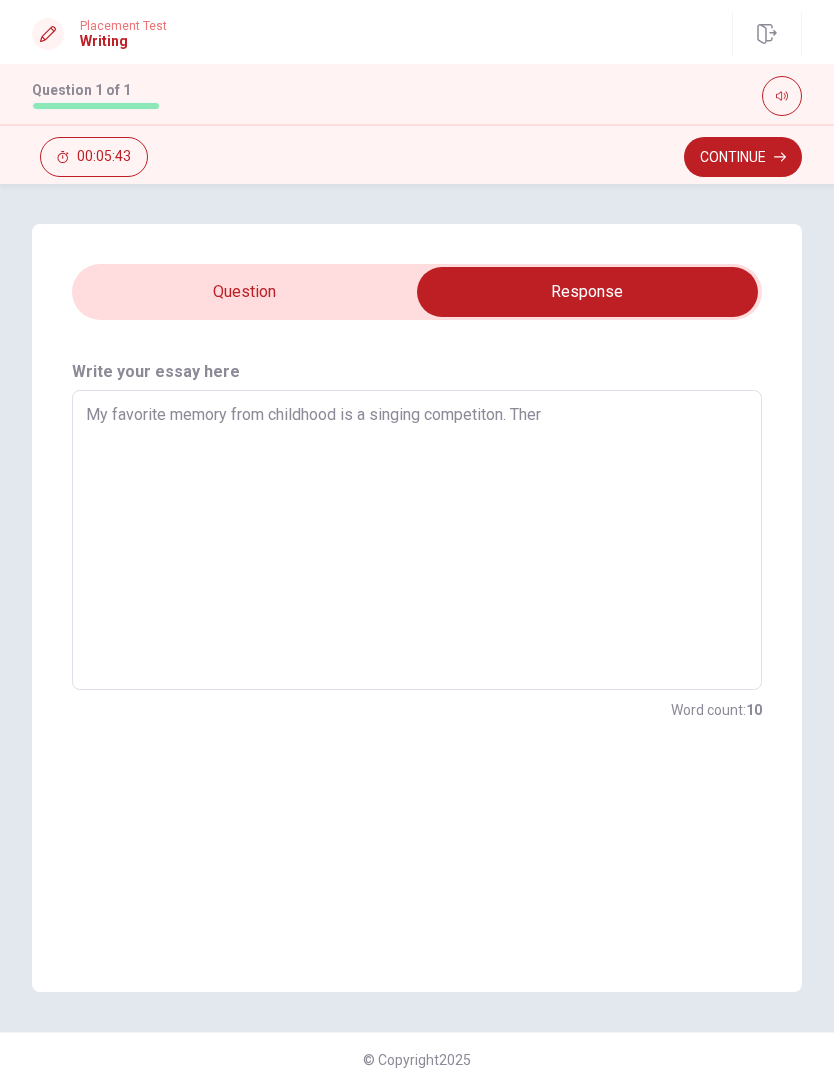 type on "x" 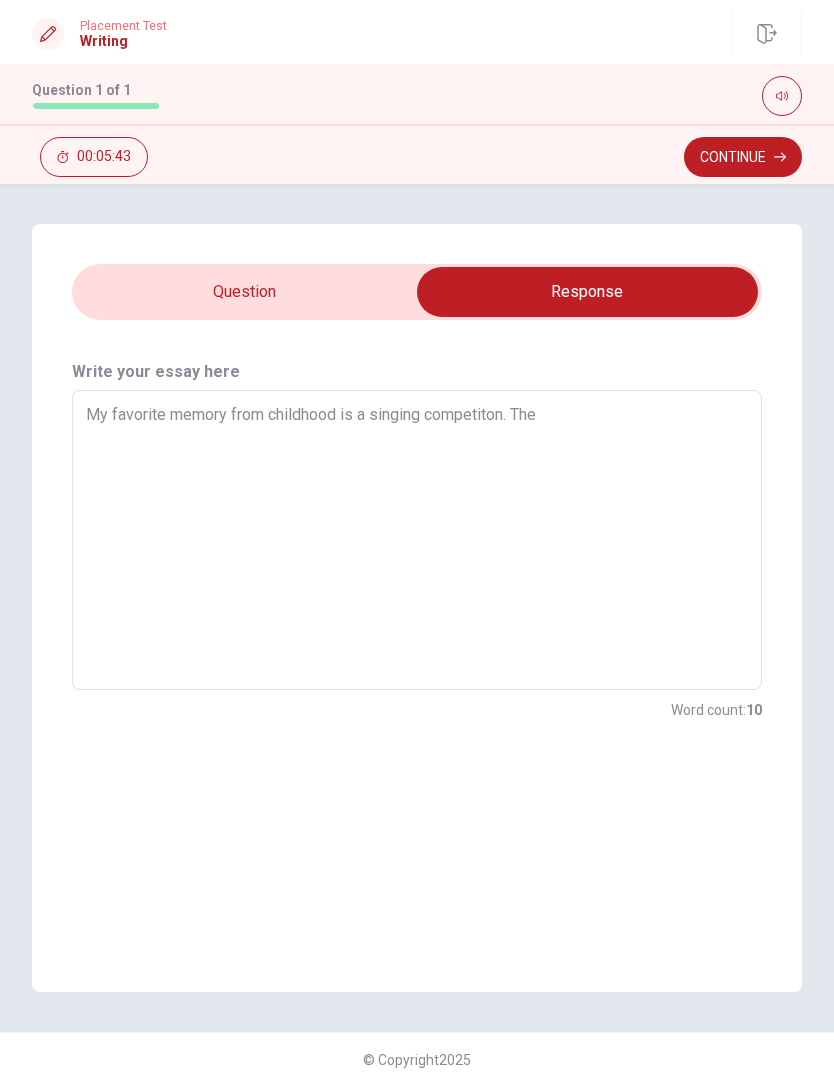 type on "x" 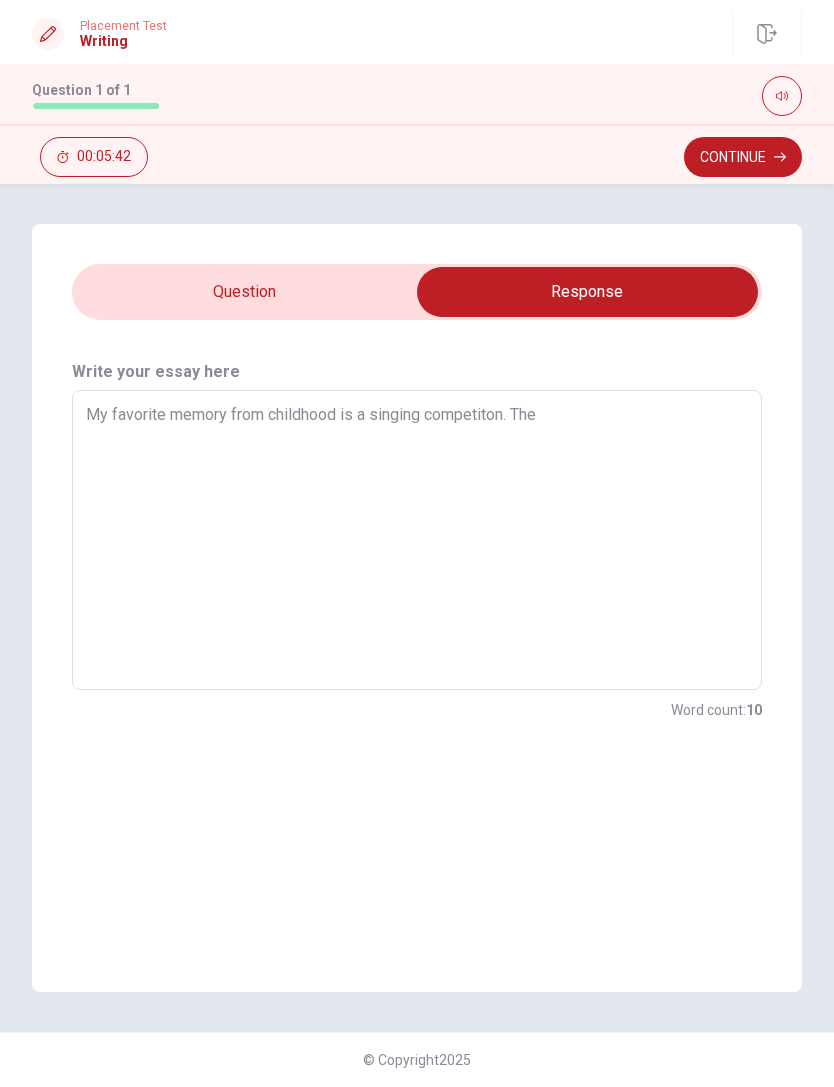 type on "My favorite memory from childhood is a singing competiton. Th" 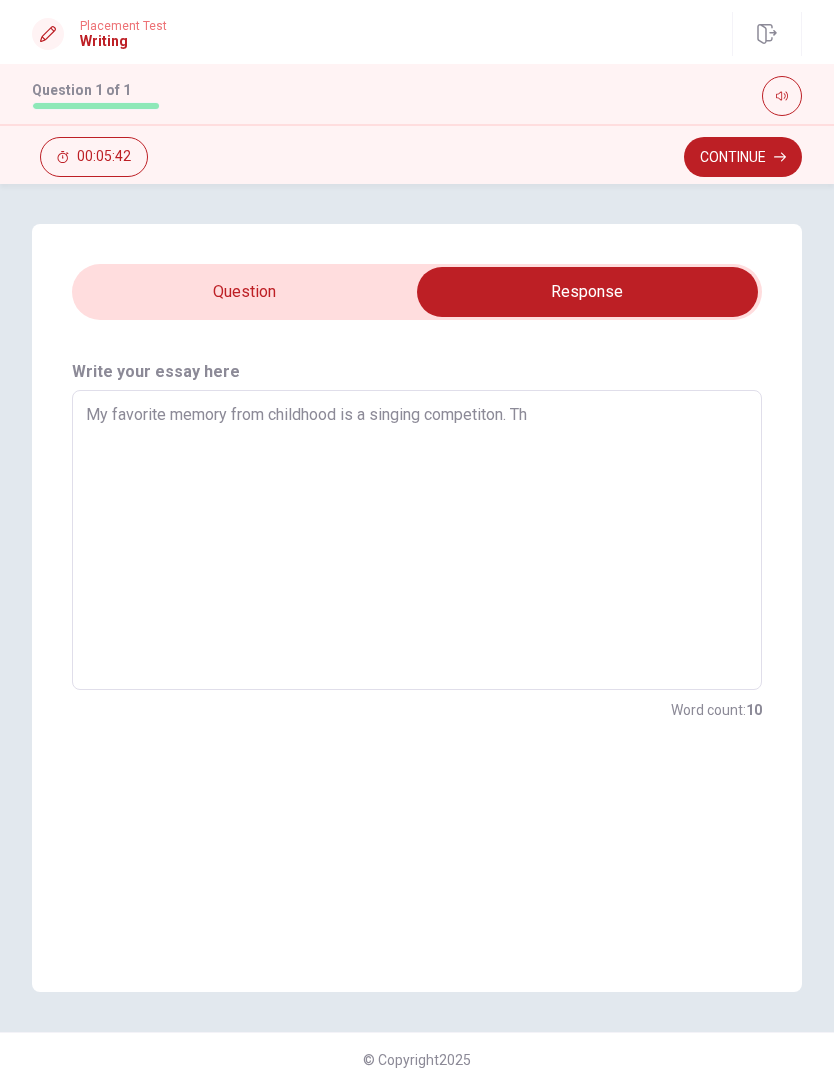 type on "x" 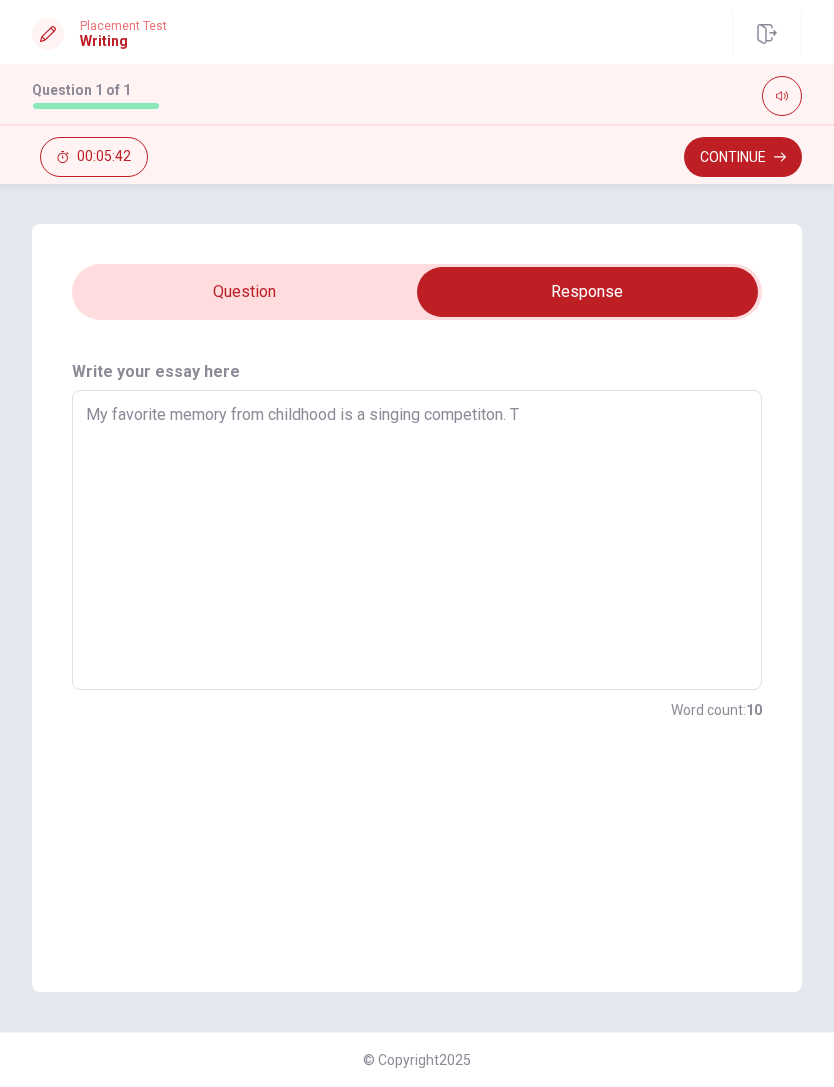 type on "x" 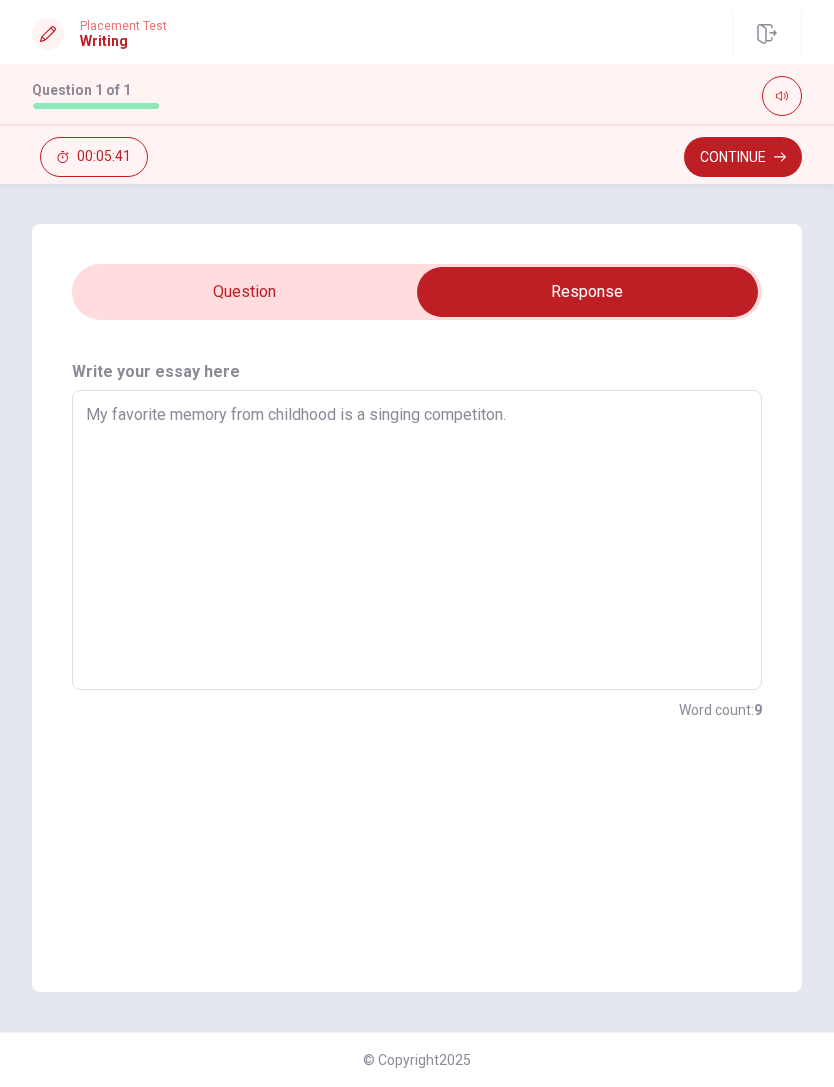 type on "x" 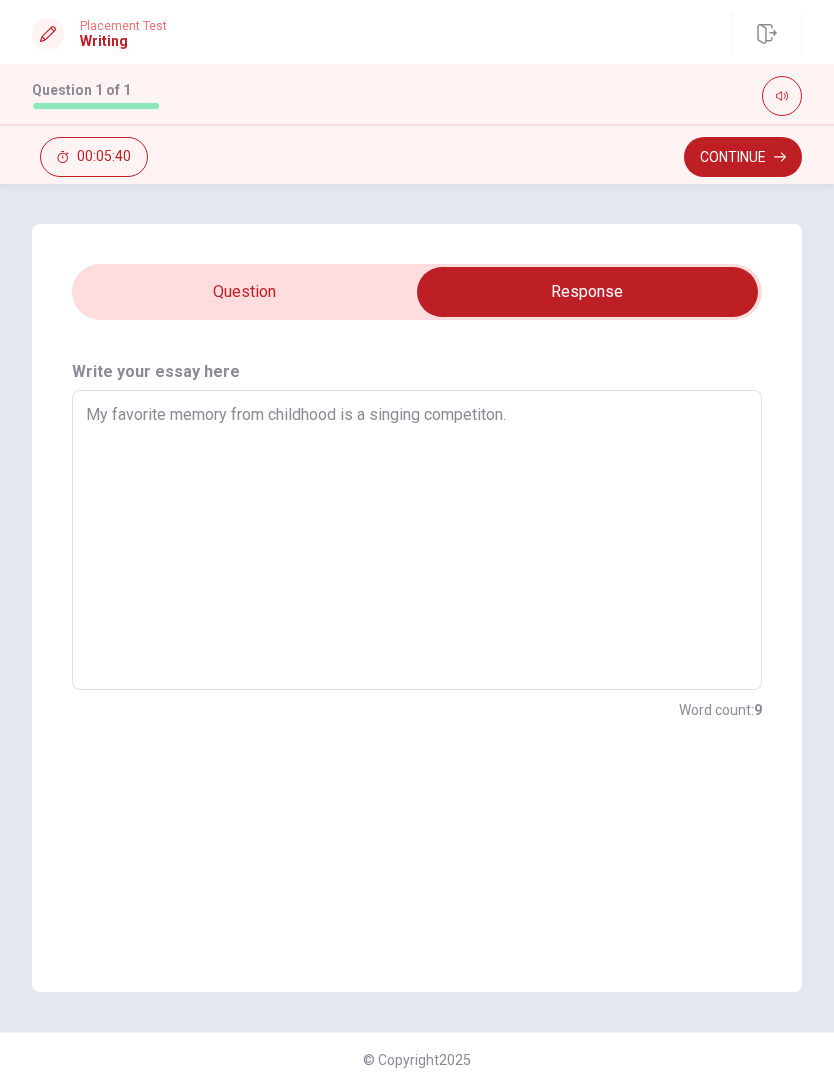 type on "My favorite memory from childhood is a singing competiton. M" 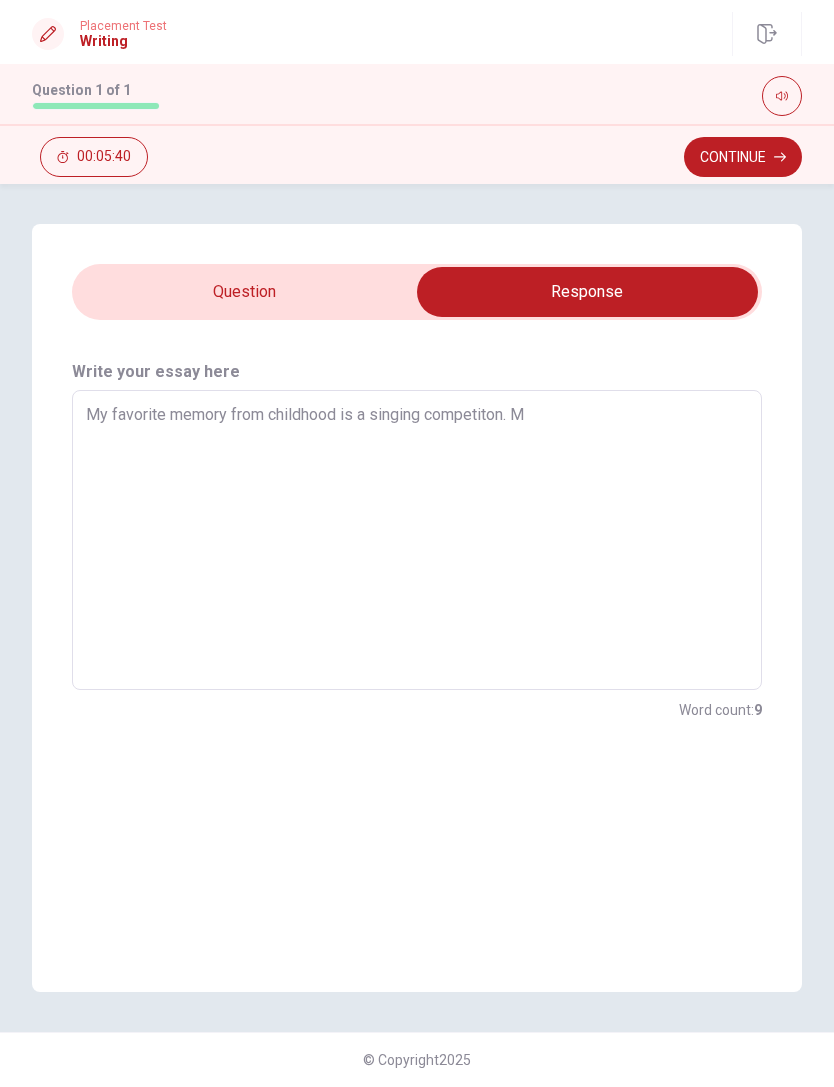 type on "x" 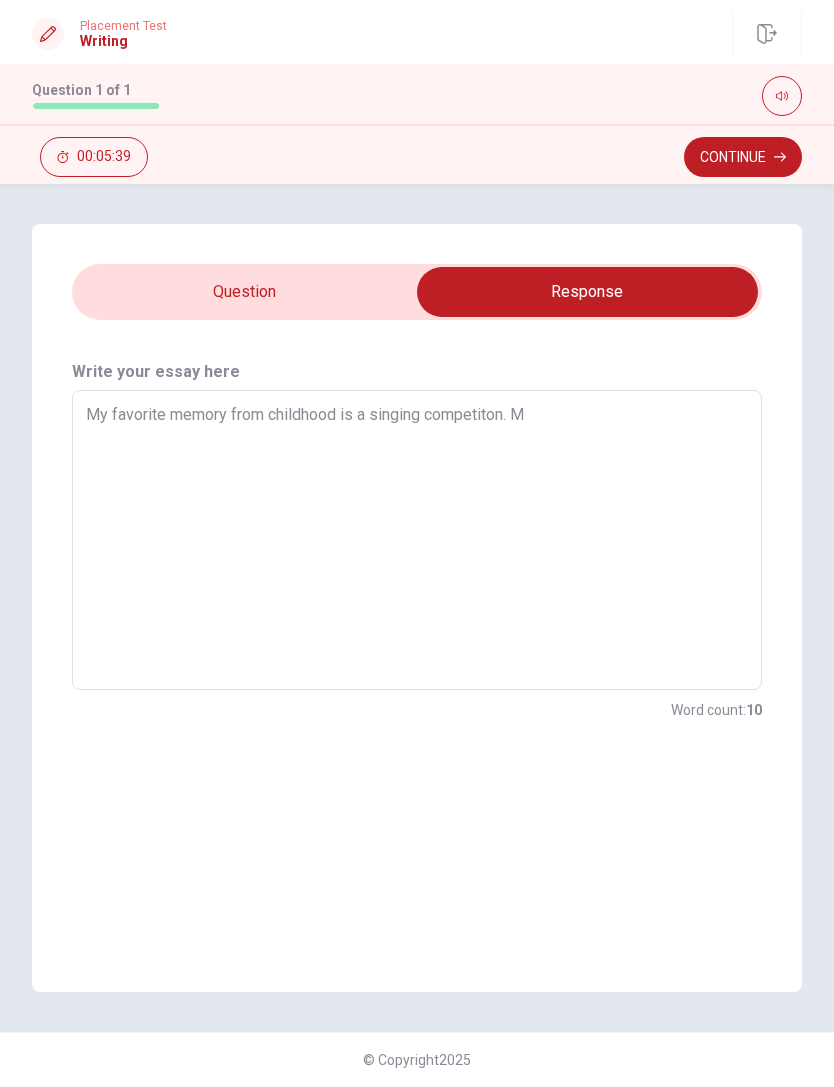 type on "My favorite memory from childhood is a singing competiton. Mw" 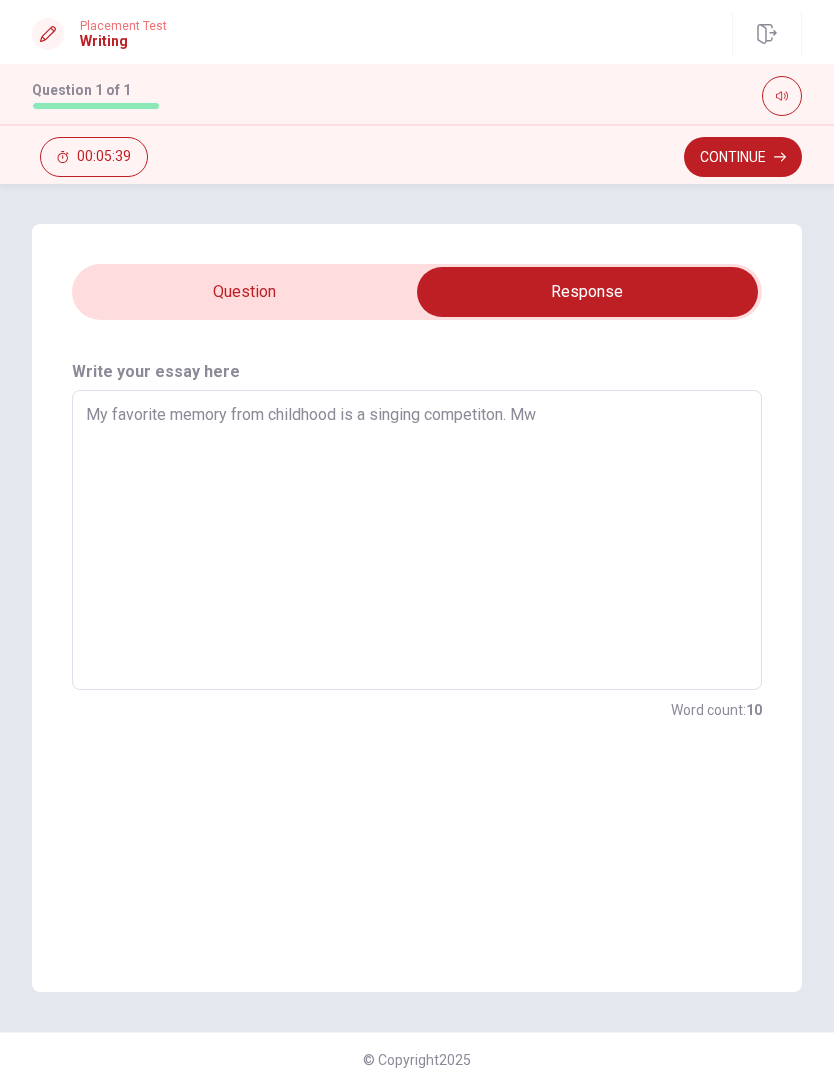 type on "x" 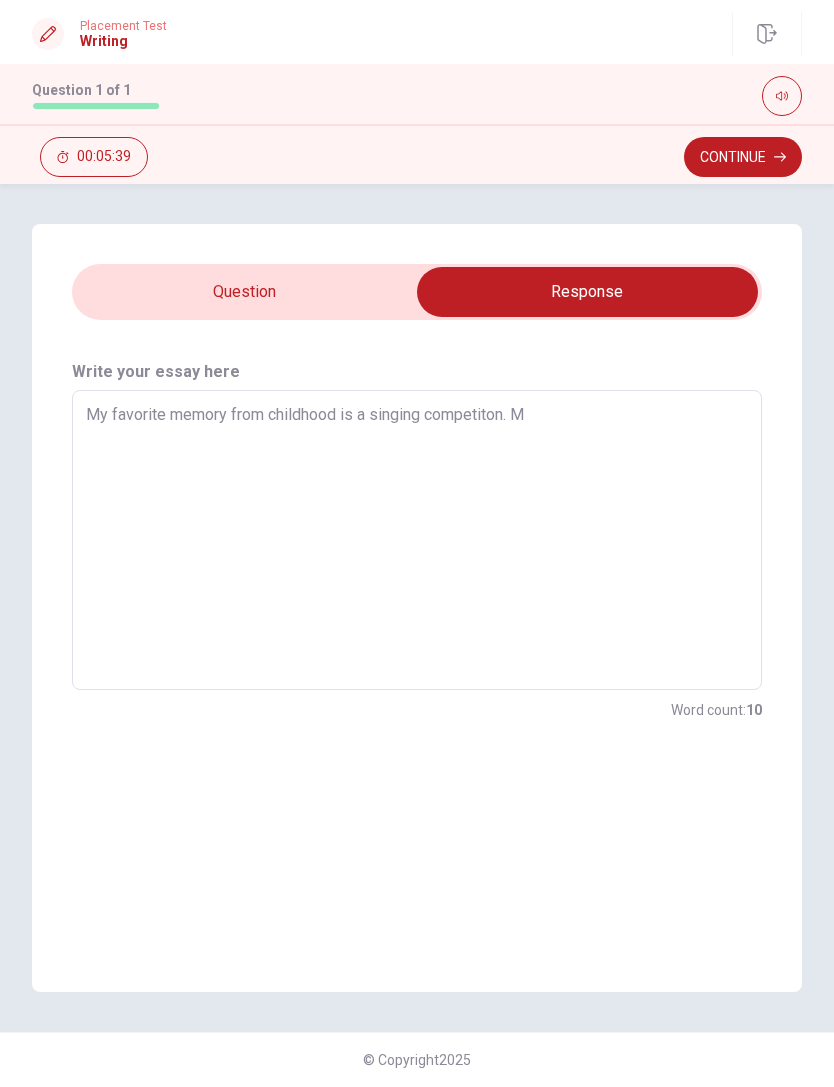 type on "x" 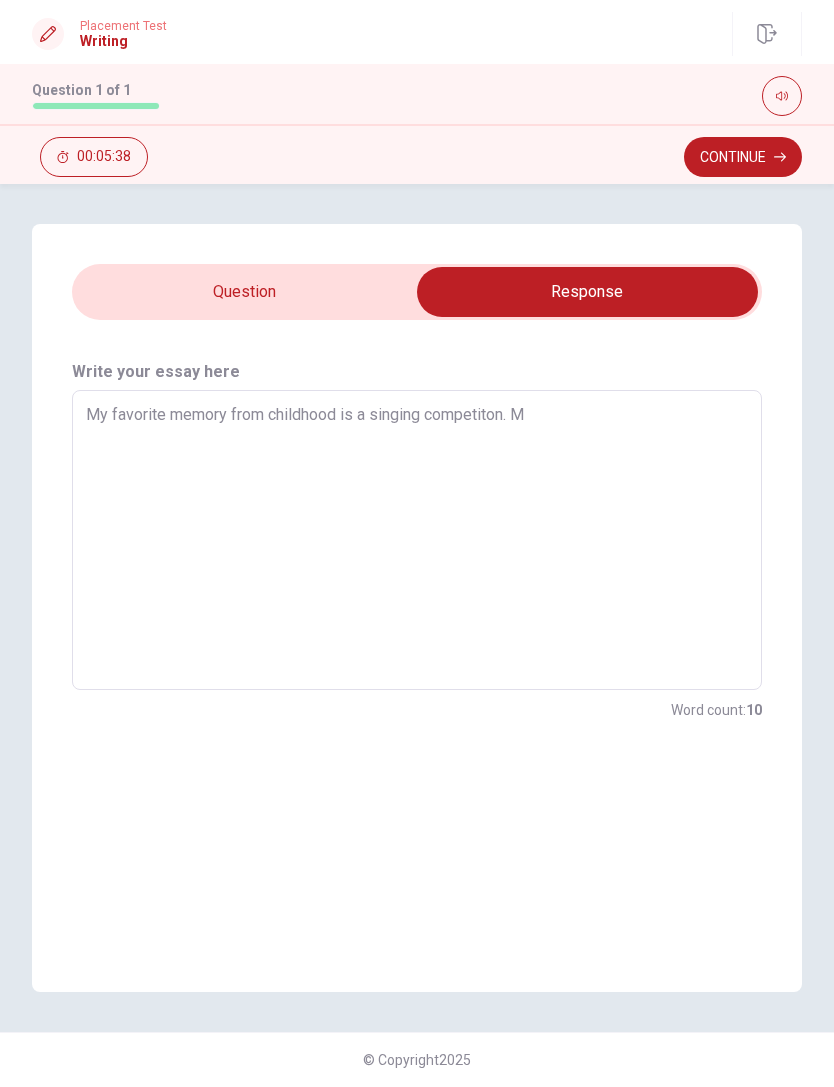 type on "My favorite memory from childhood is a singing competiton. Me" 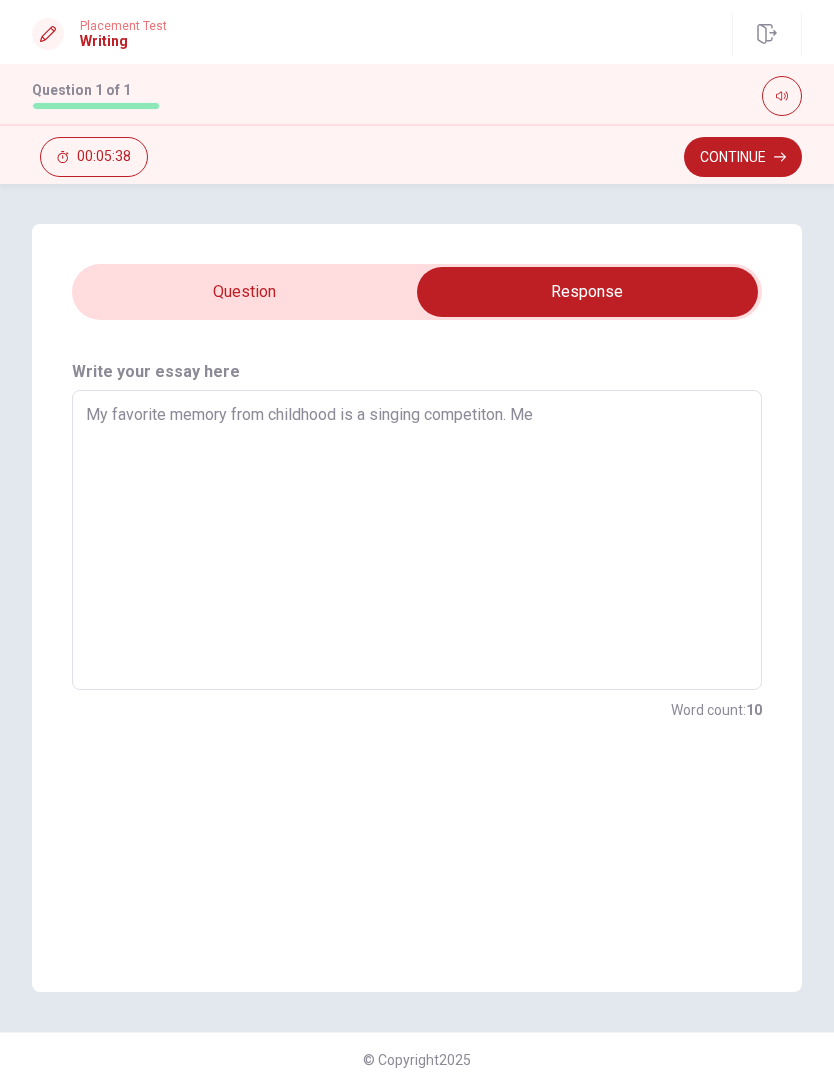 type on "x" 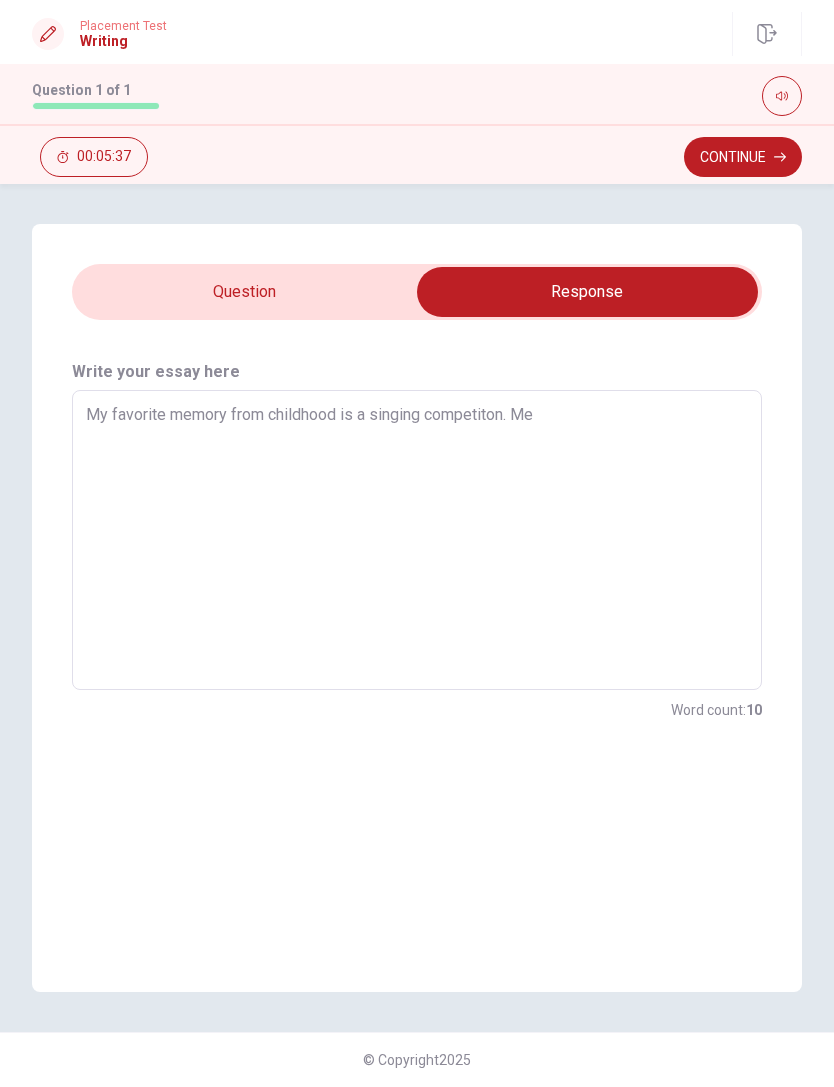 type on "My favorite memory from childhood is a singing competiton. Me a" 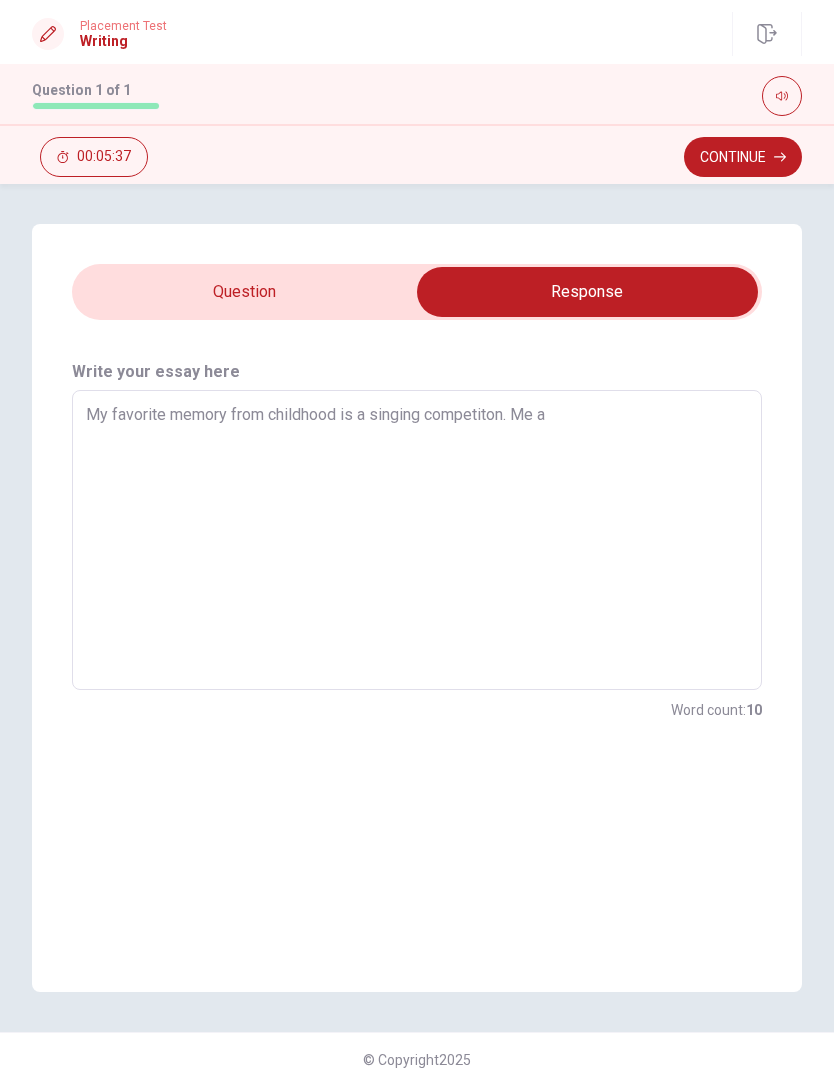 type on "x" 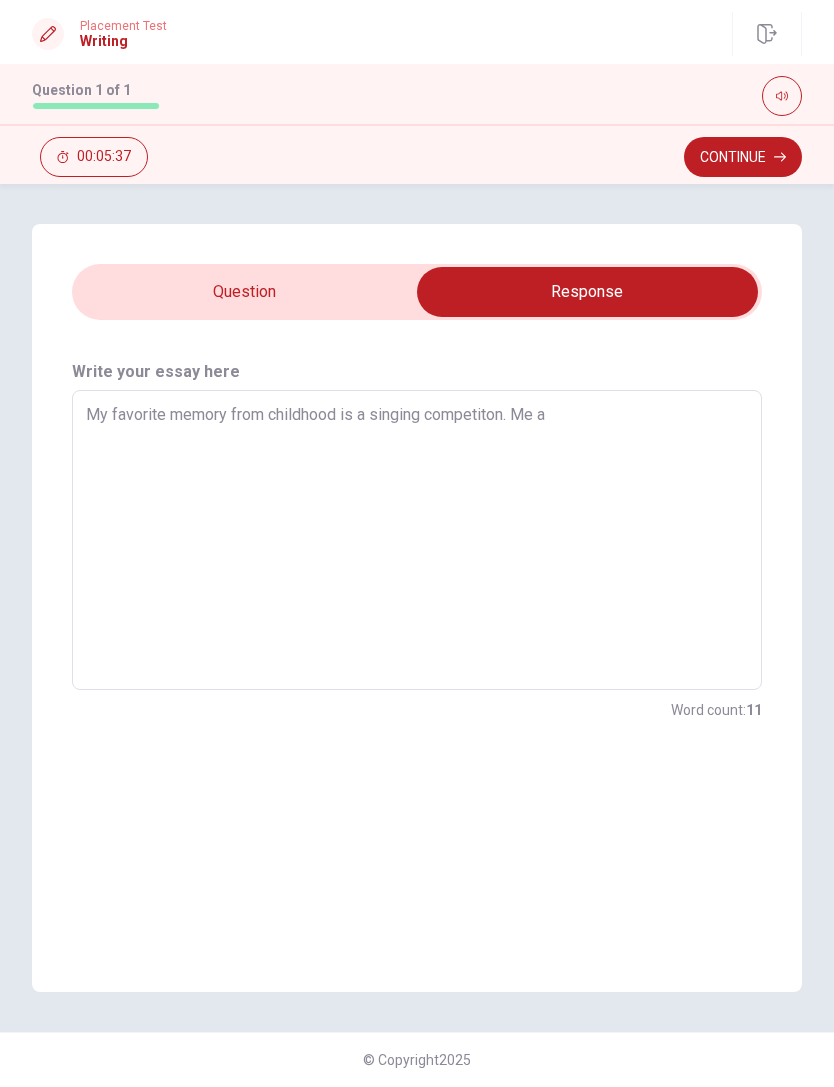 type on "My favorite memory from childhood is a singing competiton. Me an" 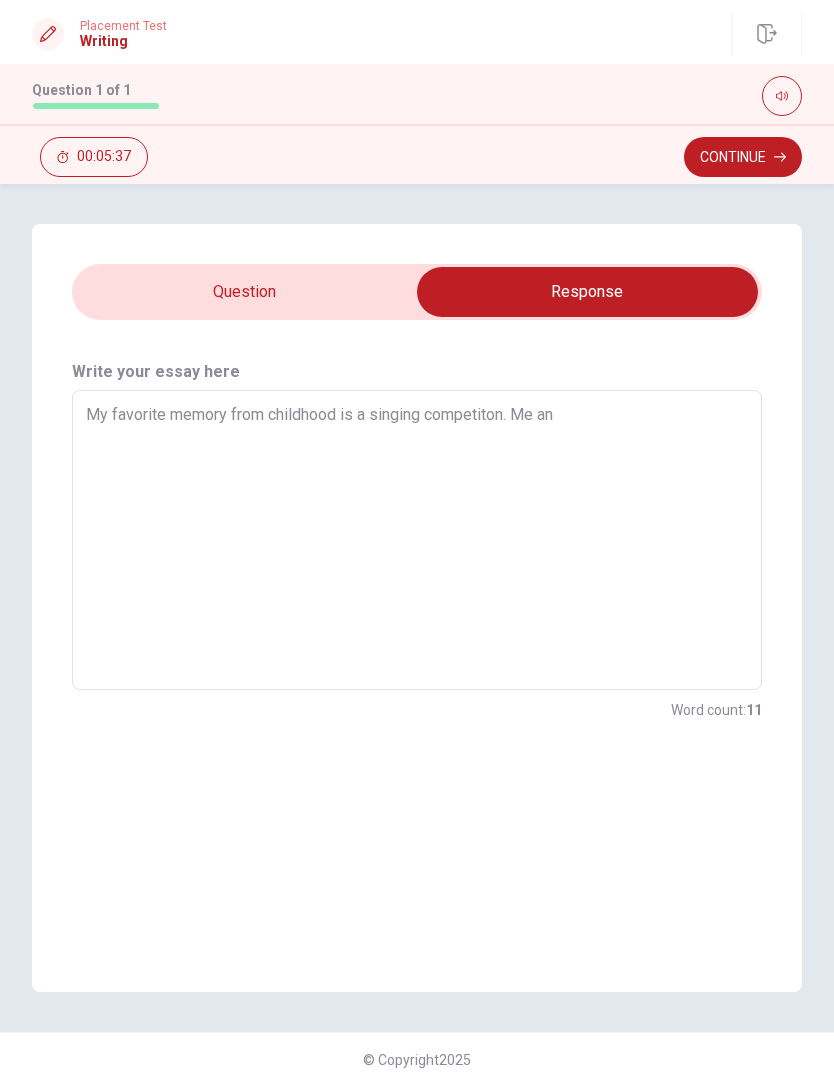 type on "x" 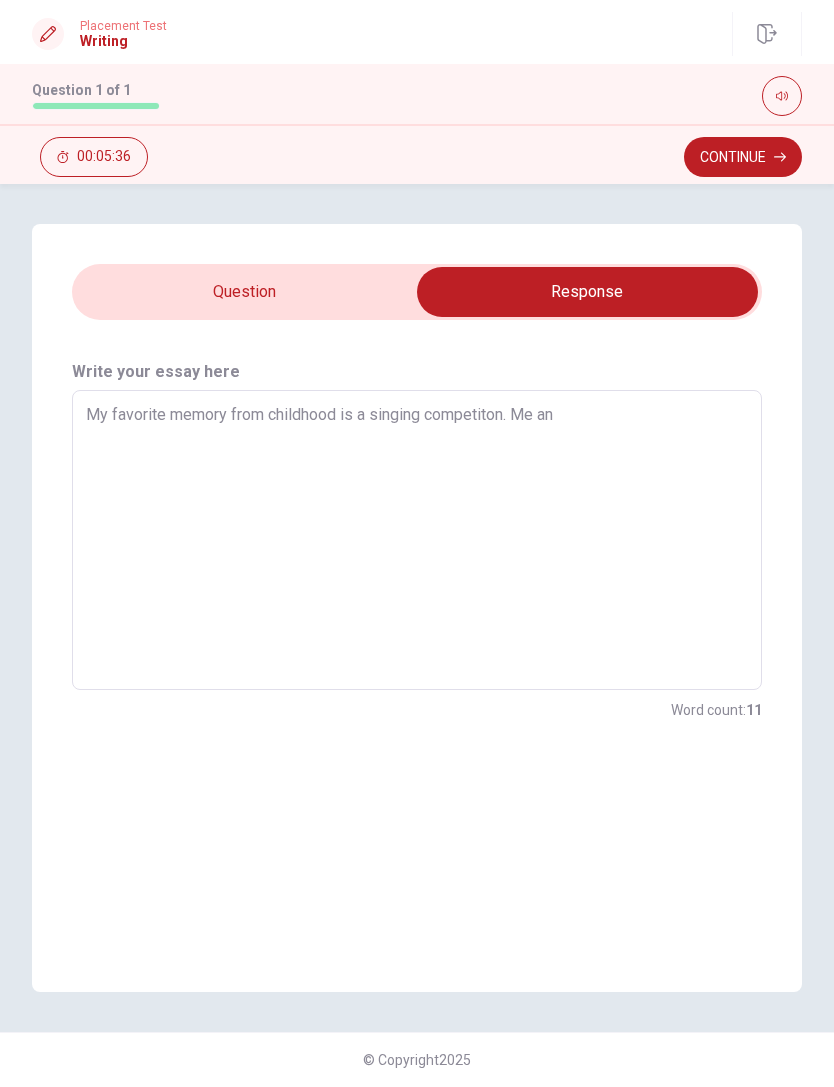 type on "My favorite memory from childhood is a singing competiton. Me and" 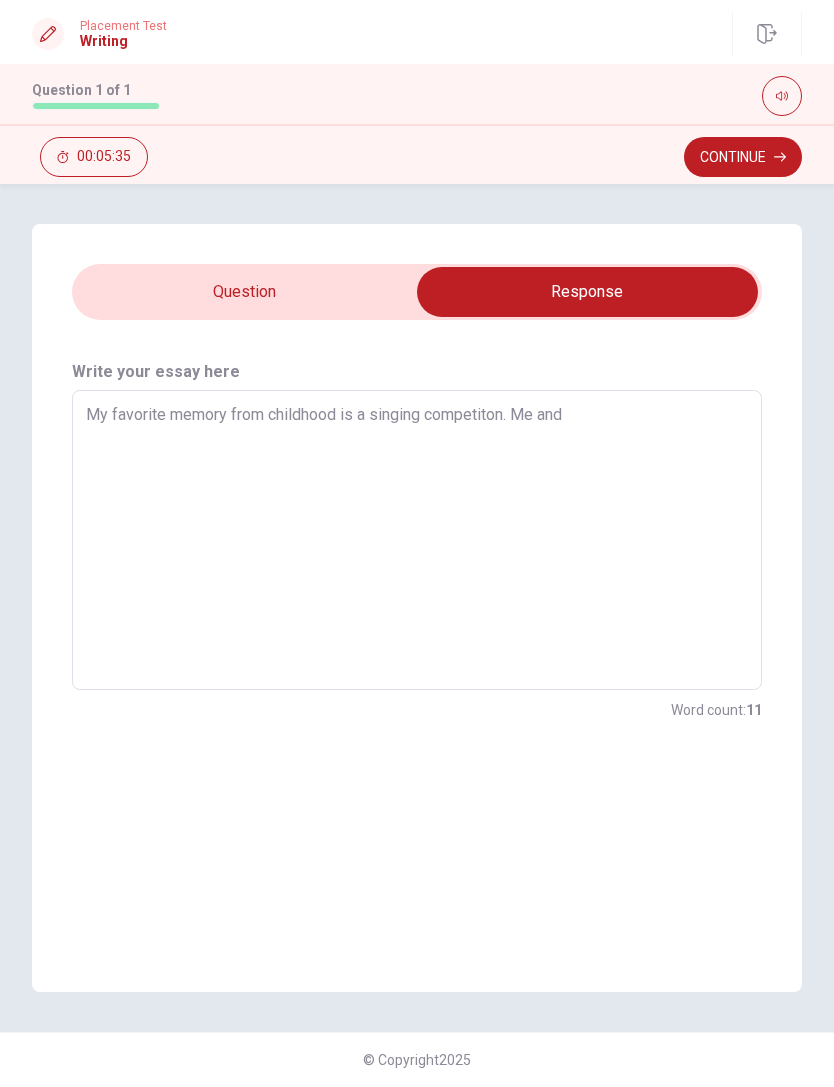 type on "x" 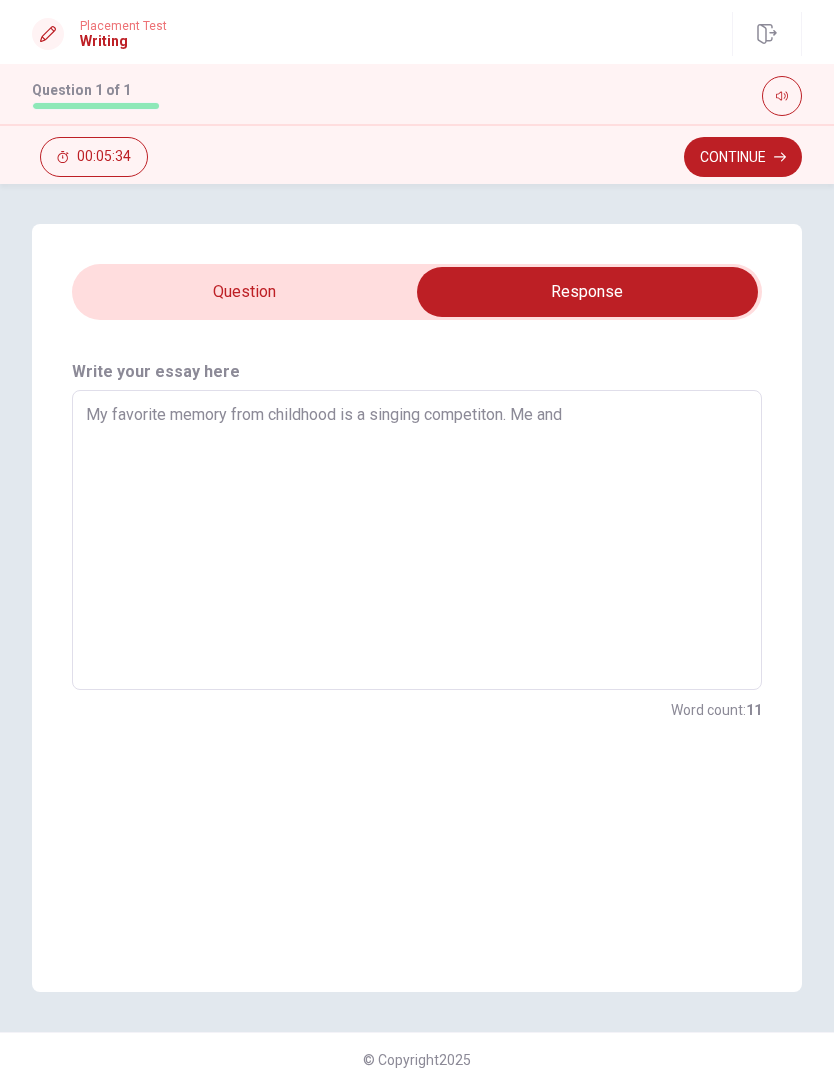 type on "My favorite memory from childhood is a singing competiton. Me and my" 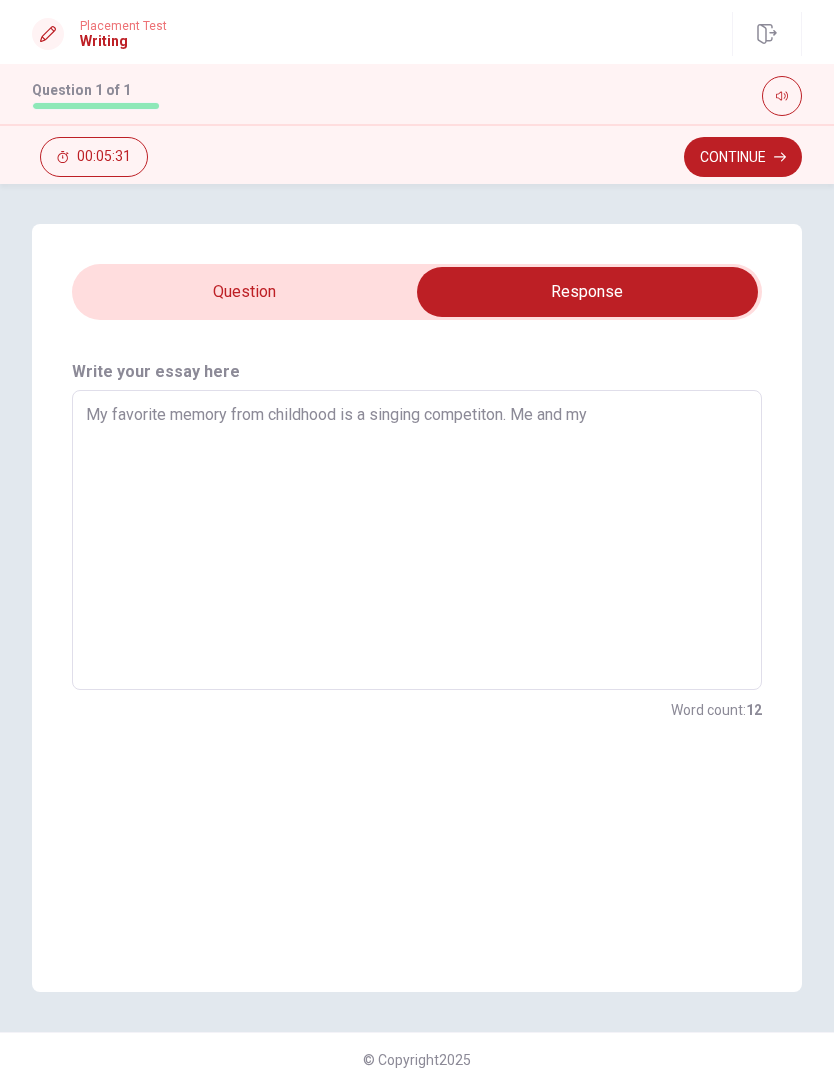 type on "x" 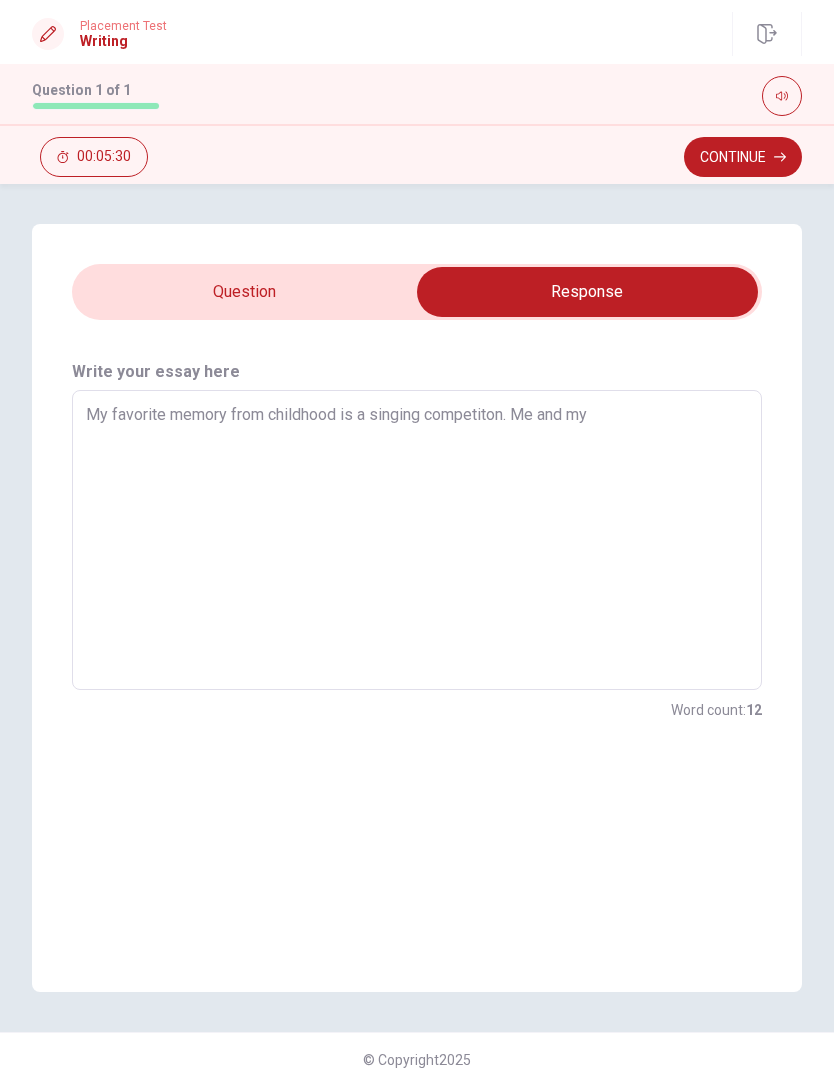 type on "My favorite memory from childhood is a singing competiton. Me and my other" 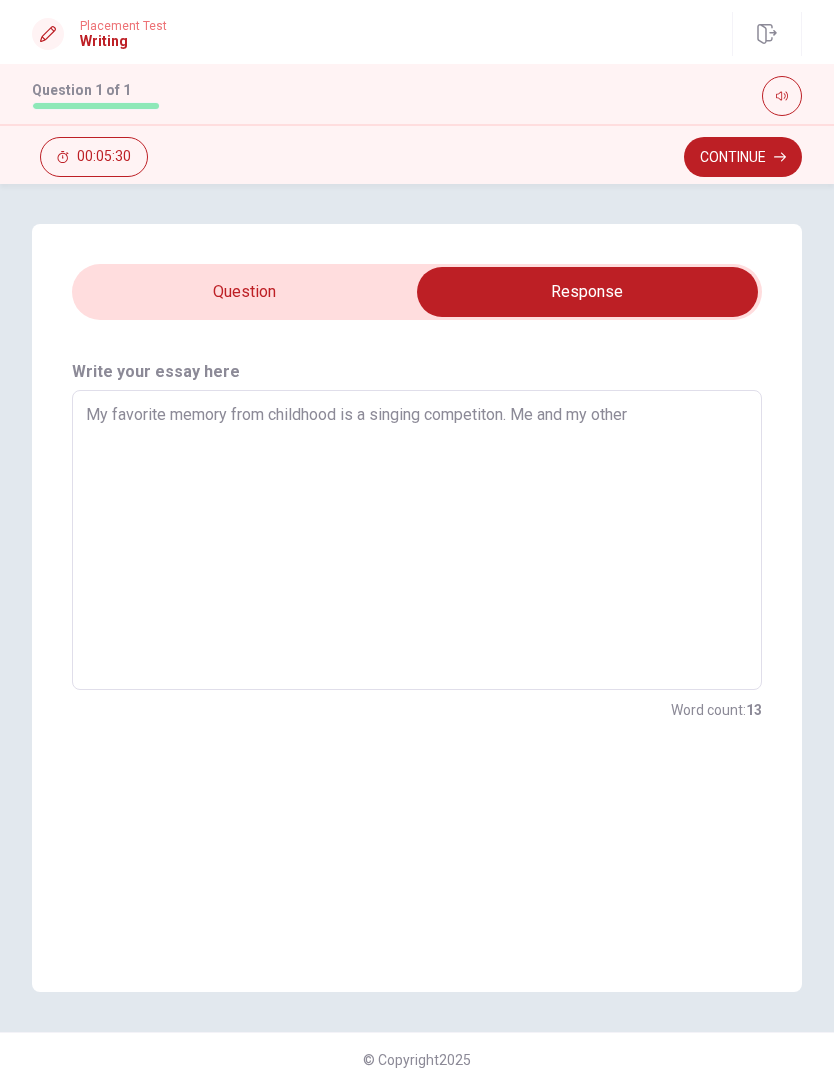 type on "x" 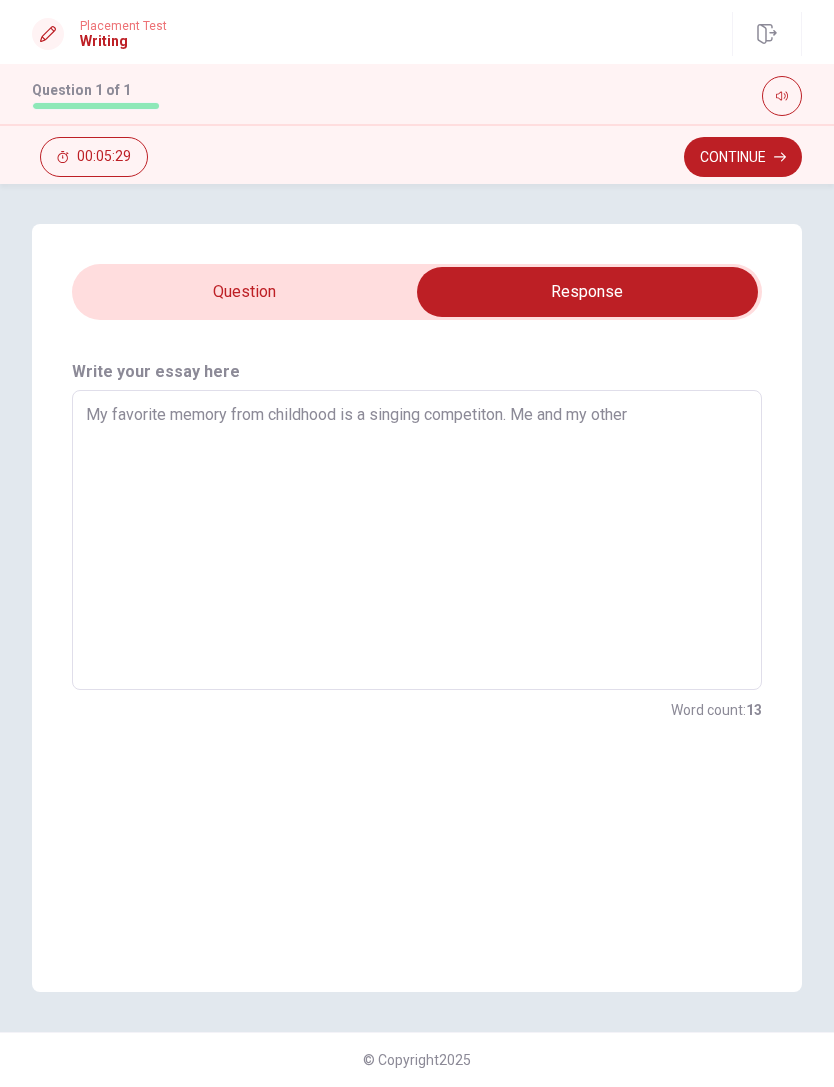 type on "My favorite memory from childhood is a singing competiton. Me and my other ＿" 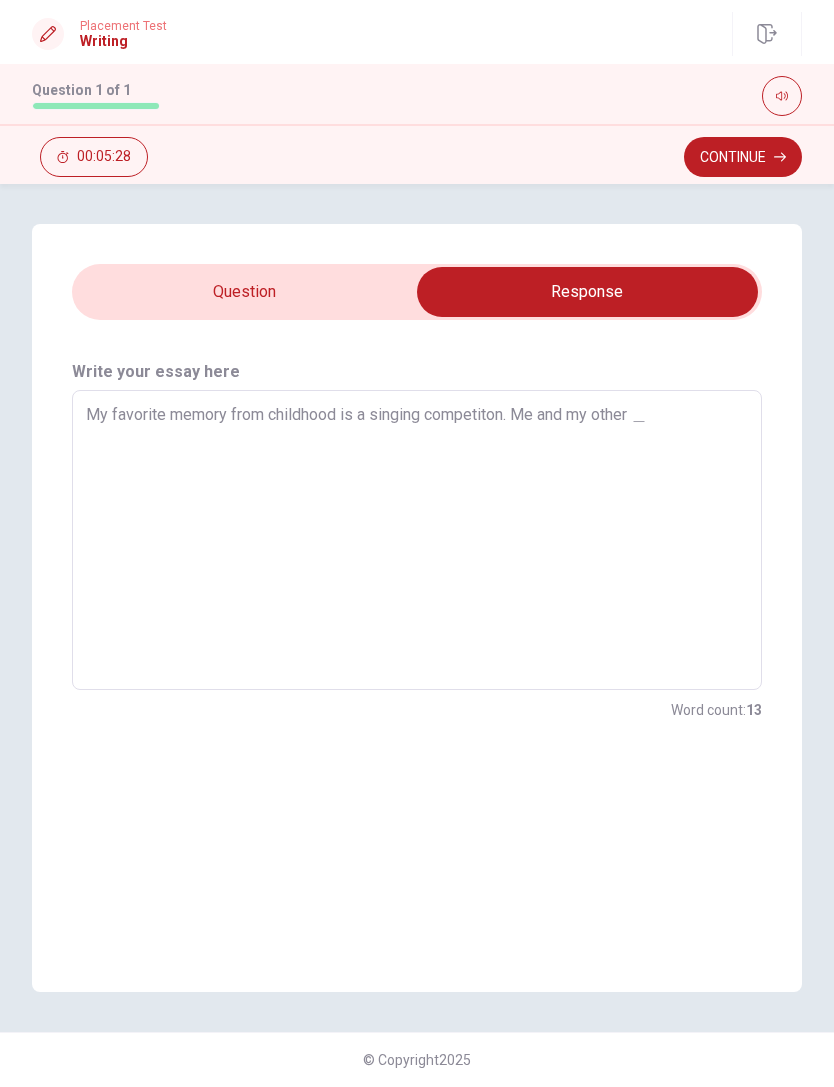 type on "x" 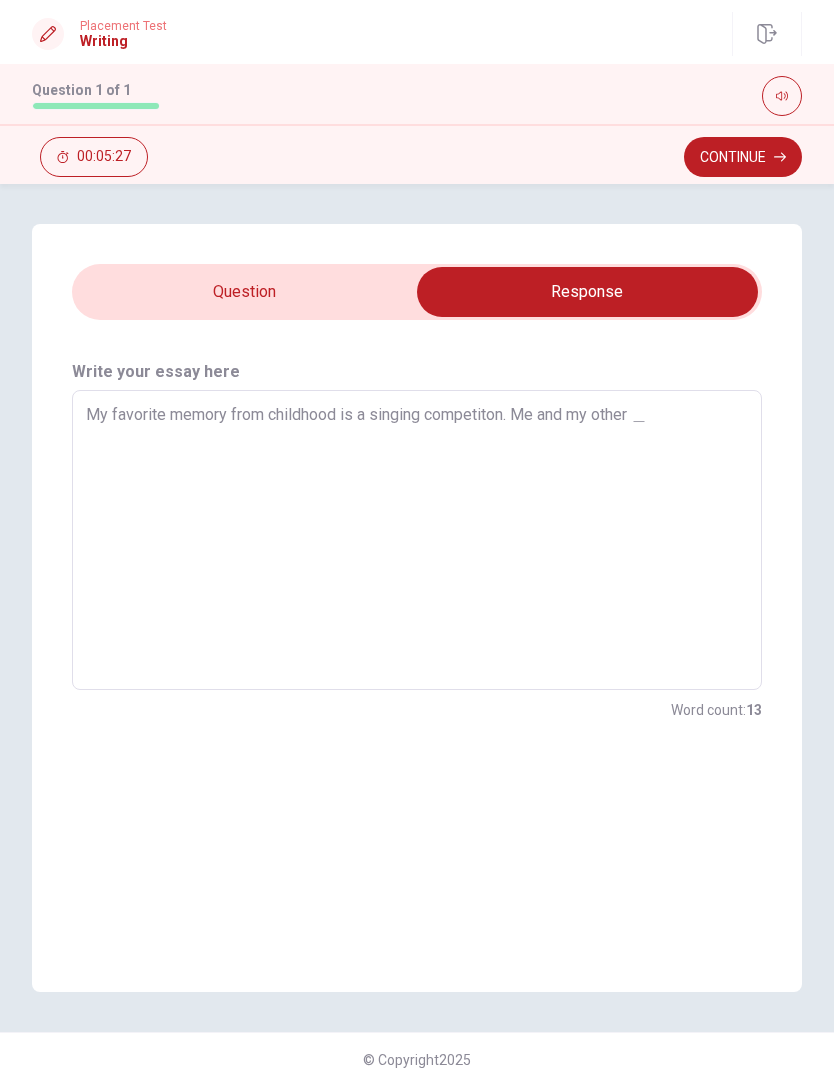 type on "My favorite memory from childhood is a singing competiton. Me and my other" 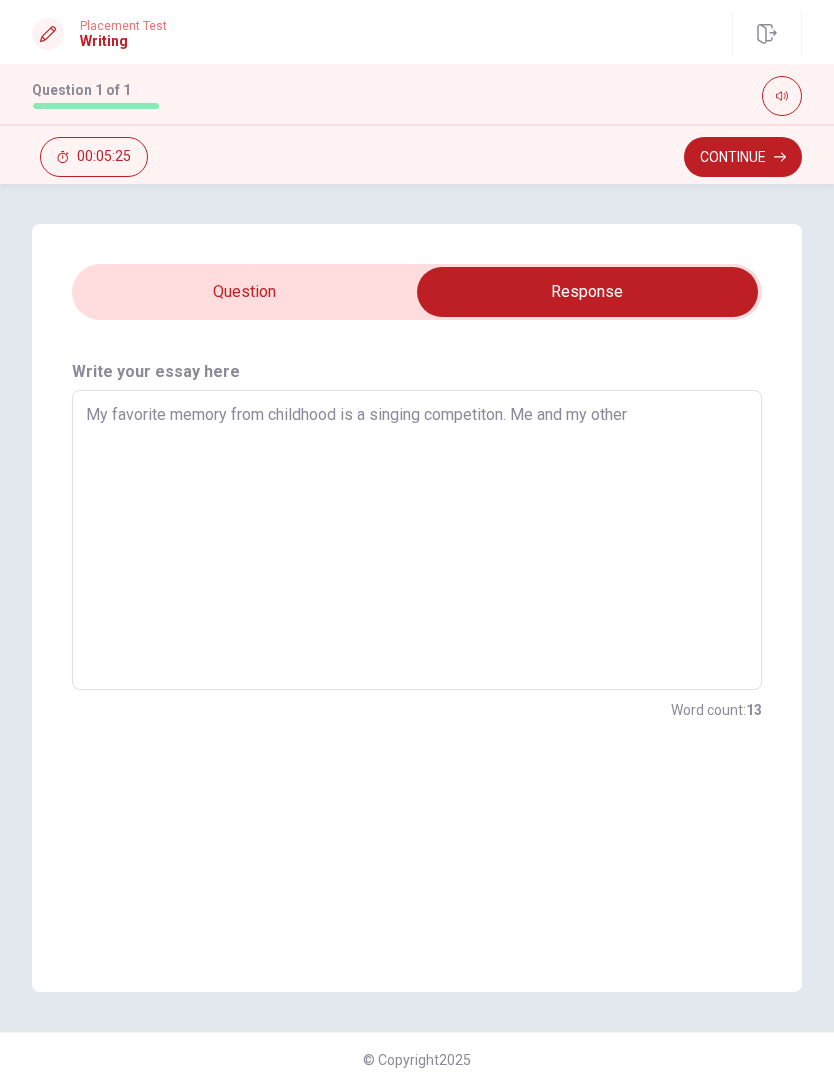 type on "x" 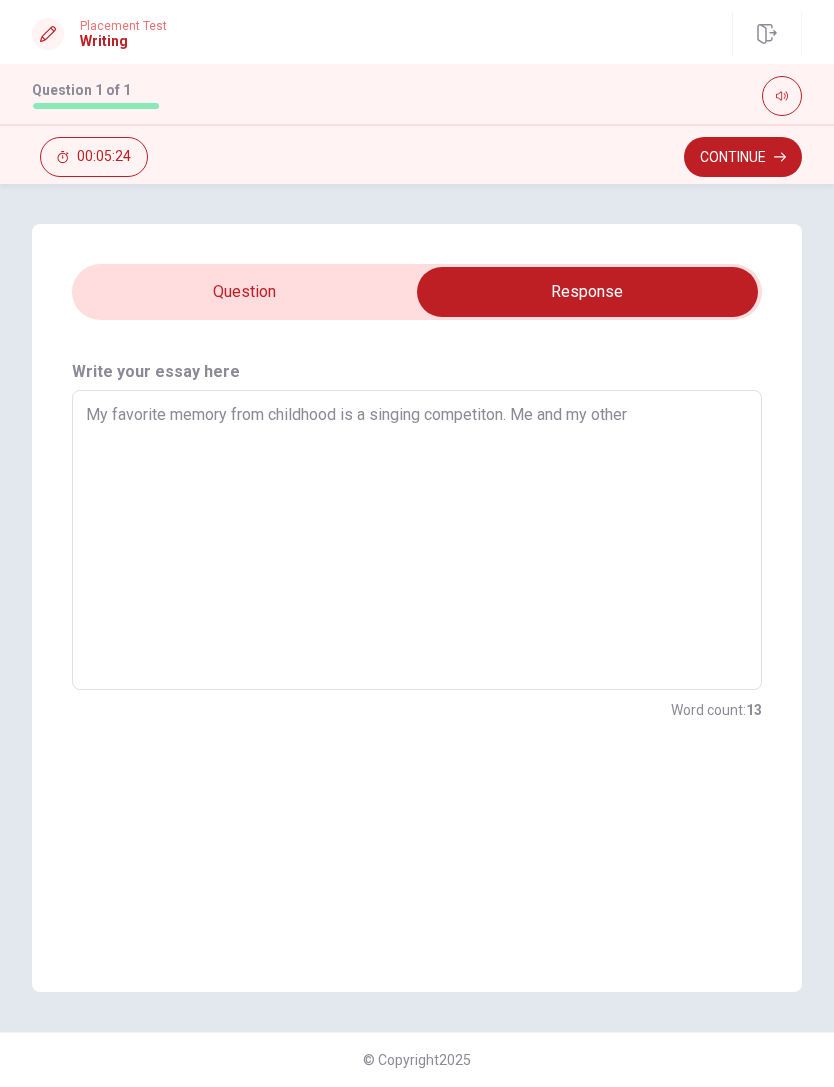 type on "My favorite memory from childhood is a singing competiton. Me and my other four" 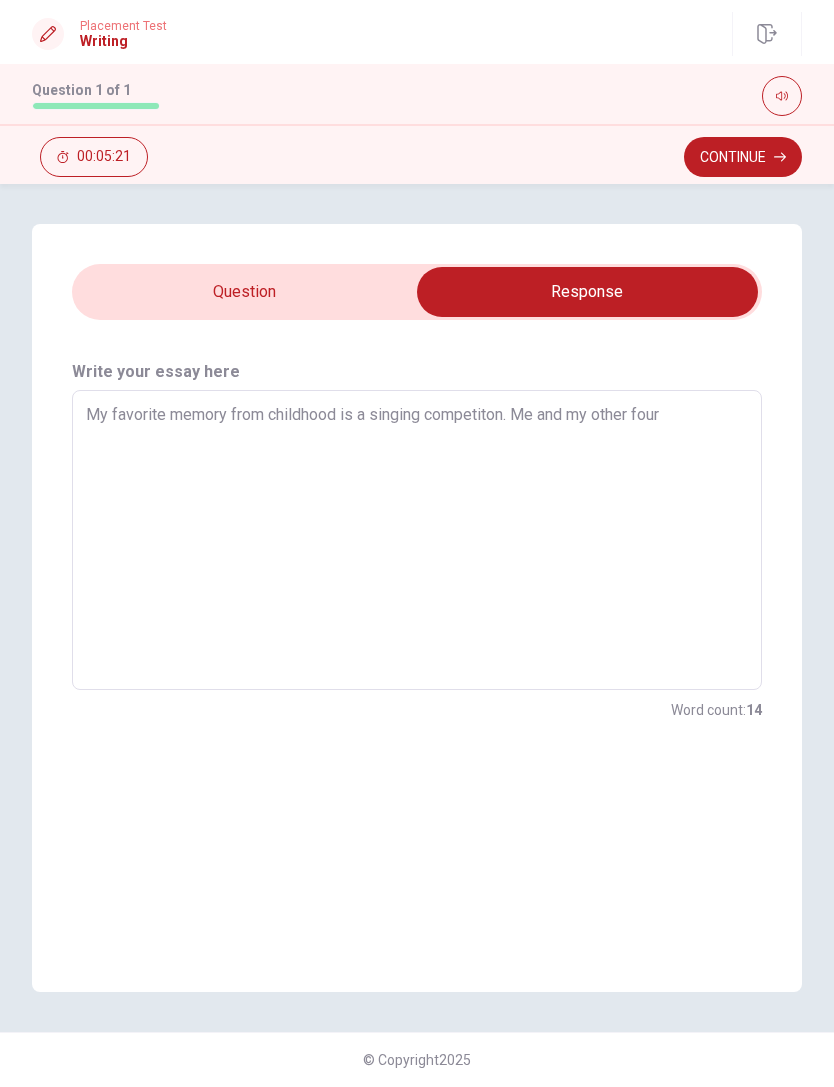 type on "x" 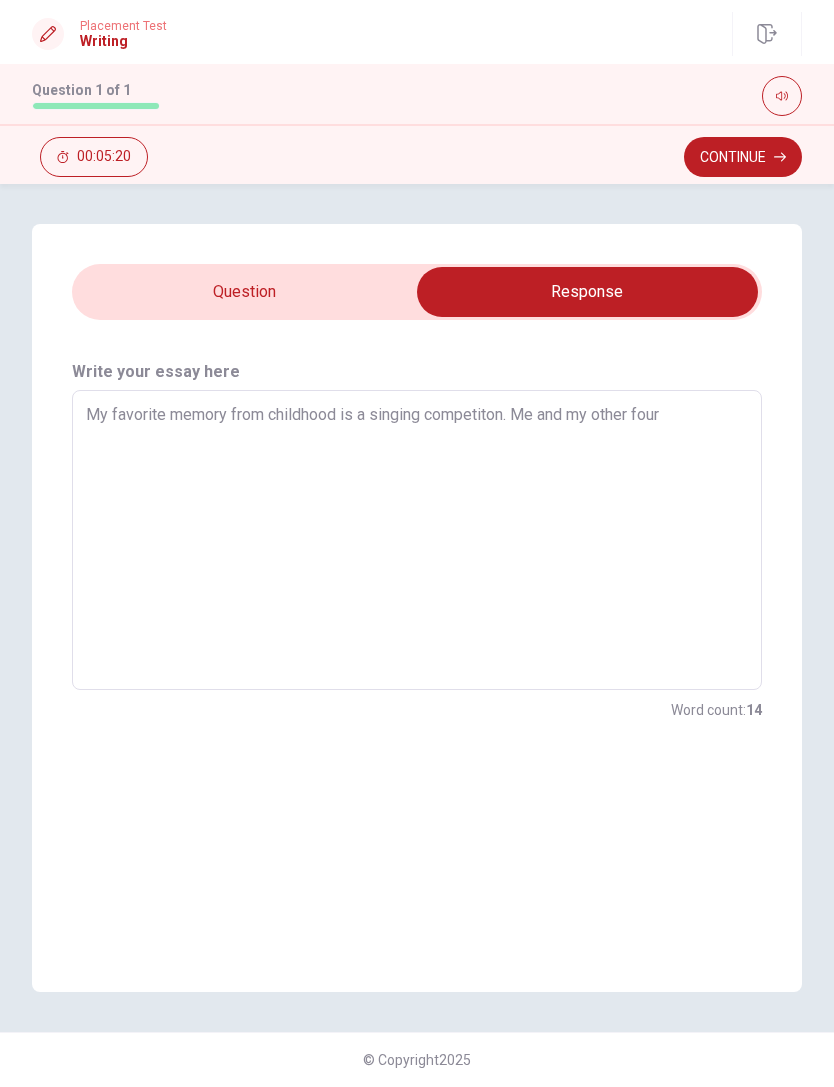 type on "My favorite memory from childhood is a singing competiton. Me and my other four friends" 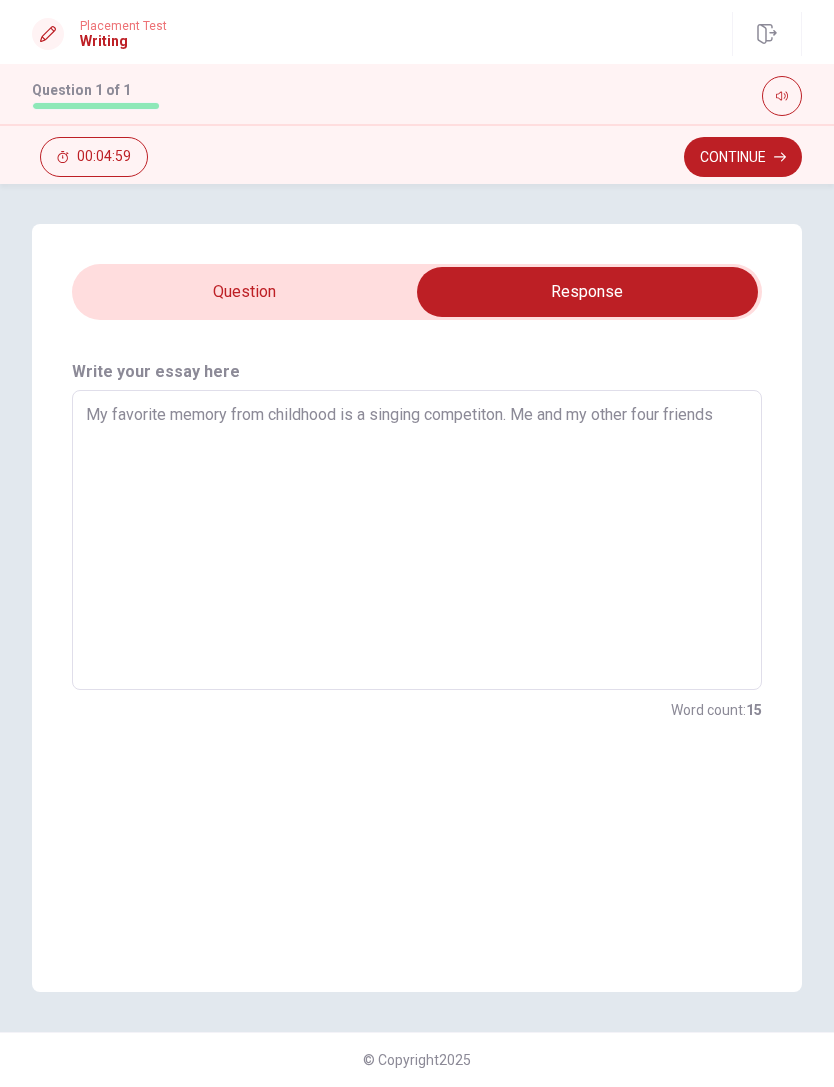 type on "x" 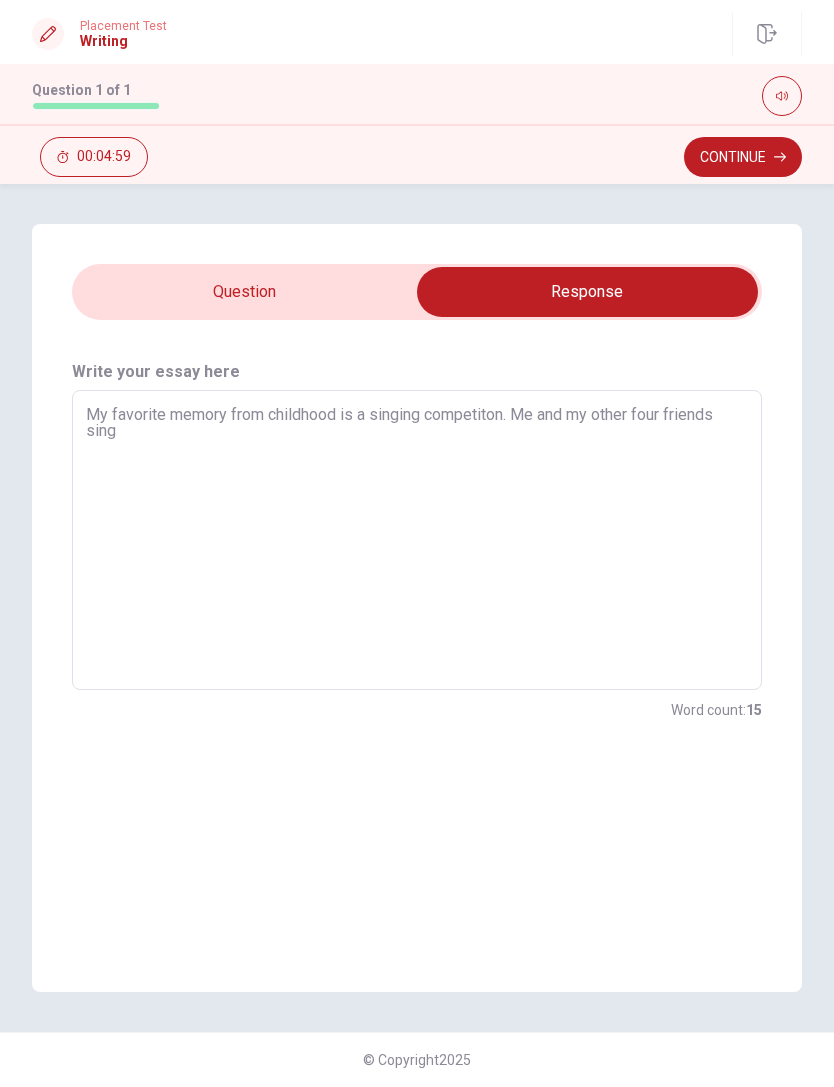 type on "My favorite memory from childhood is a singing competiton. Me and my other four friends sing" 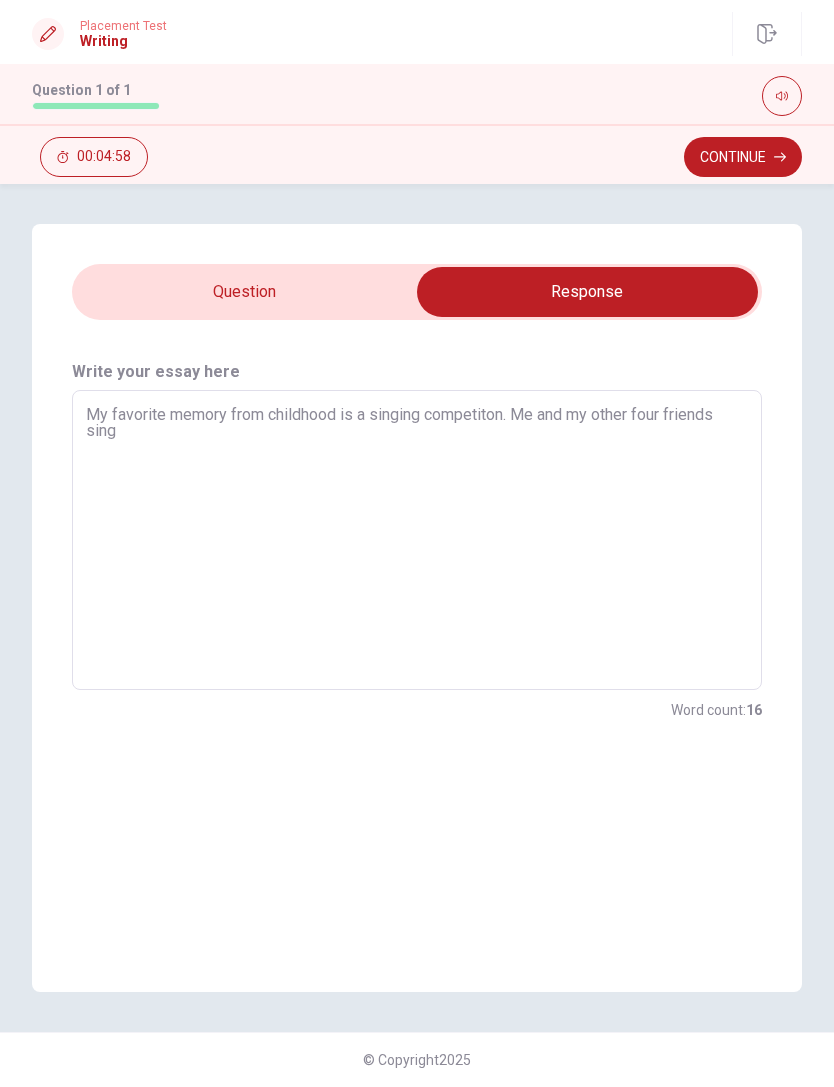 type on "x" 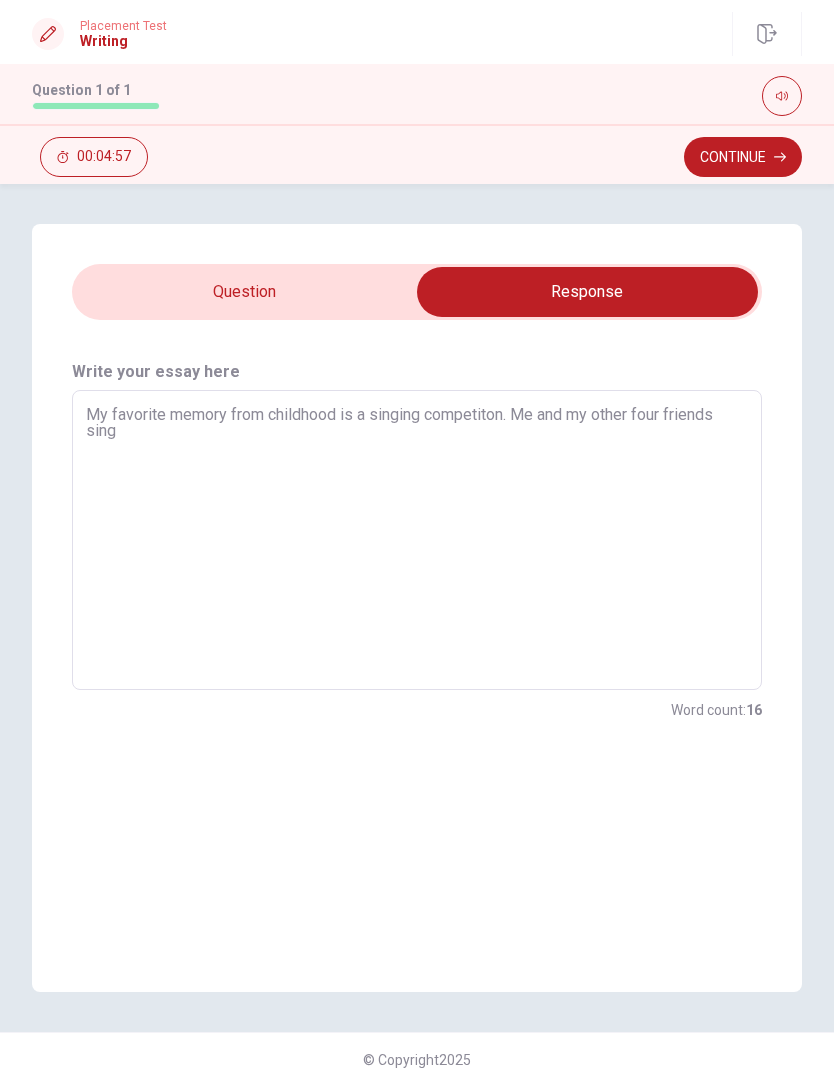 type on "My favorite memory from childhood is a singing competiton. Me and my other four friends sin" 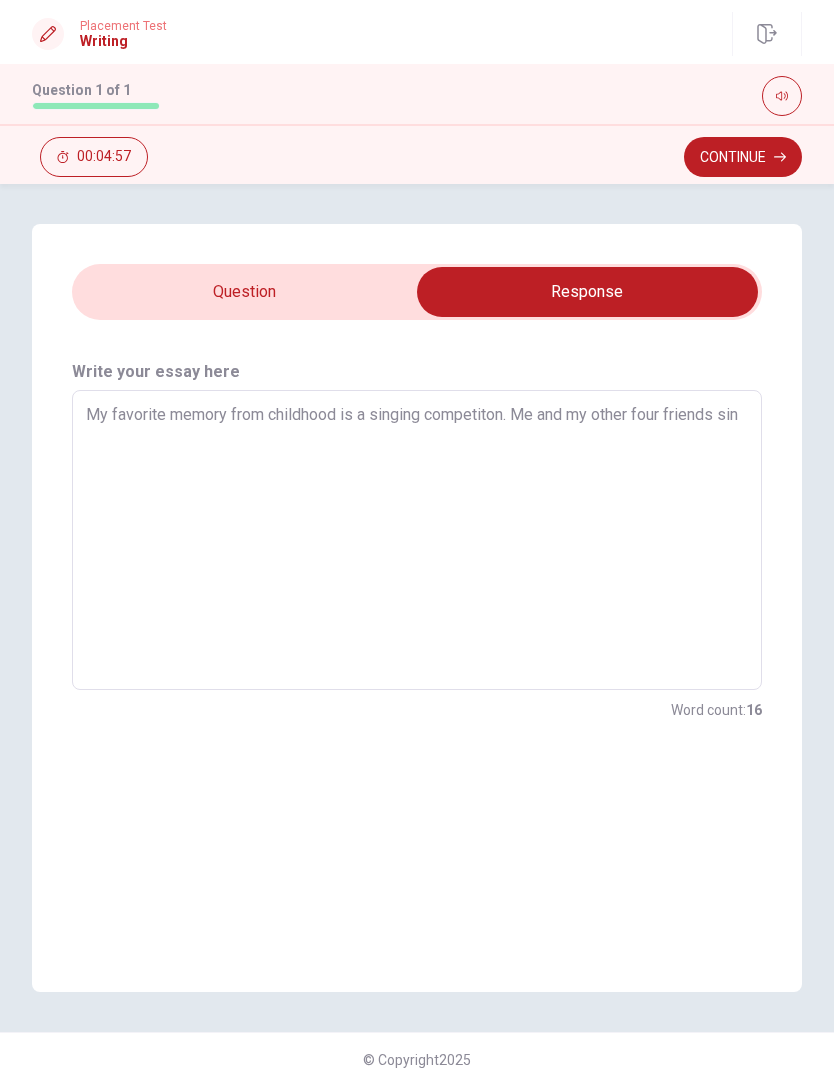 type on "x" 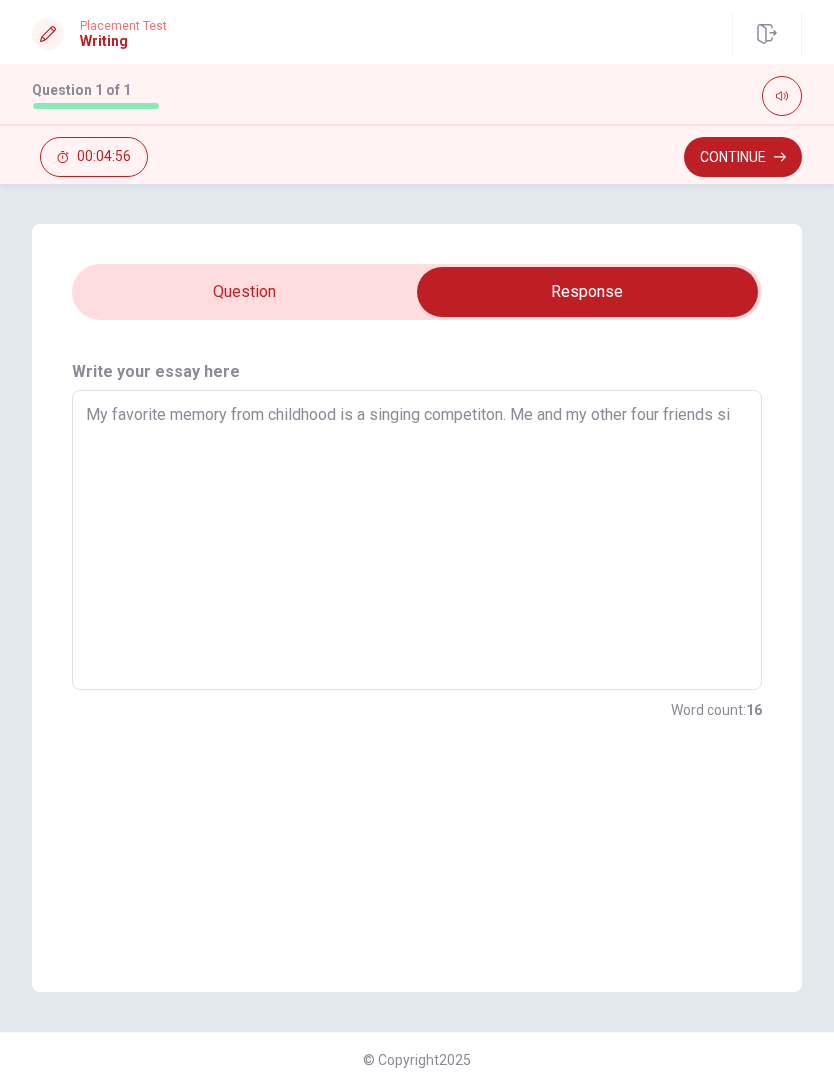 type on "x" 